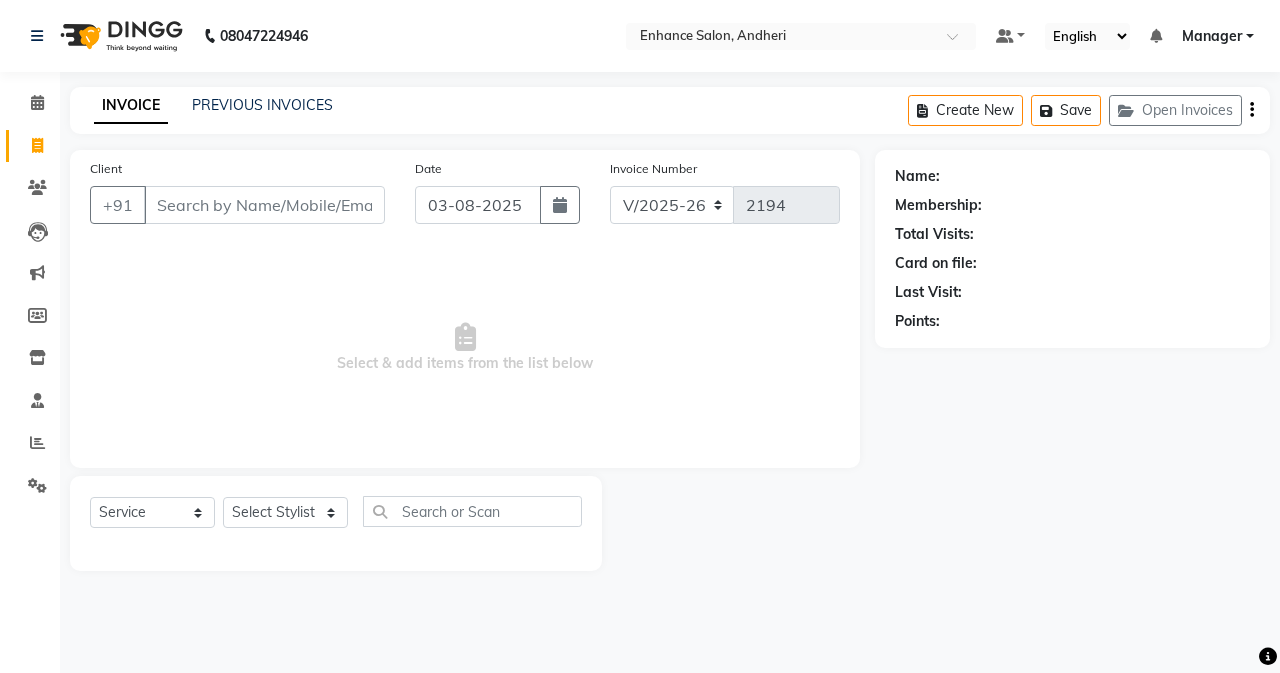 select on "7236" 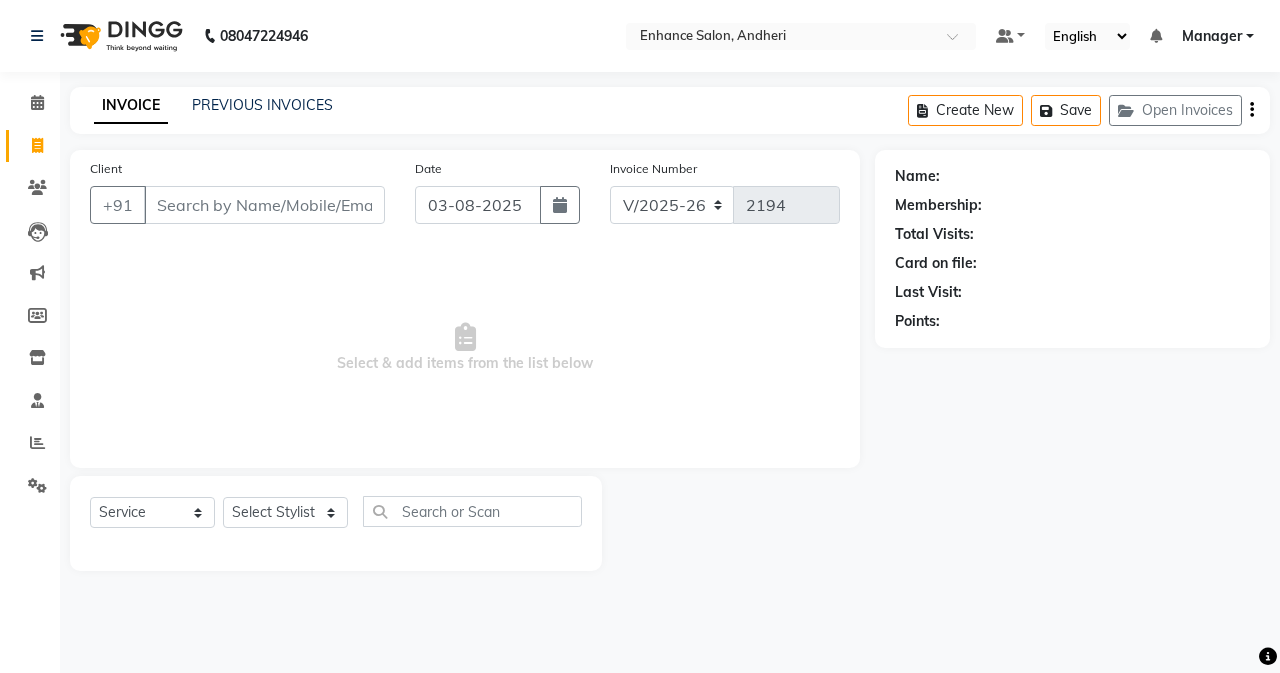 scroll, scrollTop: 0, scrollLeft: 0, axis: both 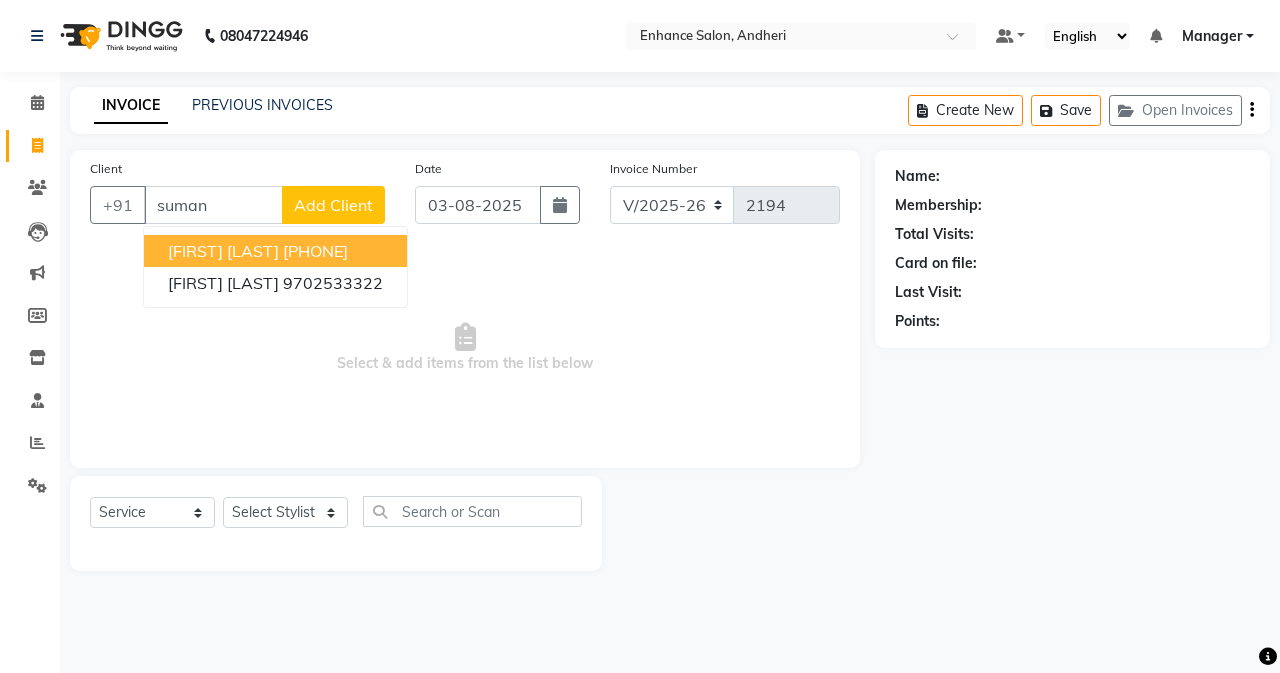 click on "[FIRST] [LAST]" at bounding box center (223, 251) 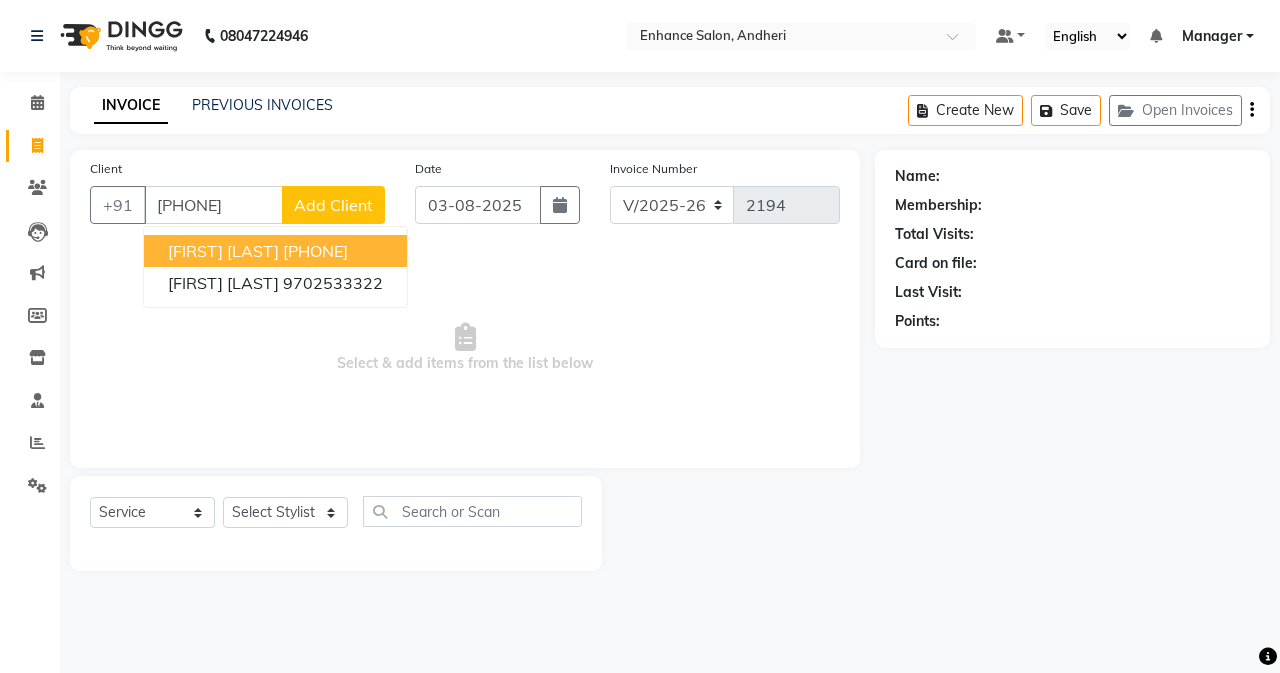 type on "[PHONE]" 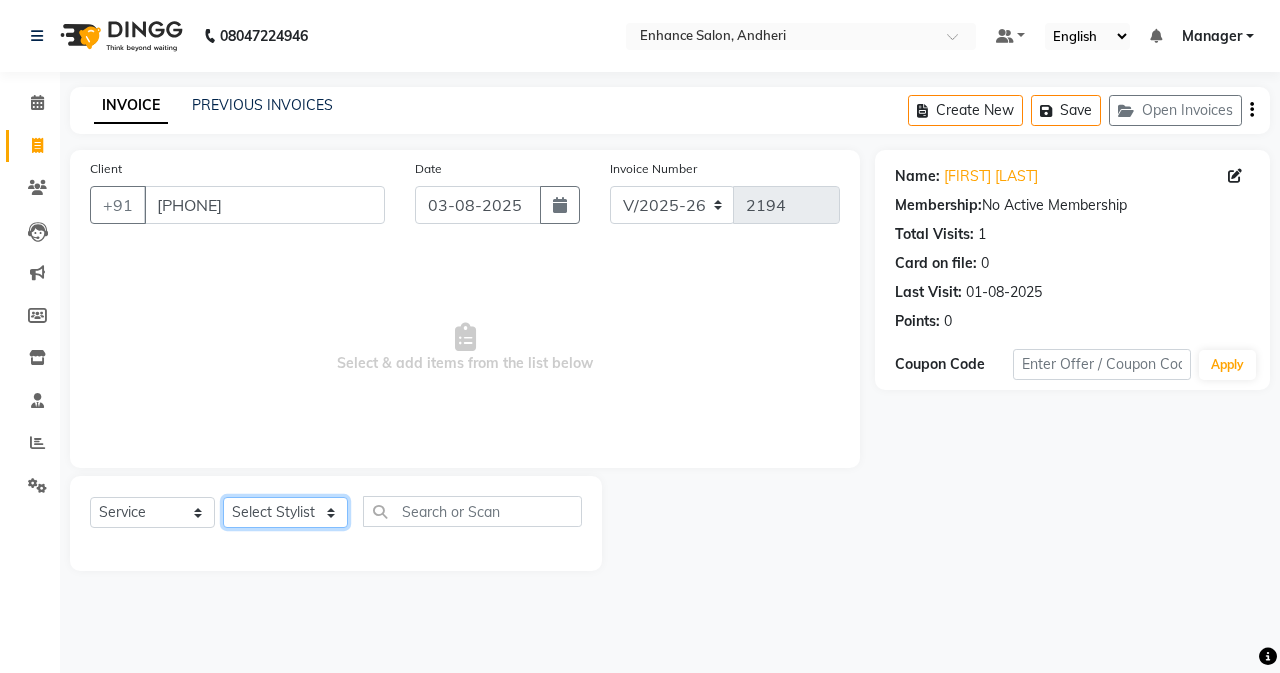 click on "Select Stylist Admin [FIRST]   [FIRST] [LAST]   [FIRST] [LAST]   Manager   [FIRST] [LAST]   [FIRST]   [FIRST] [LAST]   [FIRST] [LAST]   [FIRST] [LAST]   [FIRST] [LAST]   [FIRST] [LAST]   [FIRST] [LAST]   [FIRST] [LAST]" 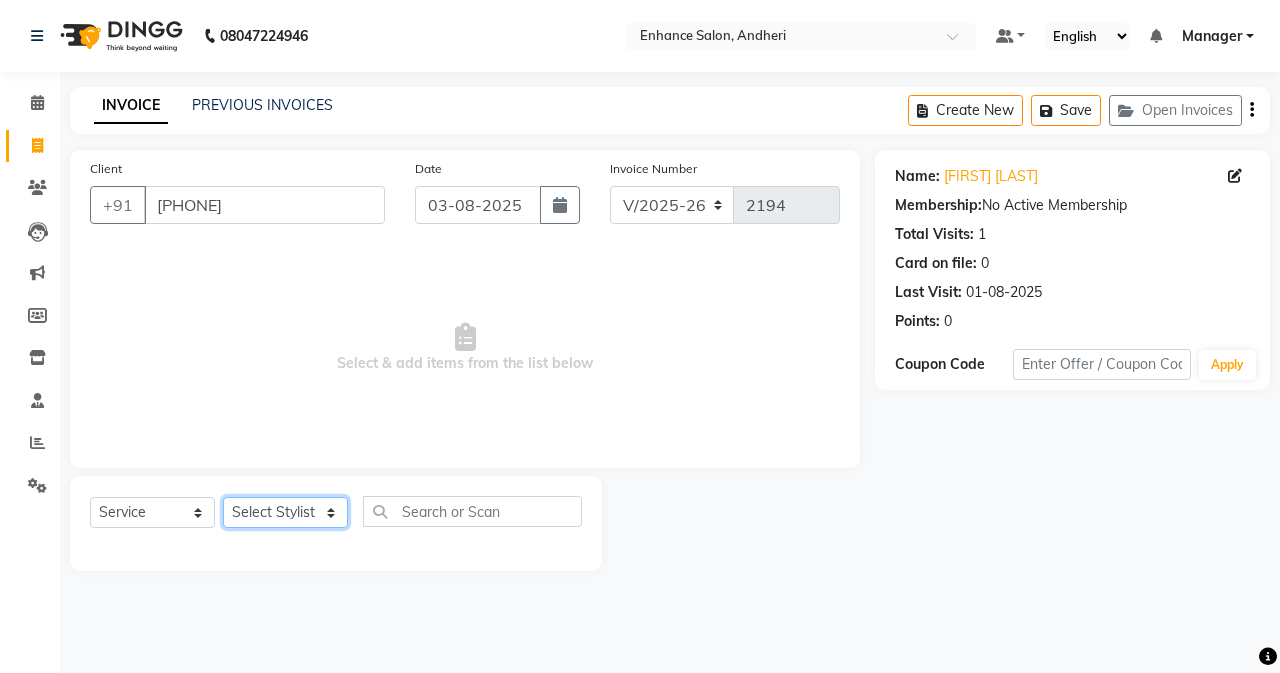 select on "61731" 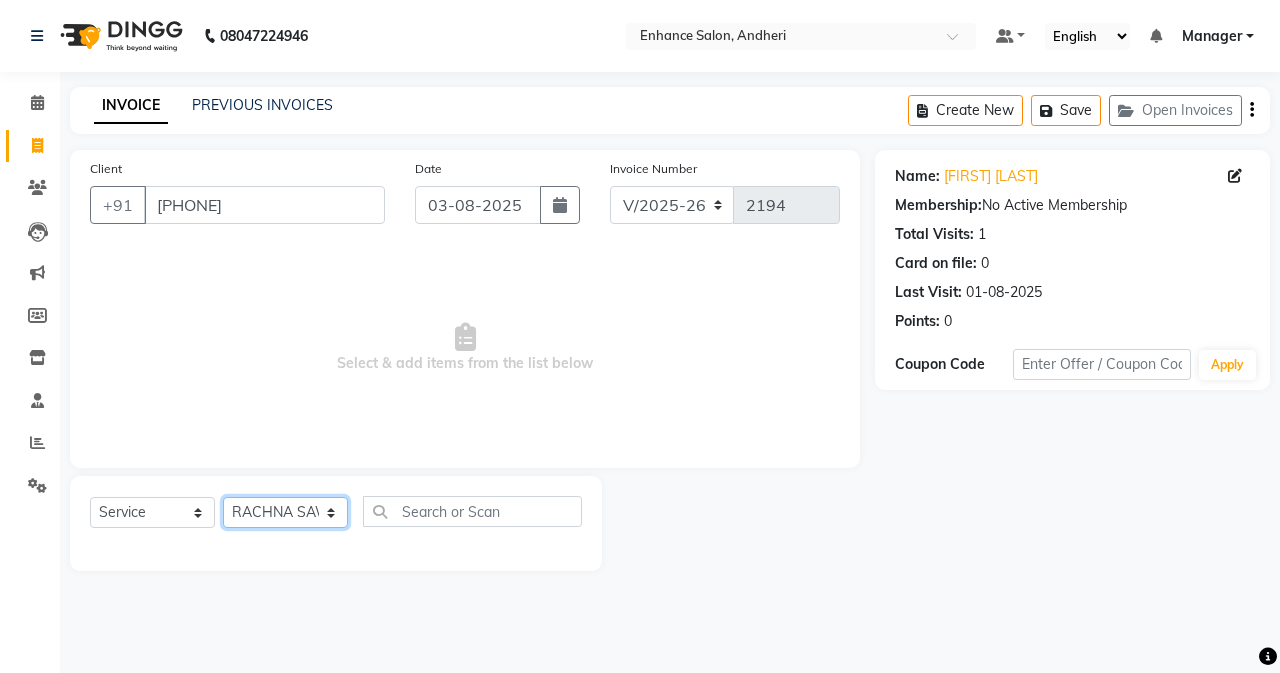 click on "Select Stylist Admin [FIRST]   [FIRST] [LAST]   [FIRST] [LAST]   Manager   [FIRST] [LAST]   [FIRST]   [FIRST] [LAST]   [FIRST] [LAST]   [FIRST] [LAST]   [FIRST] [LAST]   [FIRST] [LAST]   [FIRST] [LAST]   [FIRST] [LAST]" 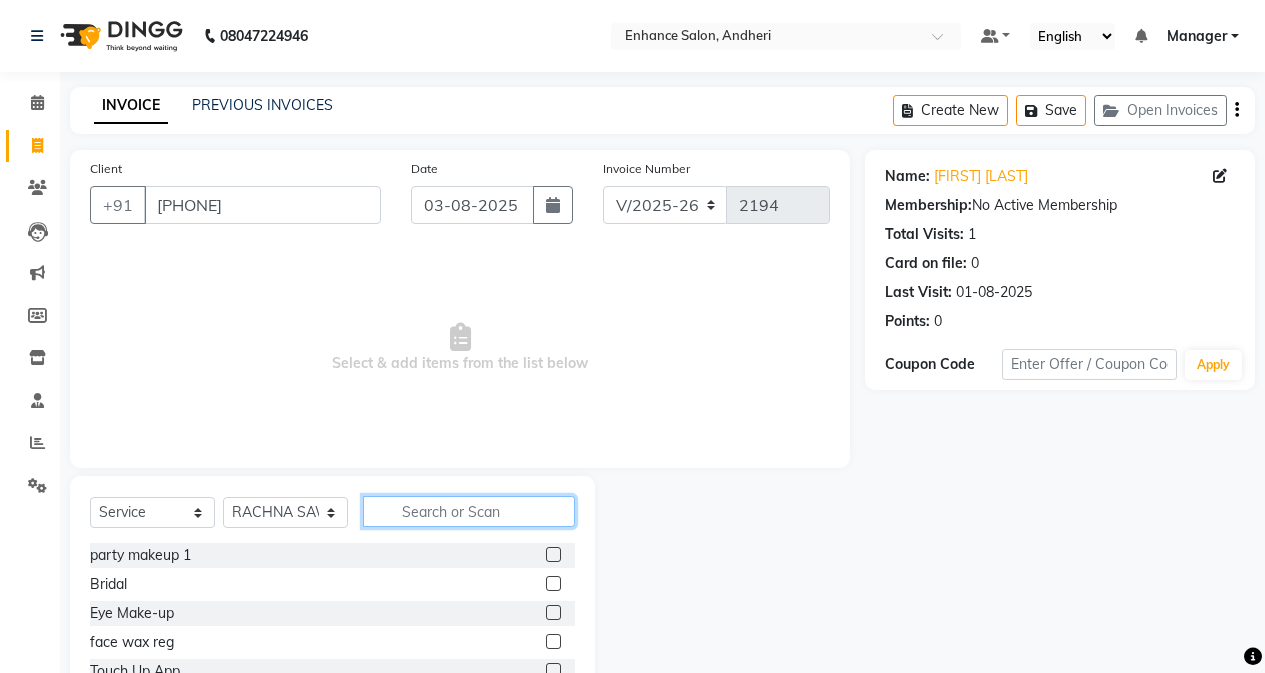 click 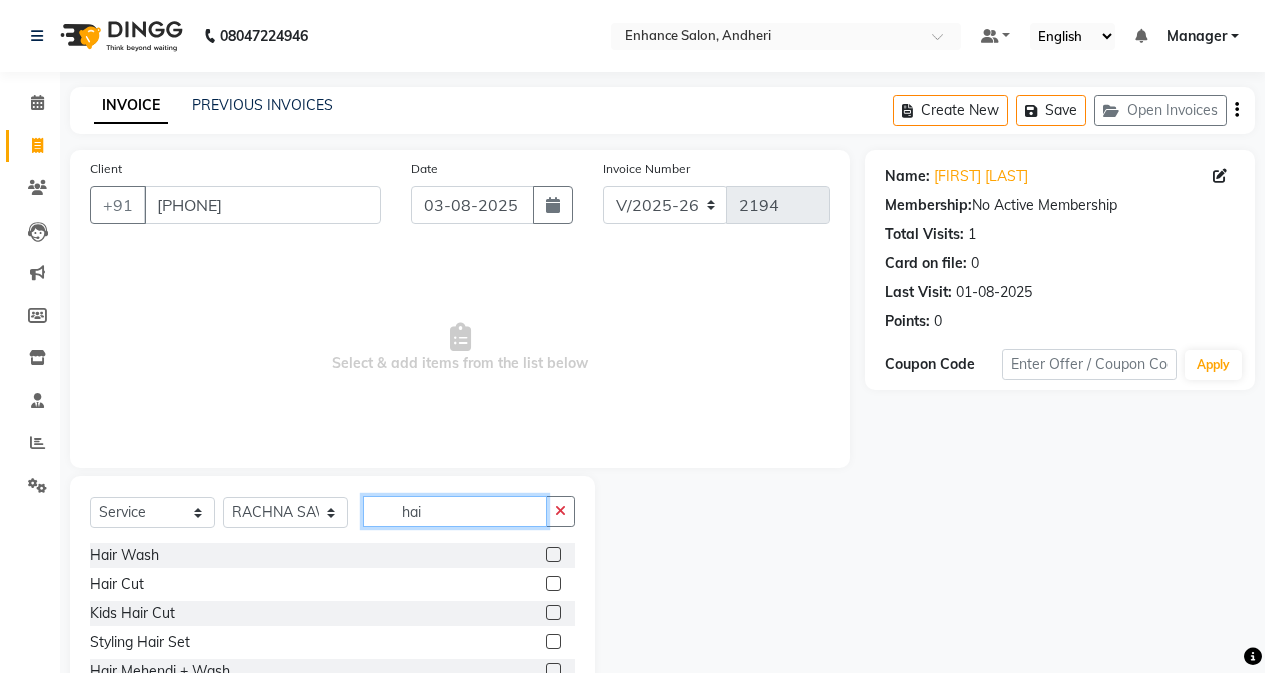 type on "hai" 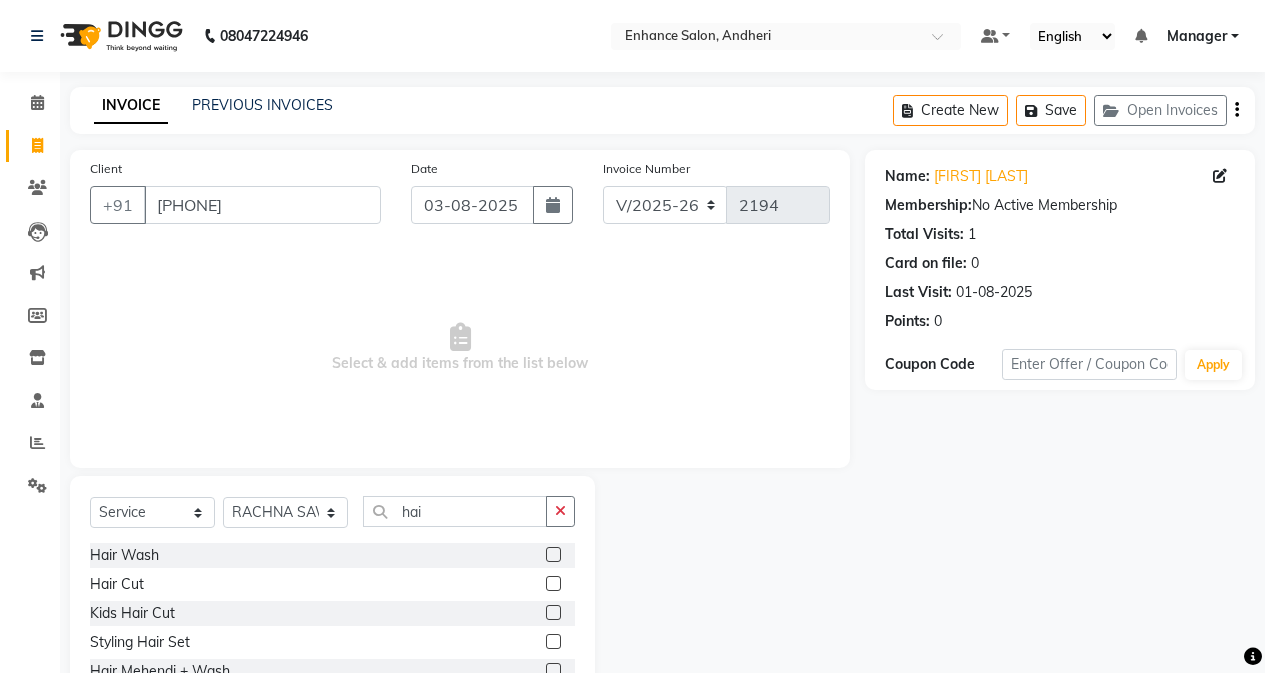 click 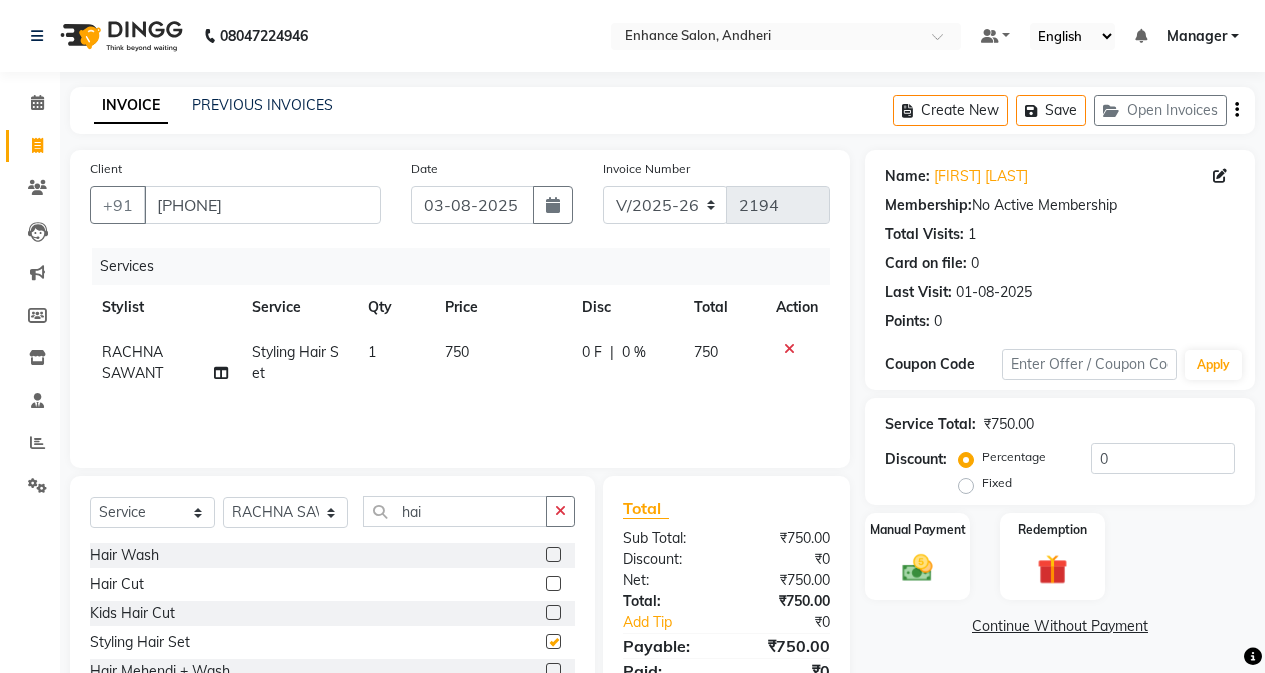 checkbox on "false" 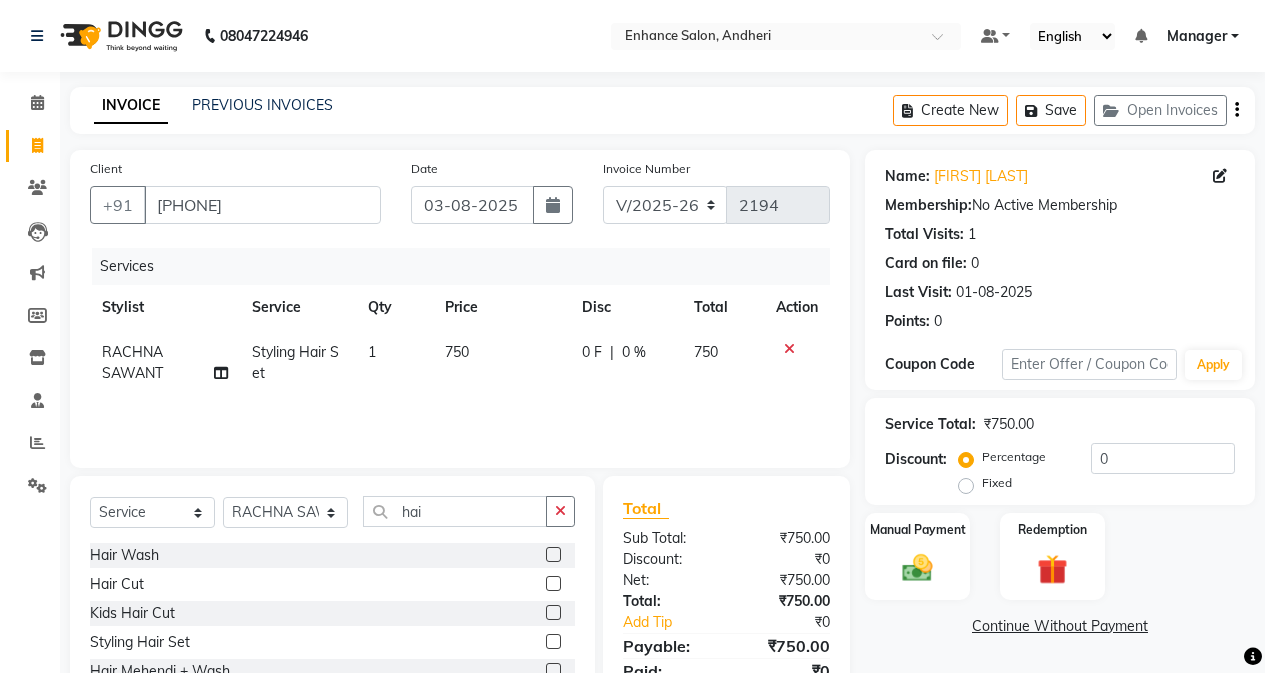 click on "750" 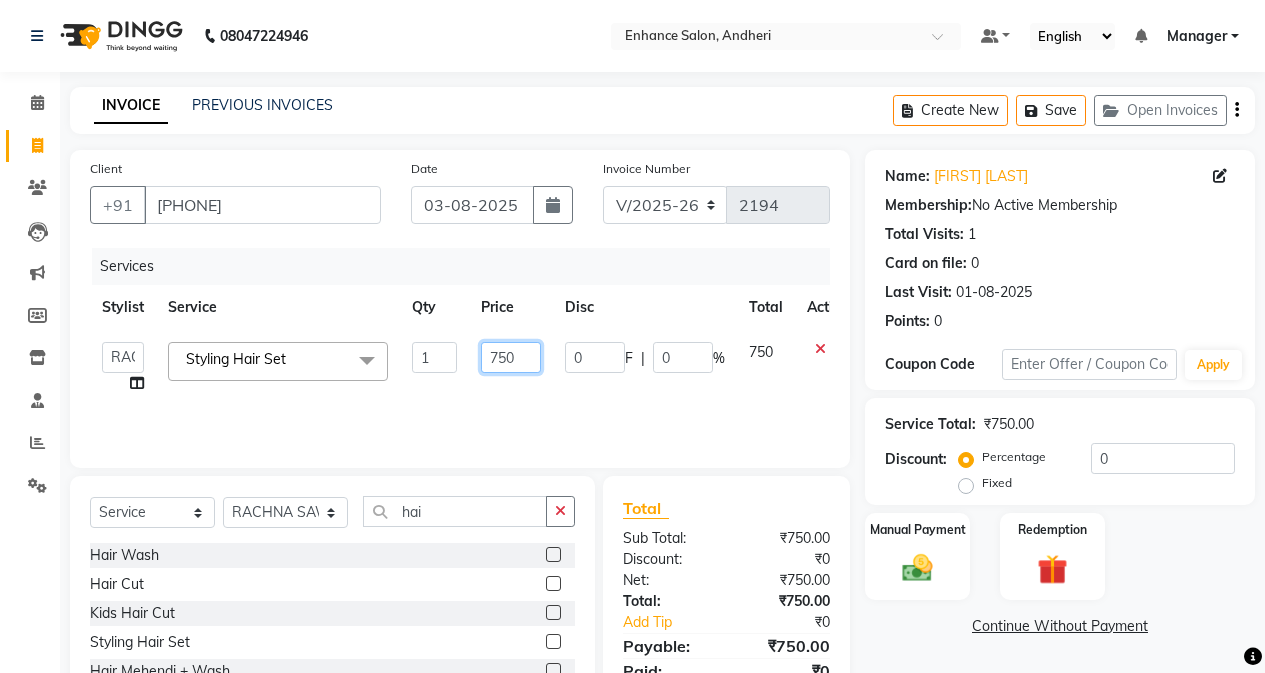 click on "750" 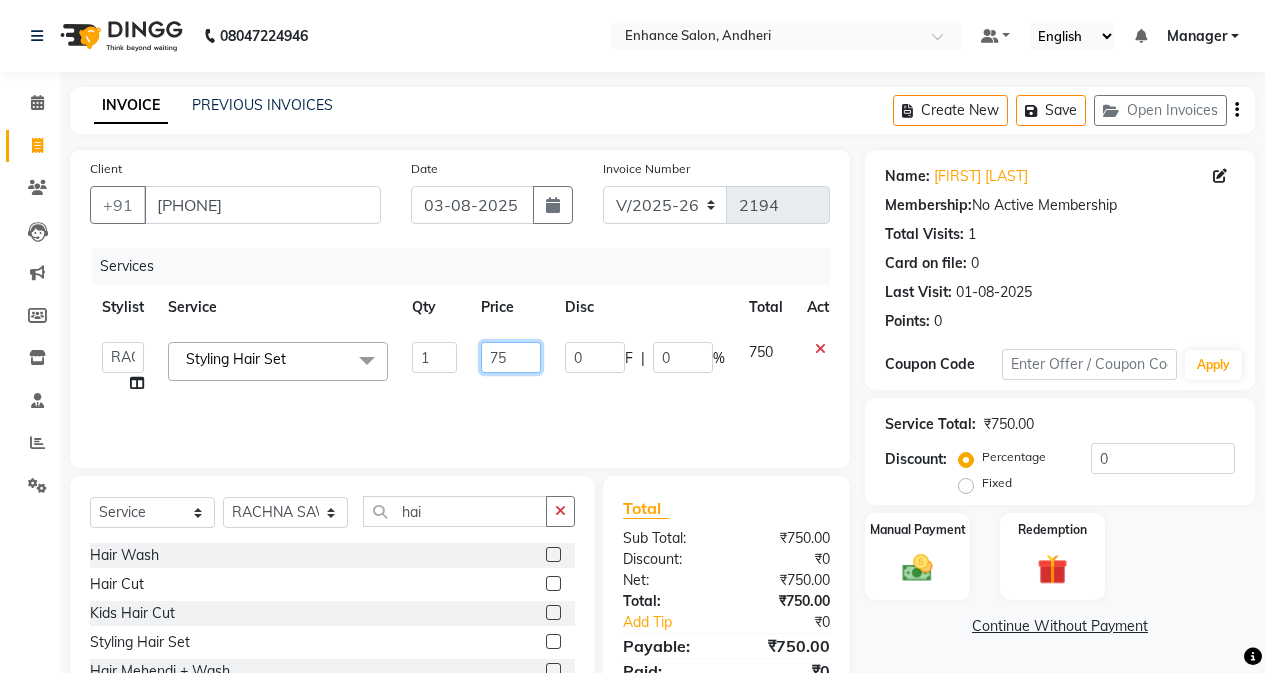 type on "7" 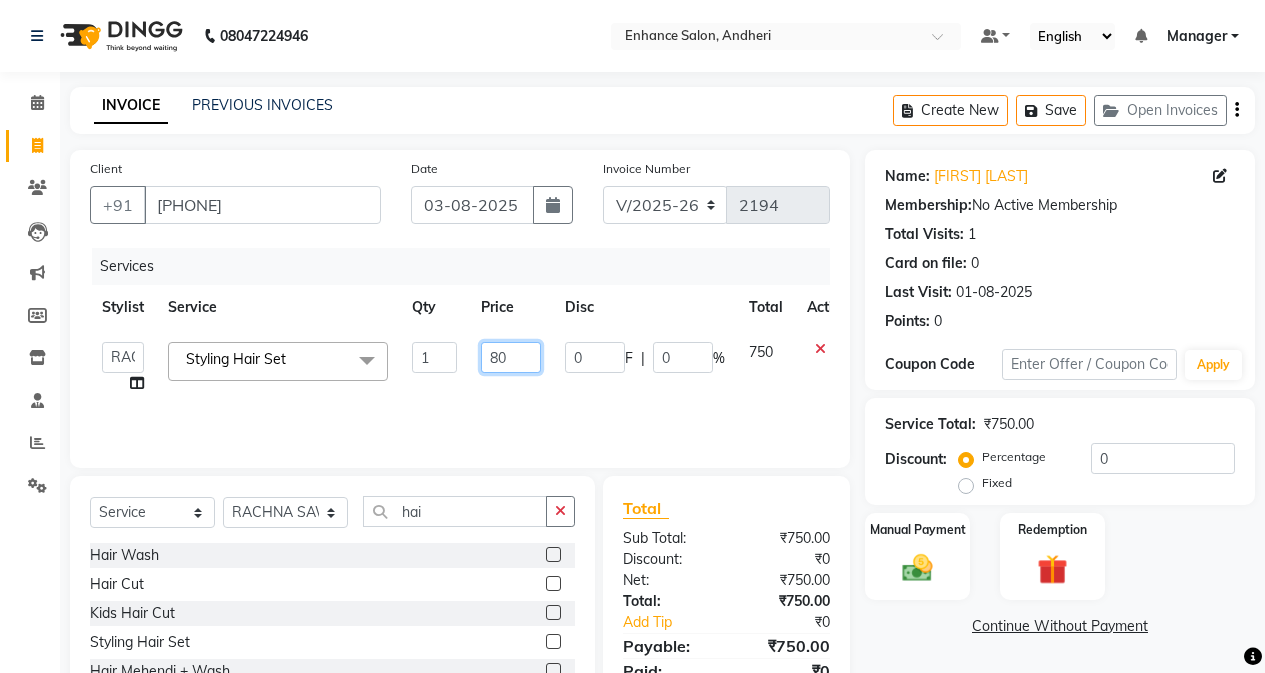 type on "800" 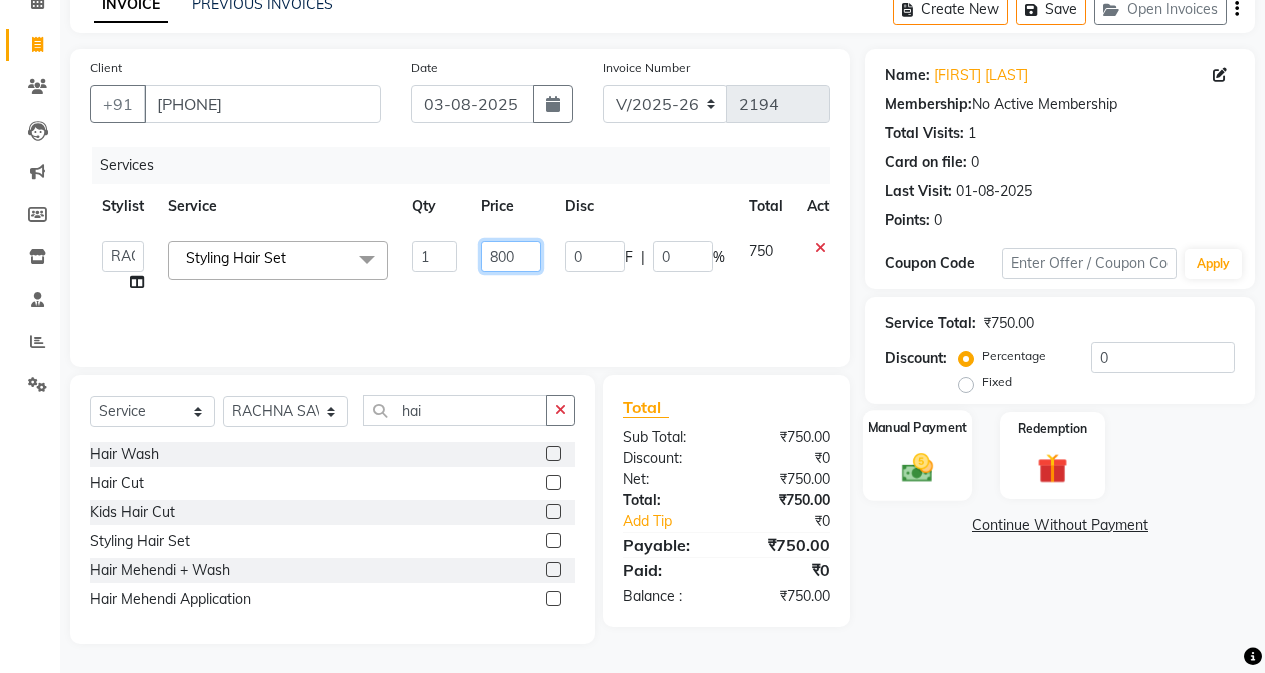 scroll, scrollTop: 102, scrollLeft: 0, axis: vertical 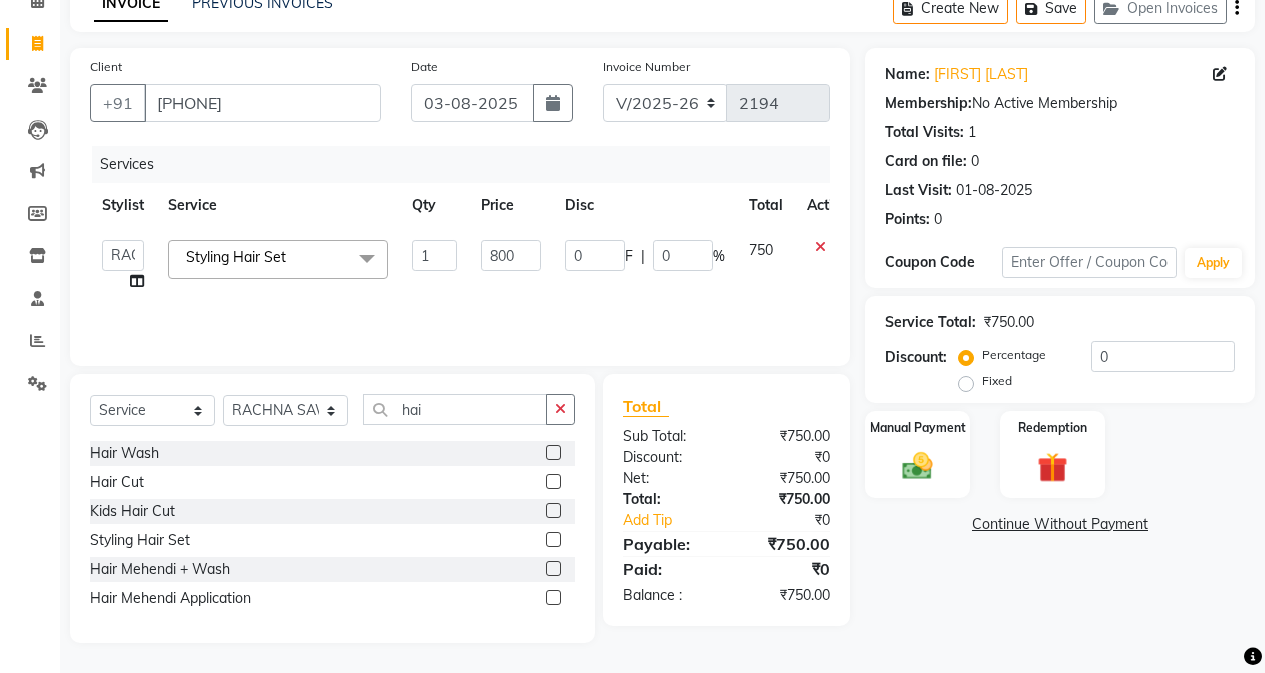 click on "Continue Without Payment" 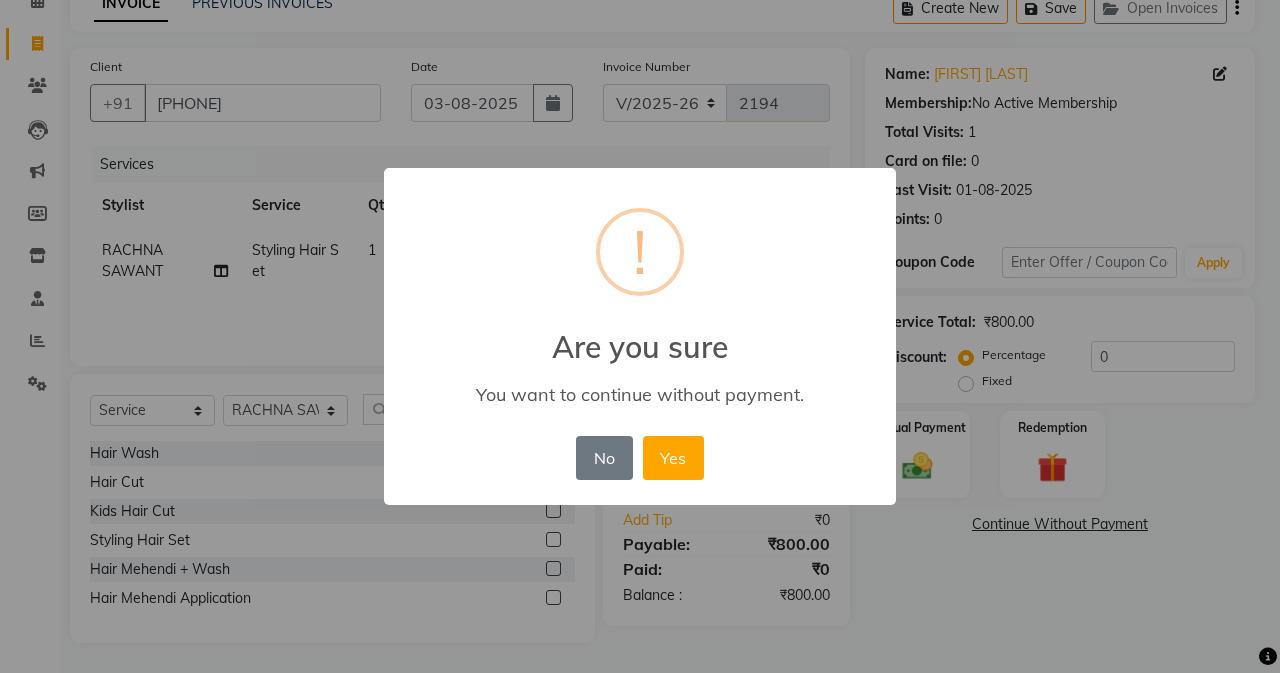 click on "× ! Are you sure You want to continue without payment. No No Yes" at bounding box center (640, 336) 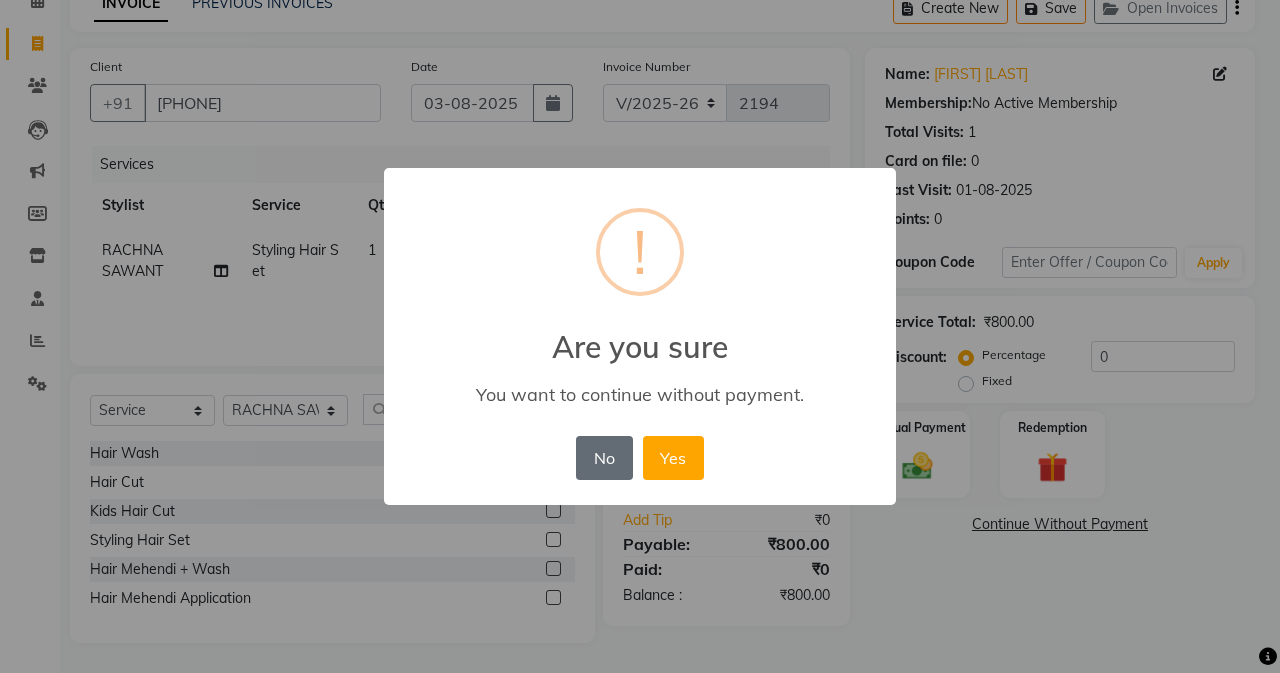 click on "No" at bounding box center [604, 458] 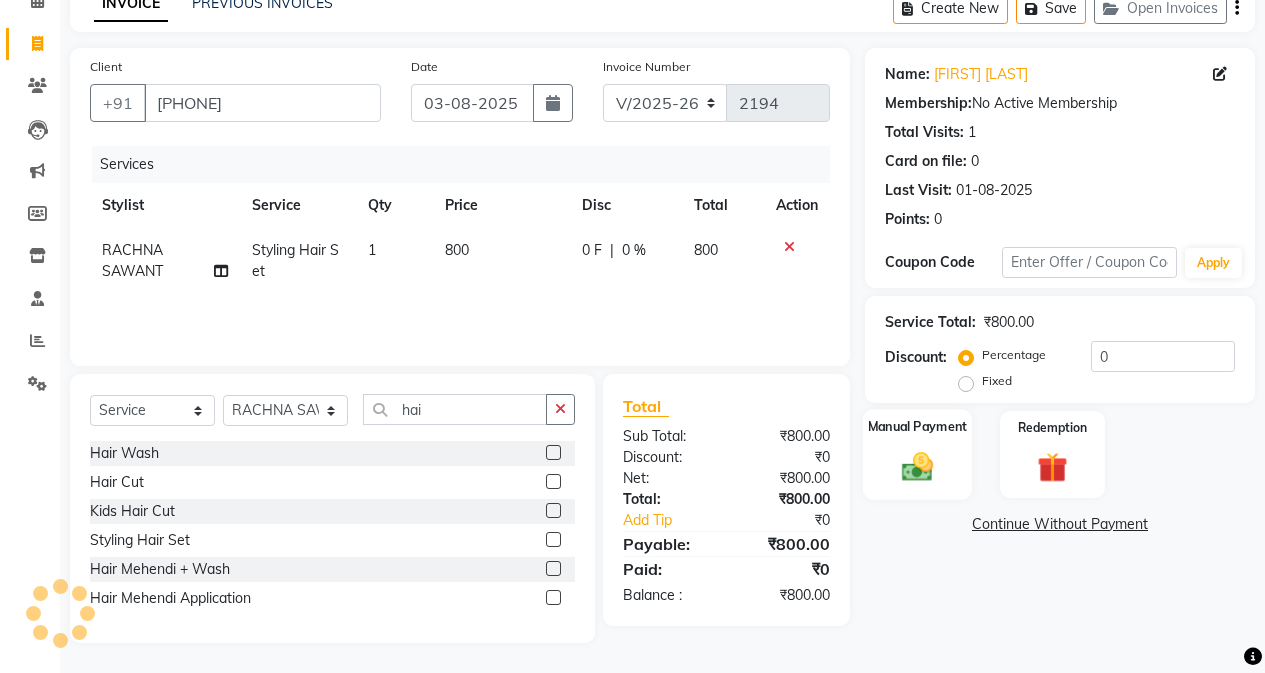 click 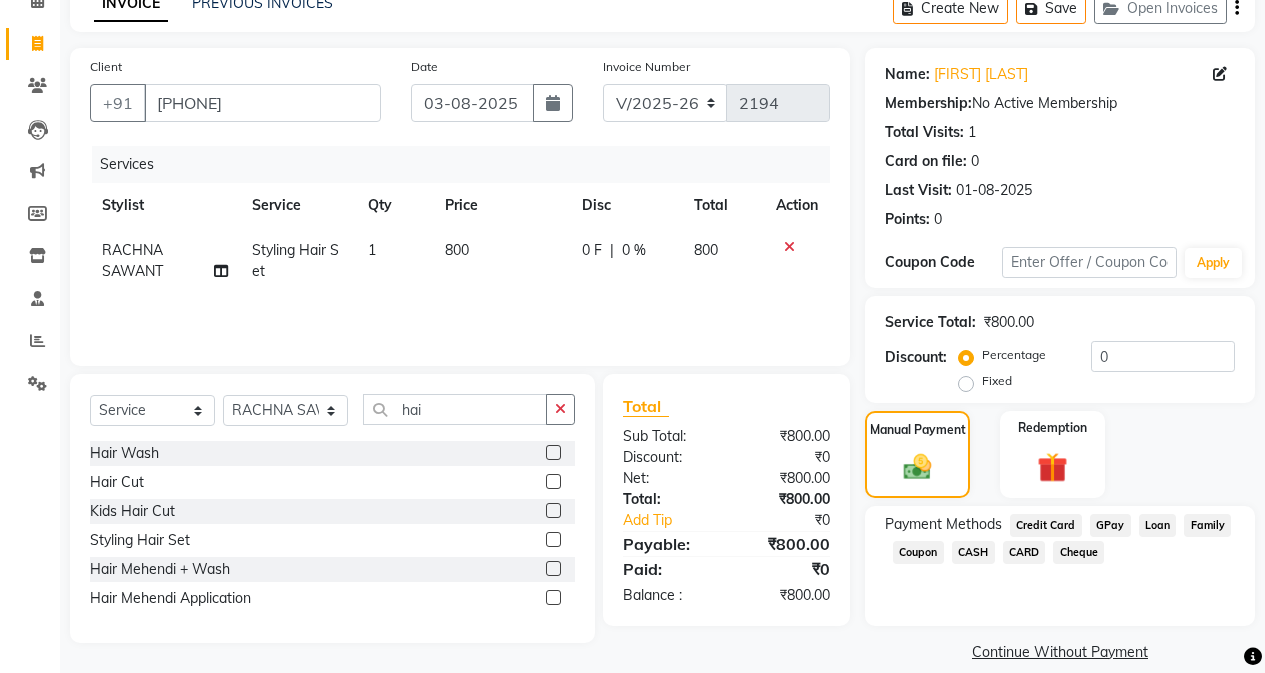 click on "CASH" 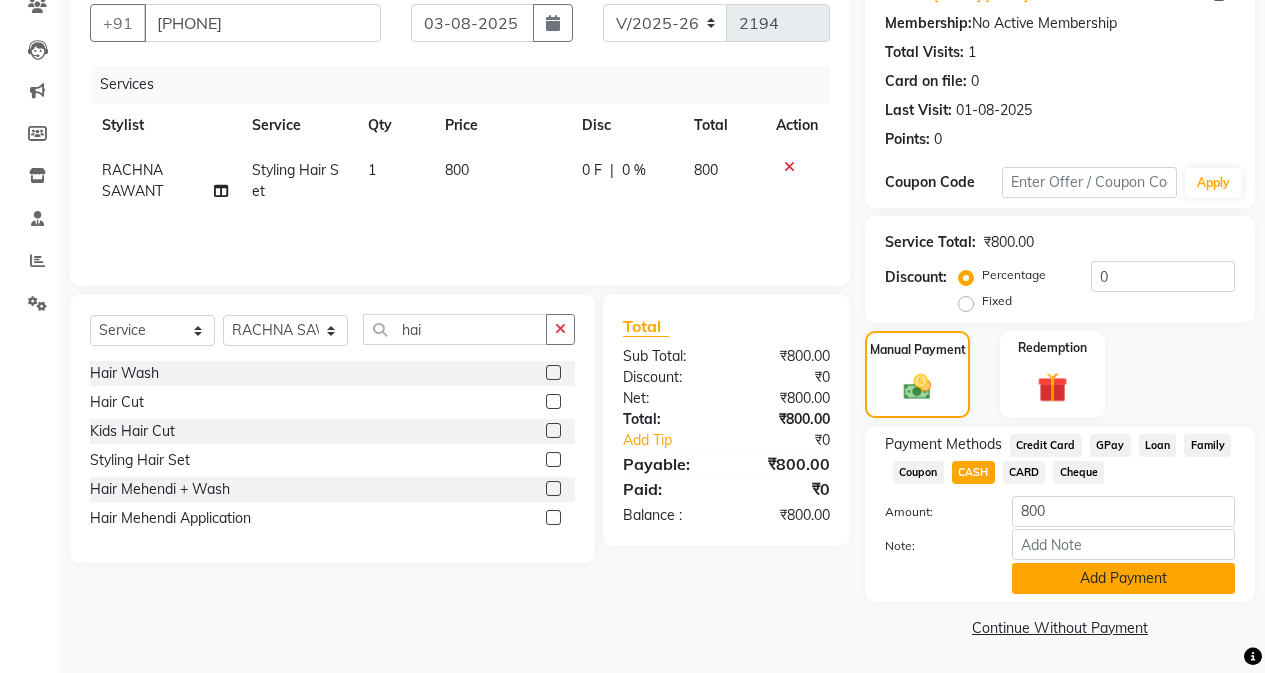 click on "Add Payment" 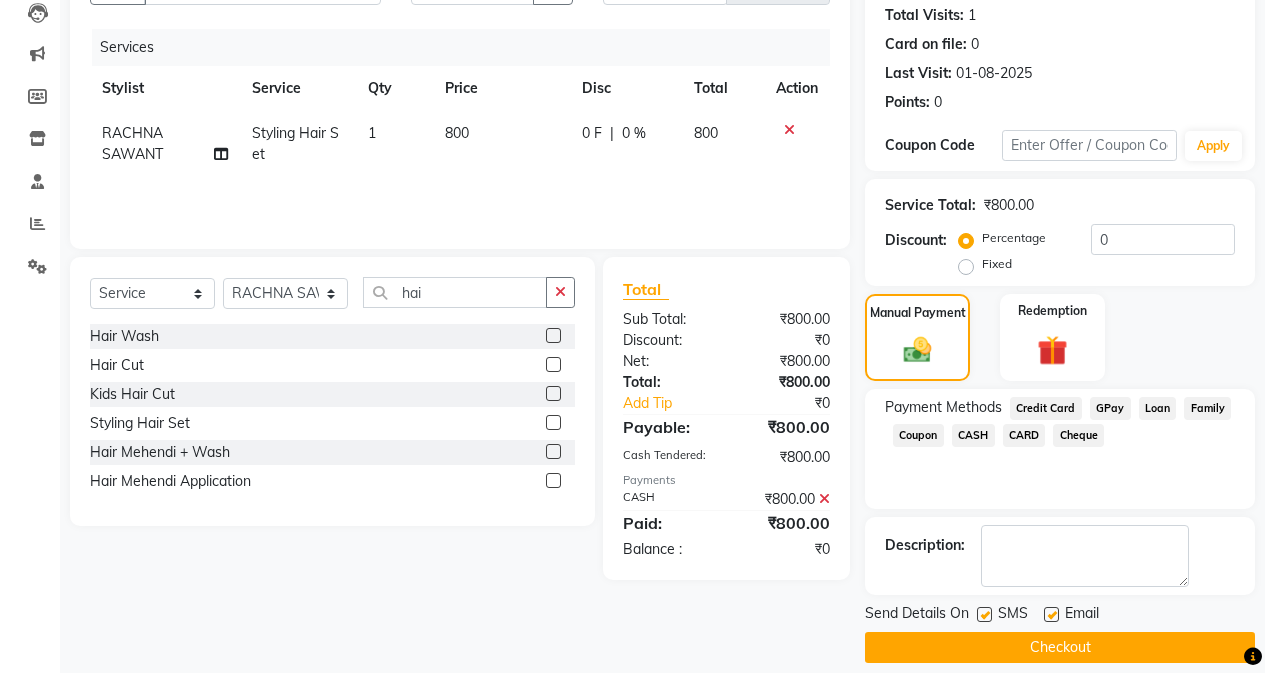 scroll, scrollTop: 239, scrollLeft: 0, axis: vertical 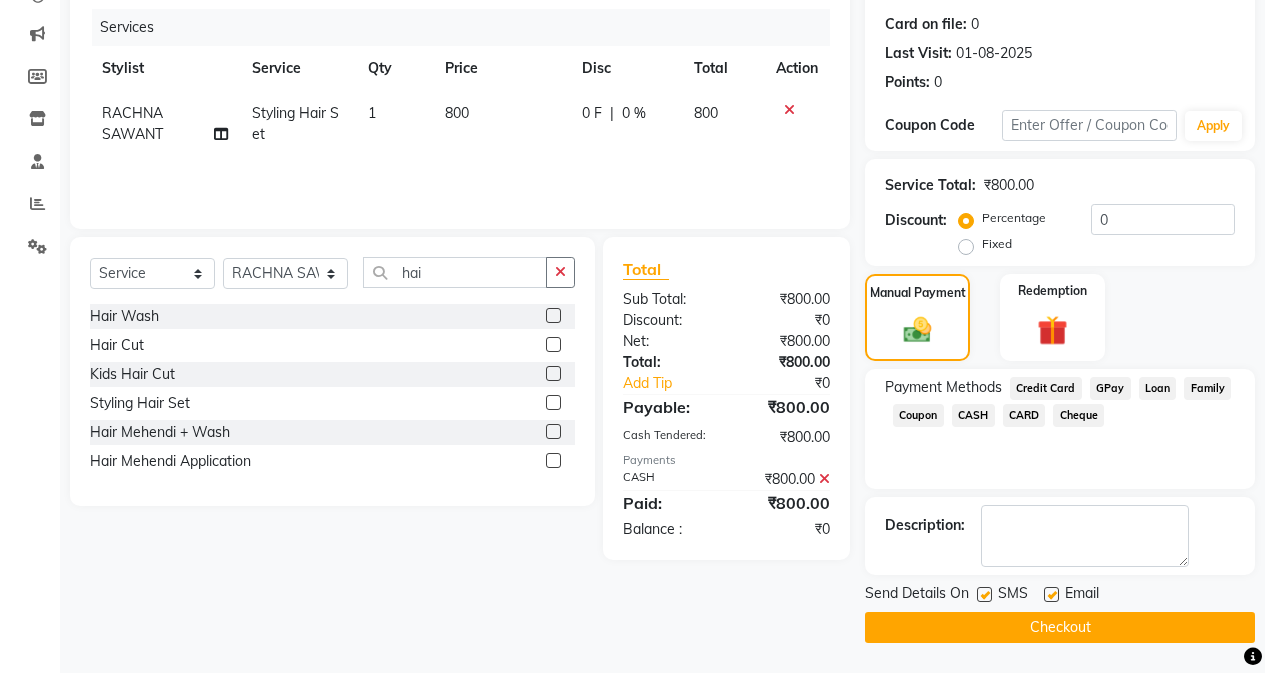 click on "Checkout" 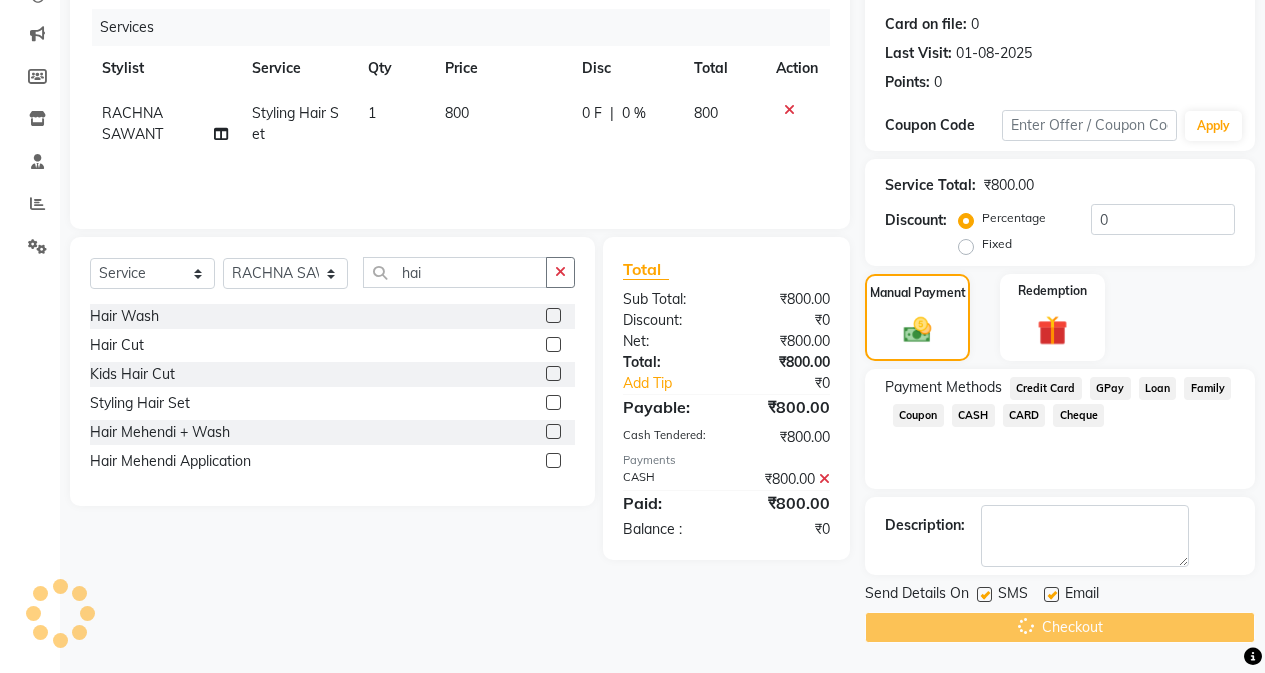 scroll, scrollTop: 0, scrollLeft: 0, axis: both 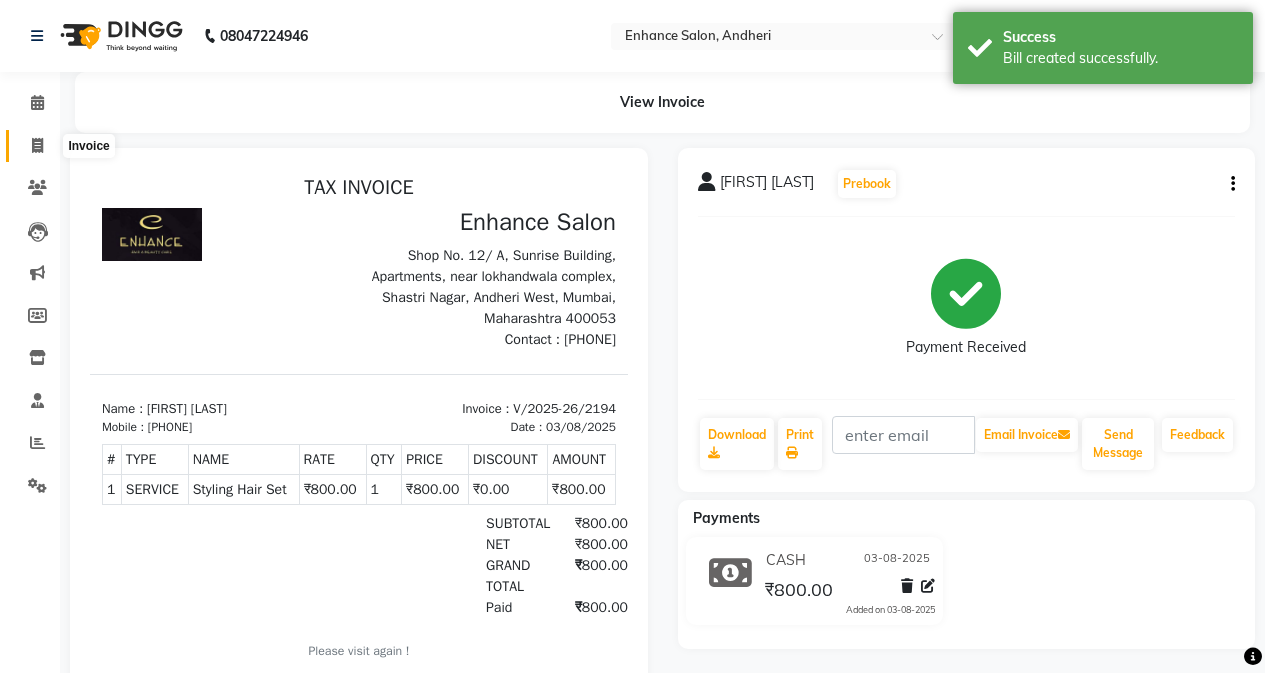 click 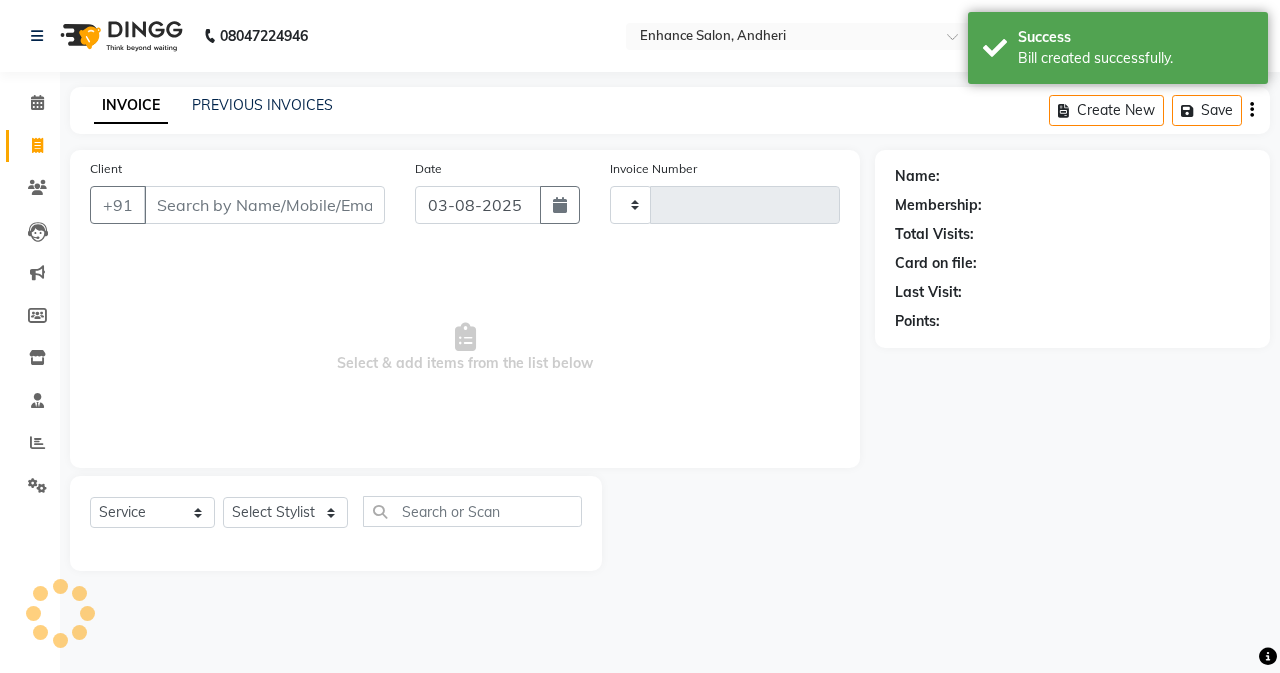type on "2195" 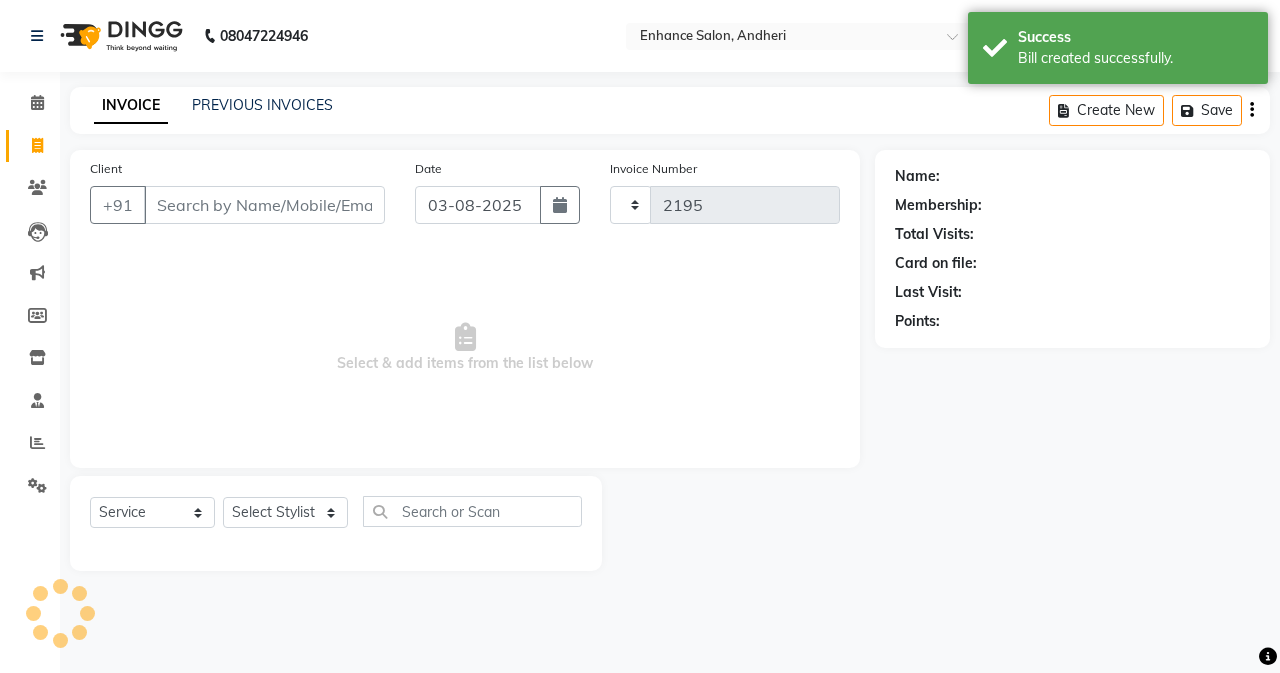 select on "7236" 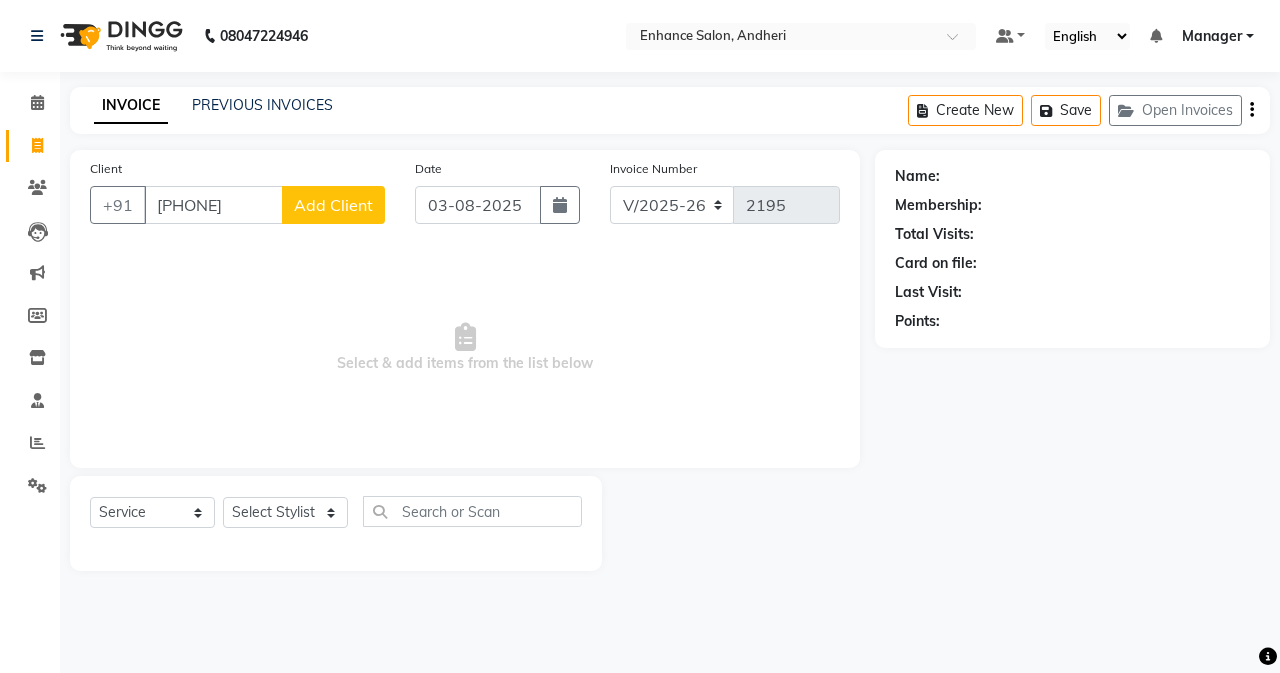 type on "[PHONE]" 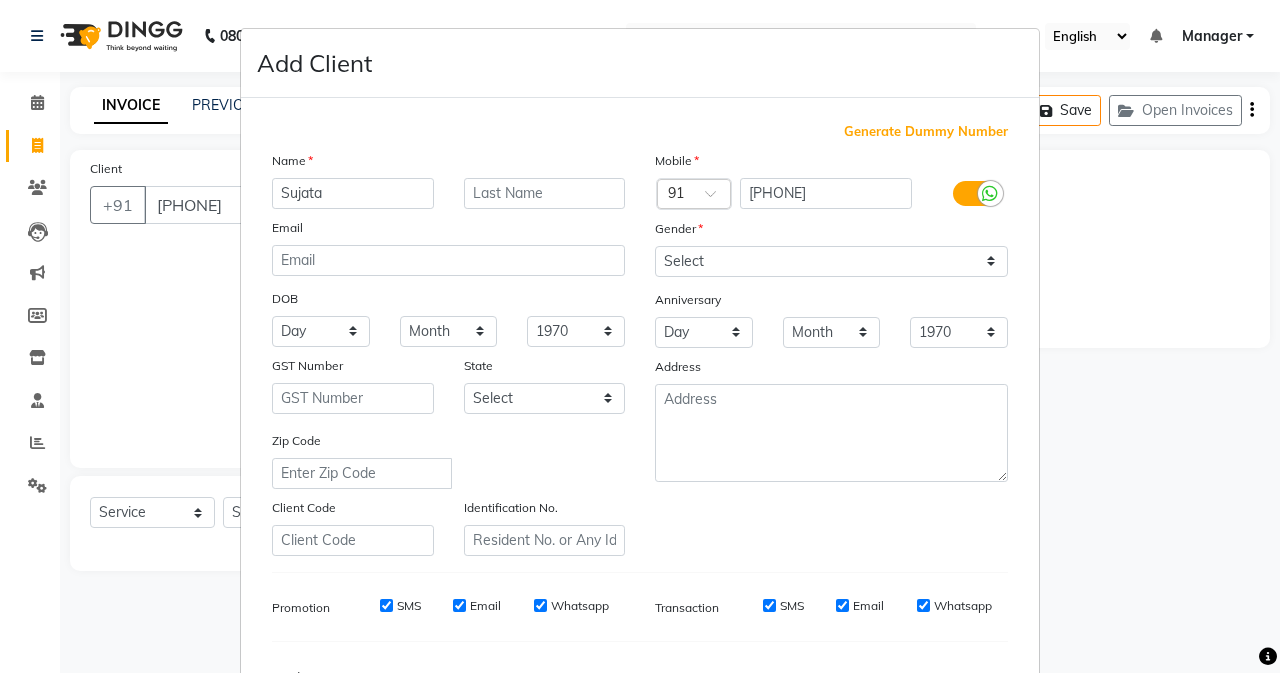 type on "Sujata" 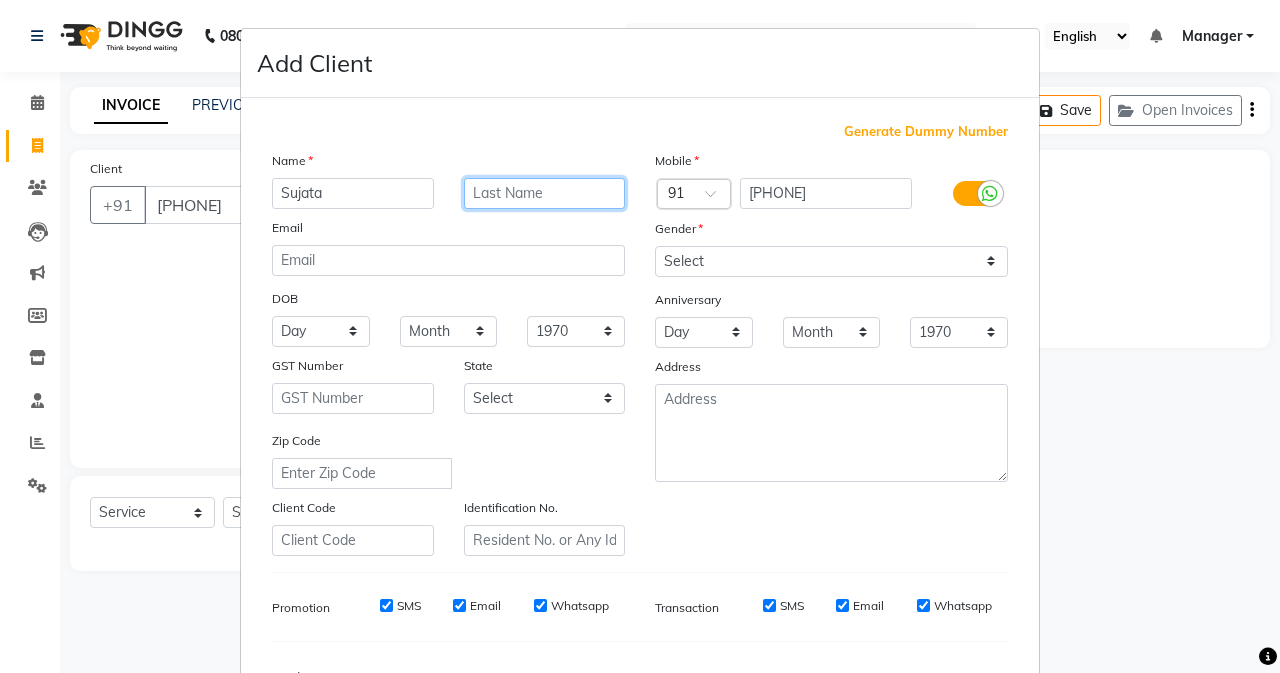 click at bounding box center [545, 193] 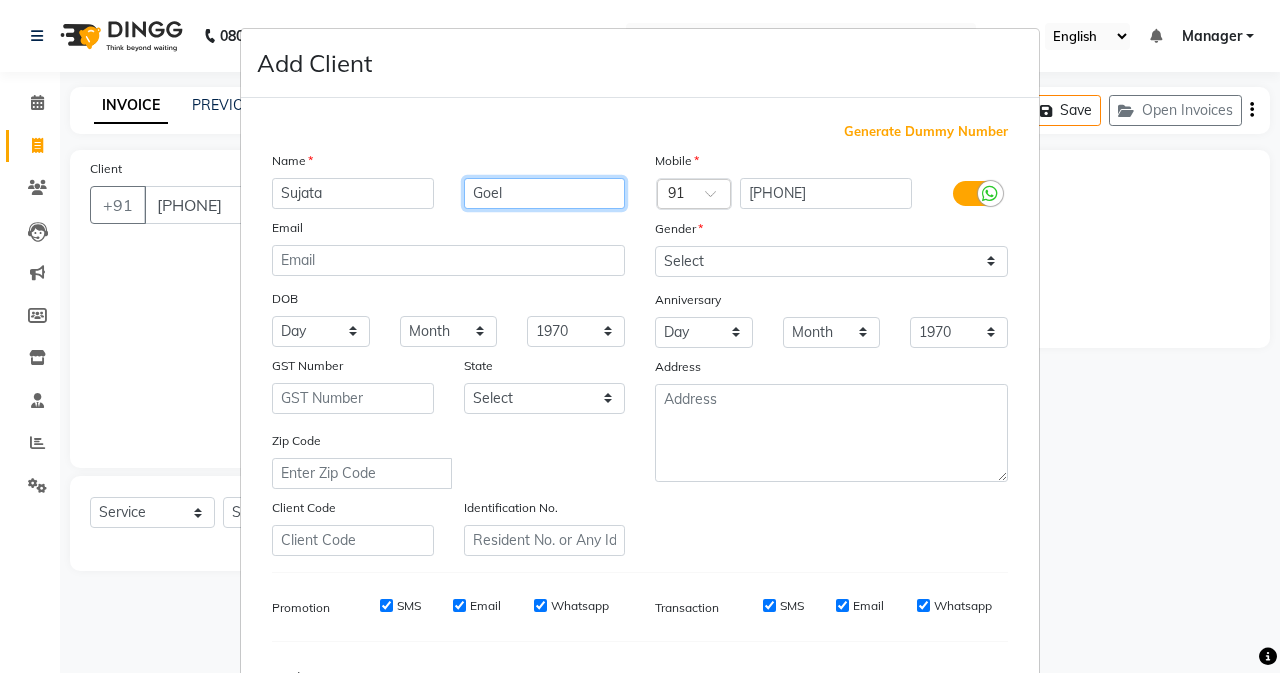 type on "Goel" 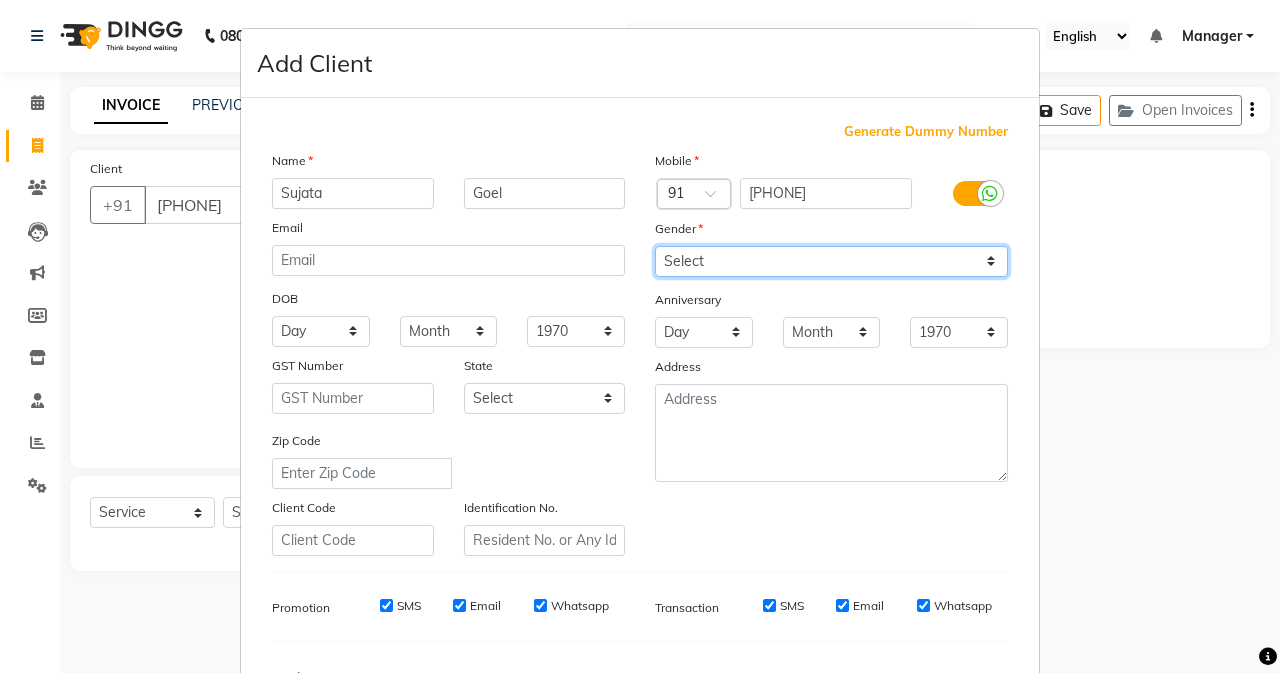 drag, startPoint x: 693, startPoint y: 258, endPoint x: 696, endPoint y: 275, distance: 17.262676 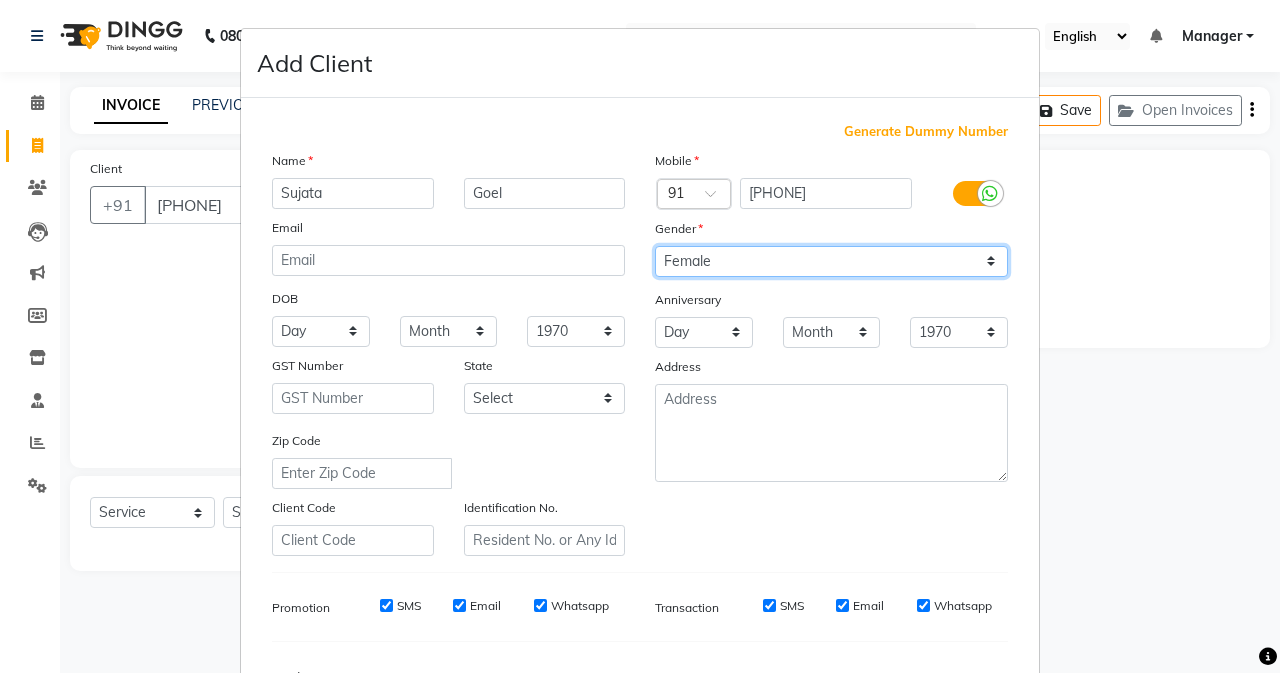click on "Select Male Female Other Prefer Not To Say" at bounding box center (831, 261) 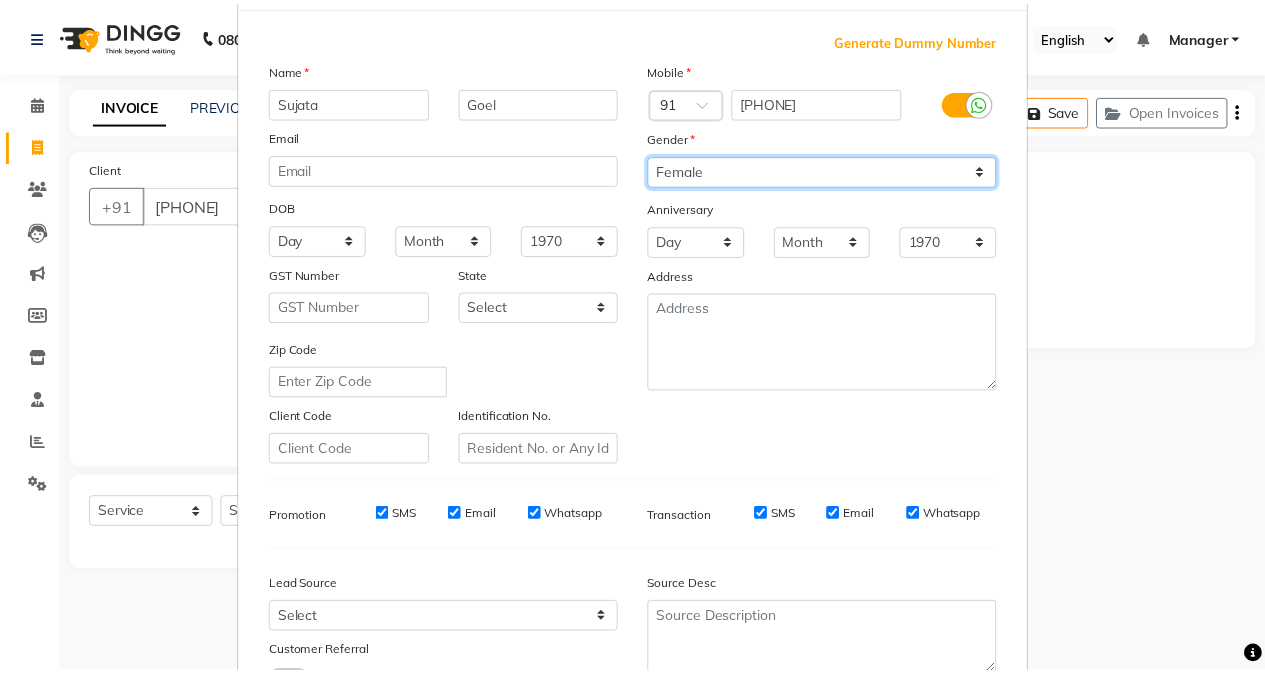 scroll, scrollTop: 250, scrollLeft: 0, axis: vertical 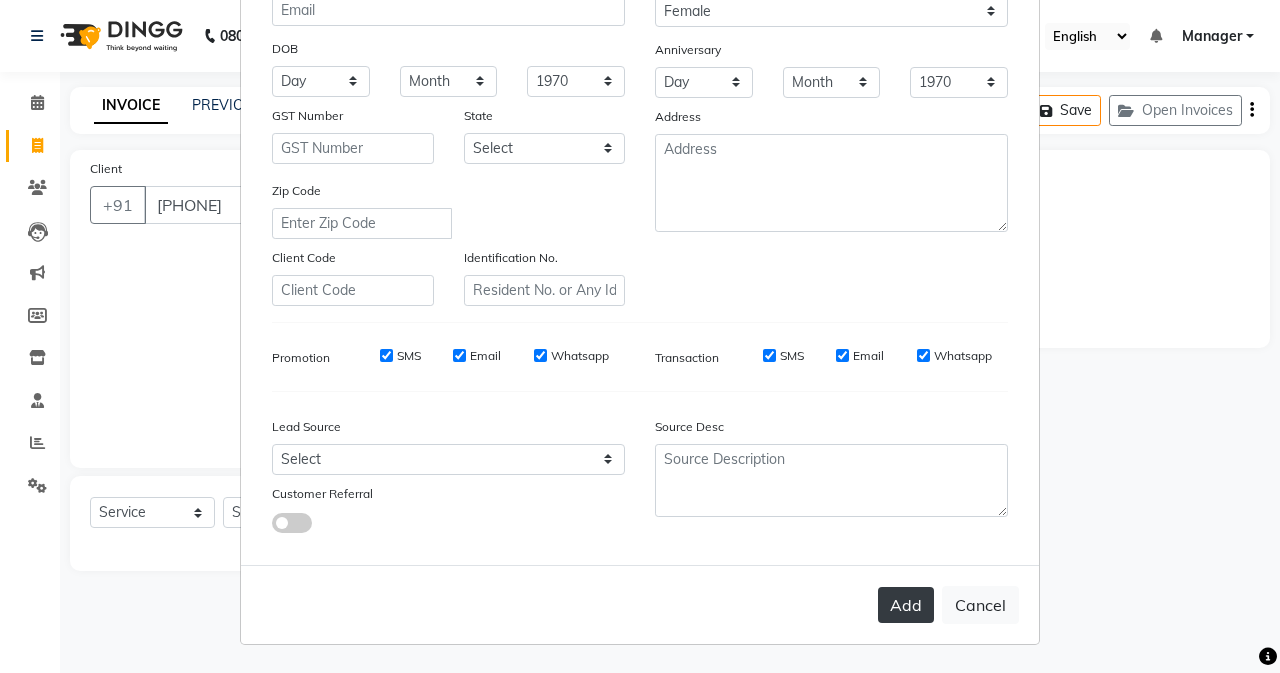 click on "Add" at bounding box center (906, 605) 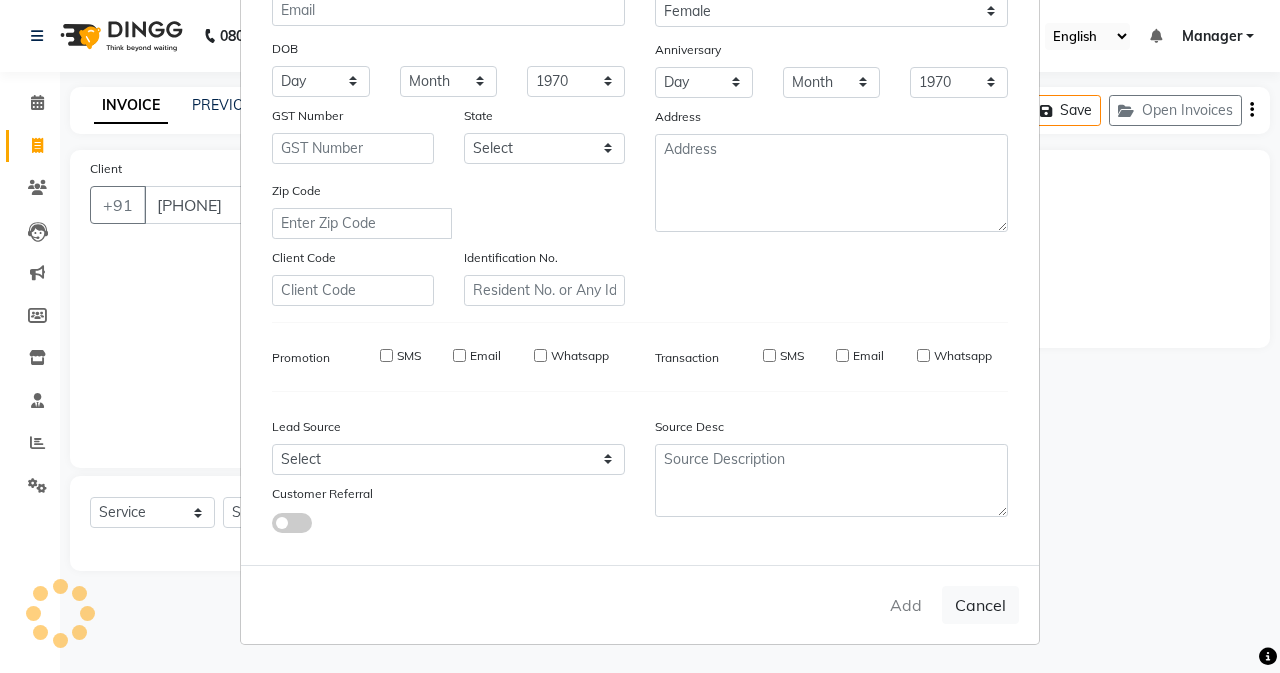 type 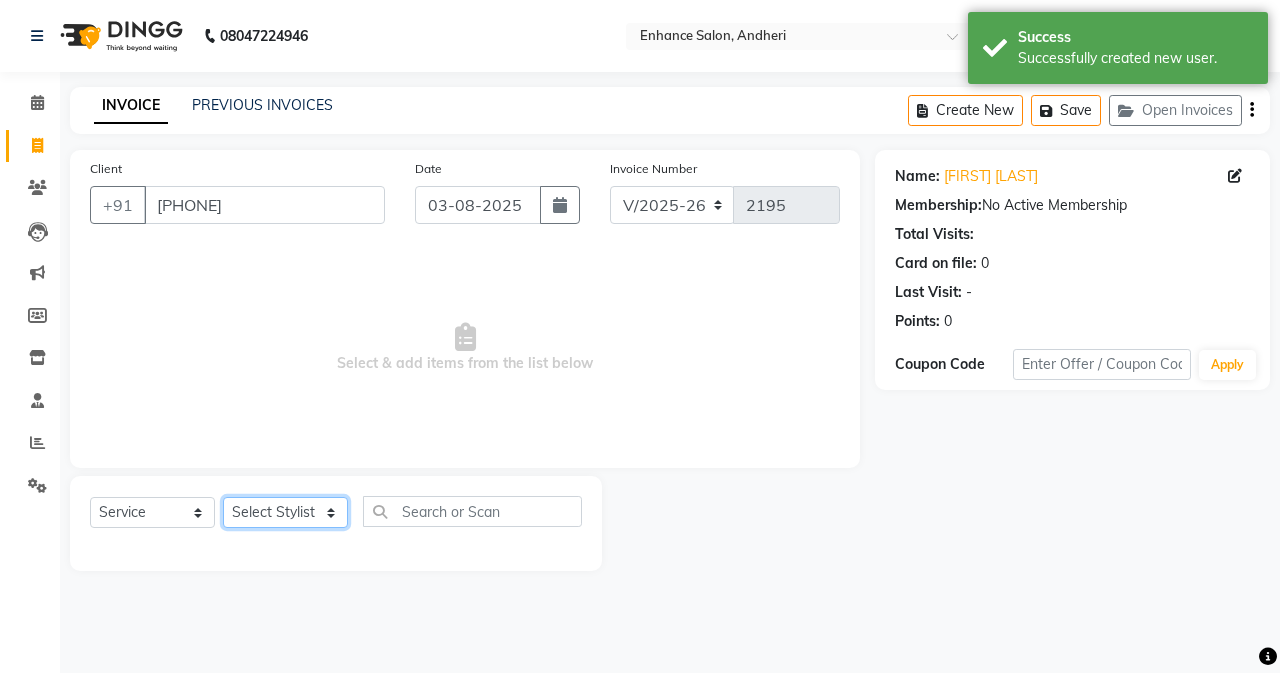 click on "Select Stylist Admin [FIRST]   [FIRST] [LAST]   [FIRST] [LAST]   Manager   [FIRST] [LAST]   [FIRST]   [FIRST] [LAST]   [FIRST] [LAST]   [FIRST] [LAST]   [FIRST] [LAST]   [FIRST] [LAST]   [FIRST] [LAST]   [FIRST] [LAST]" 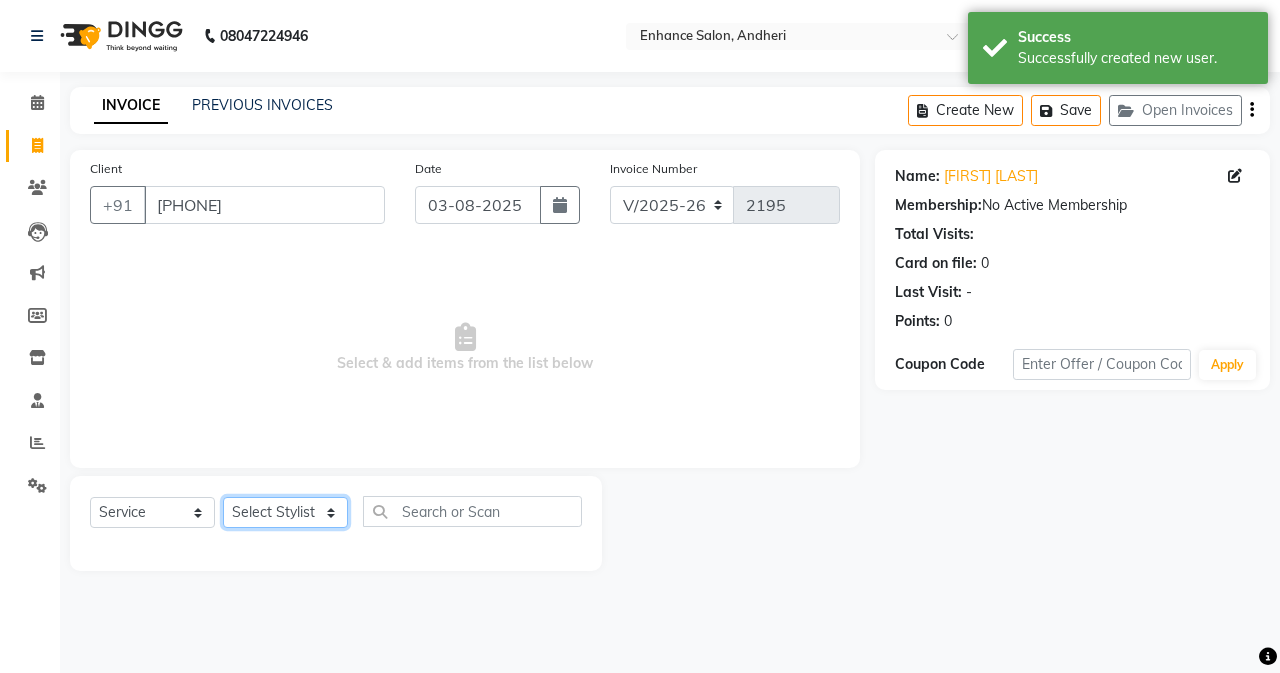 select on "[ZIP]" 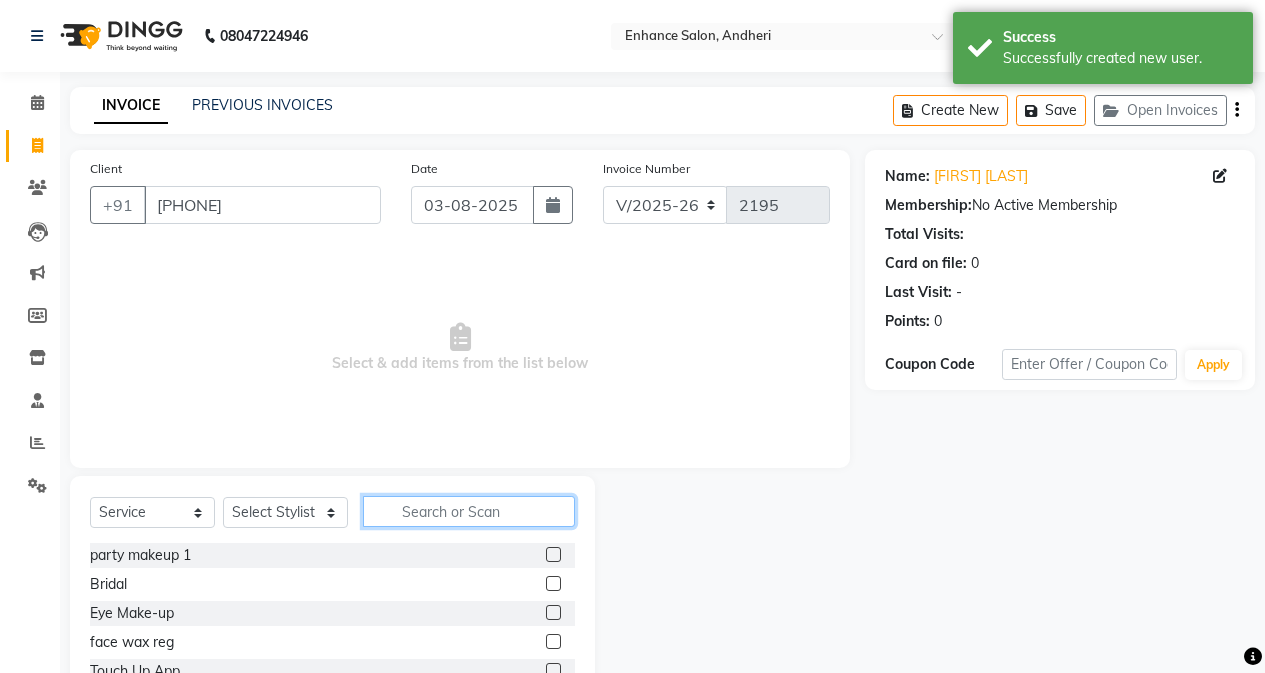 click 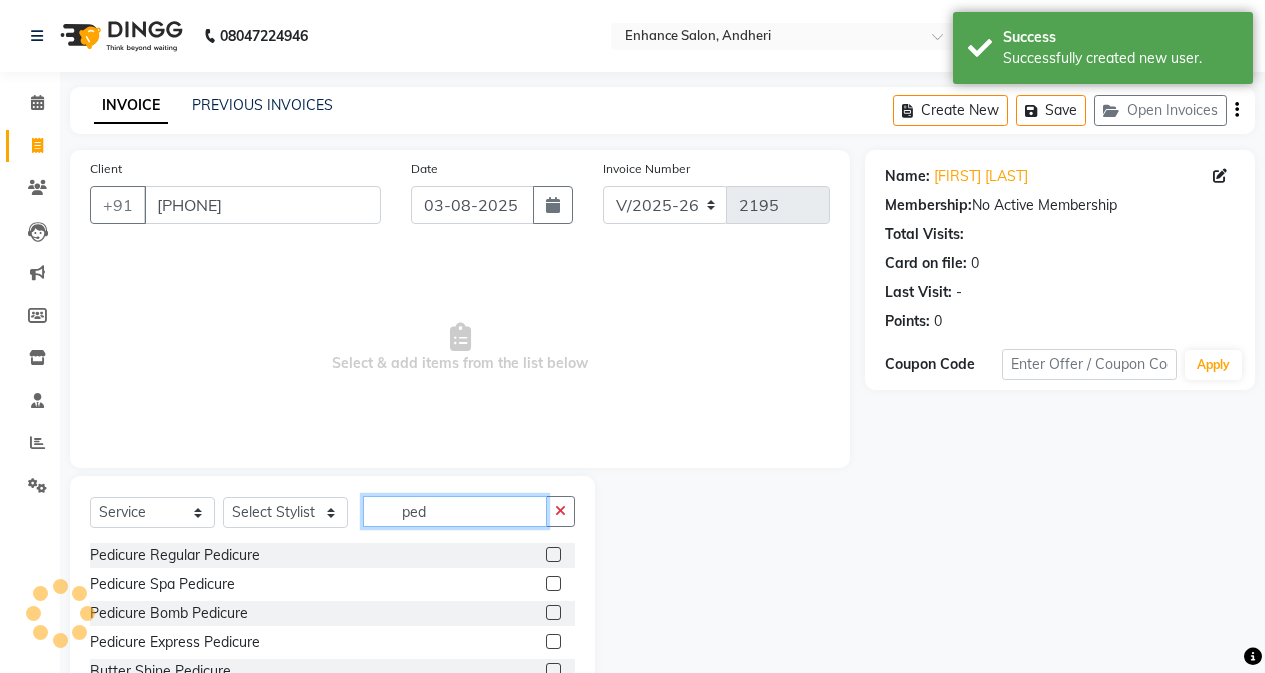 type on "ped" 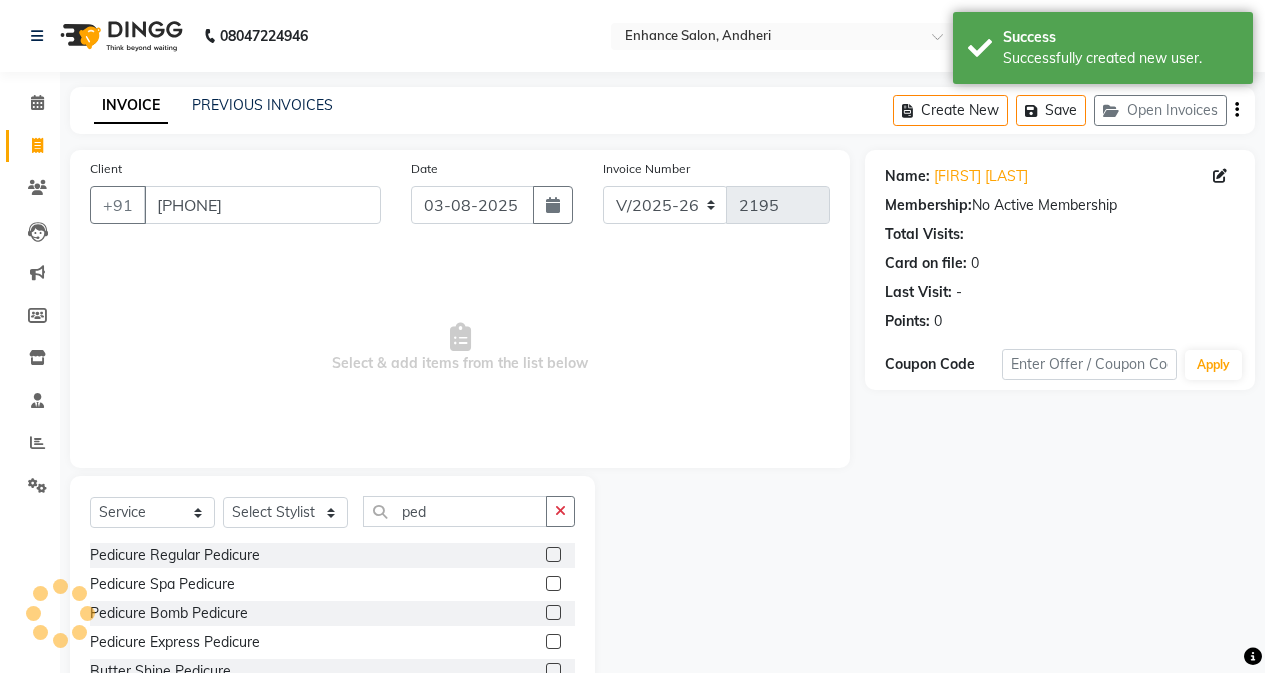 click 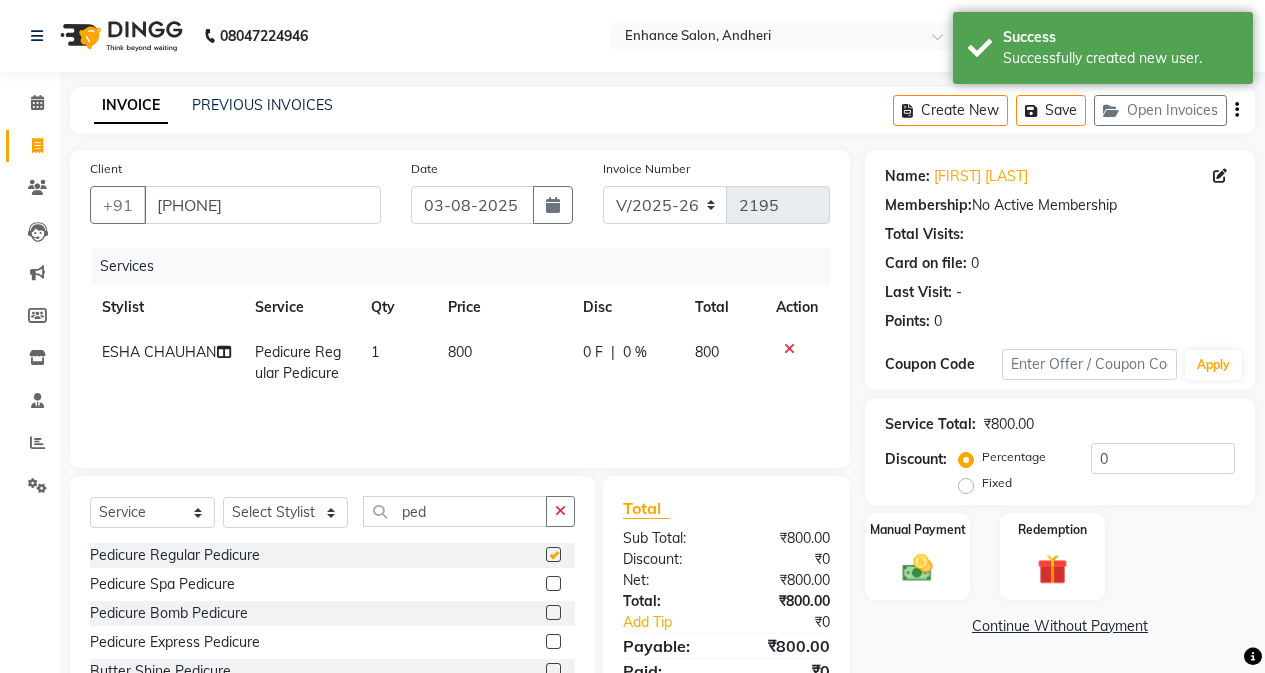 checkbox on "false" 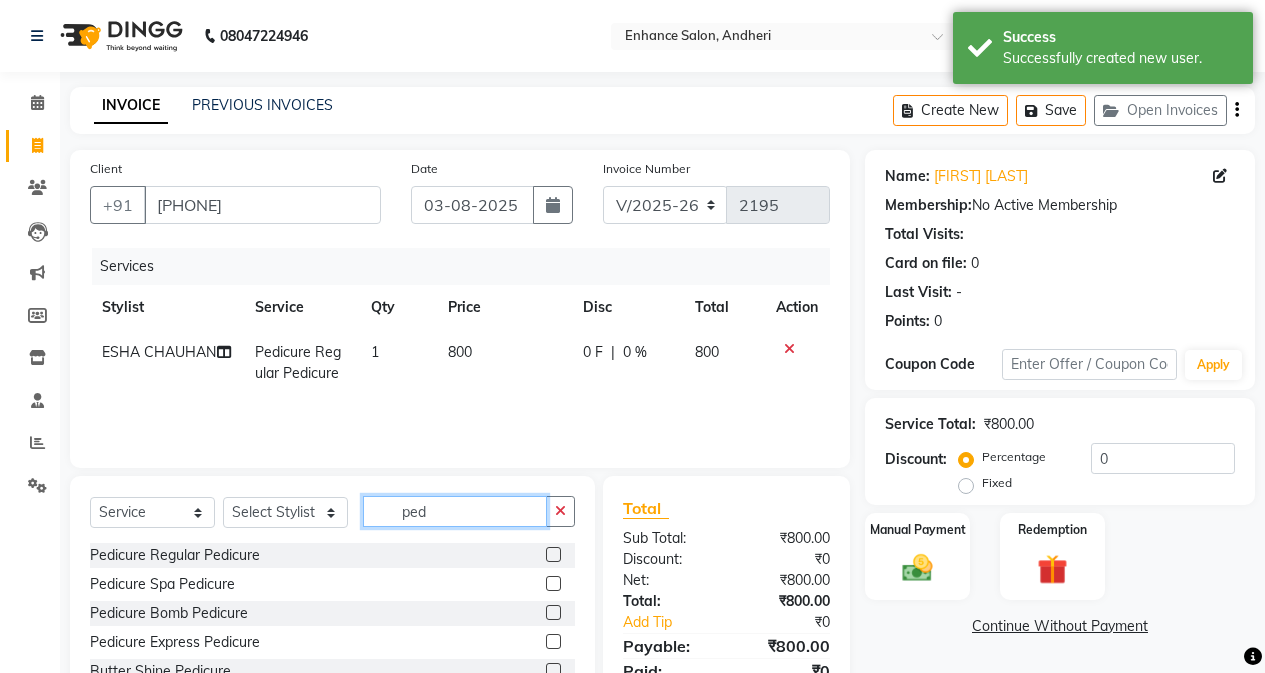 click on "ped" 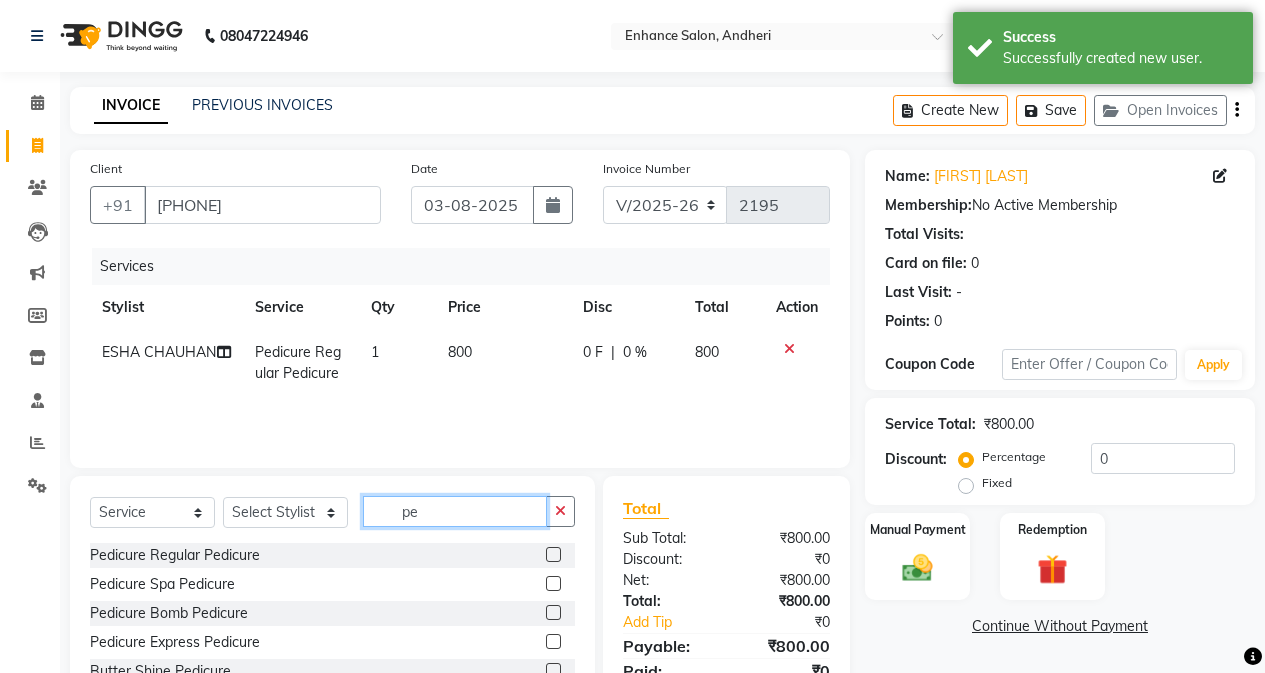 type on "p" 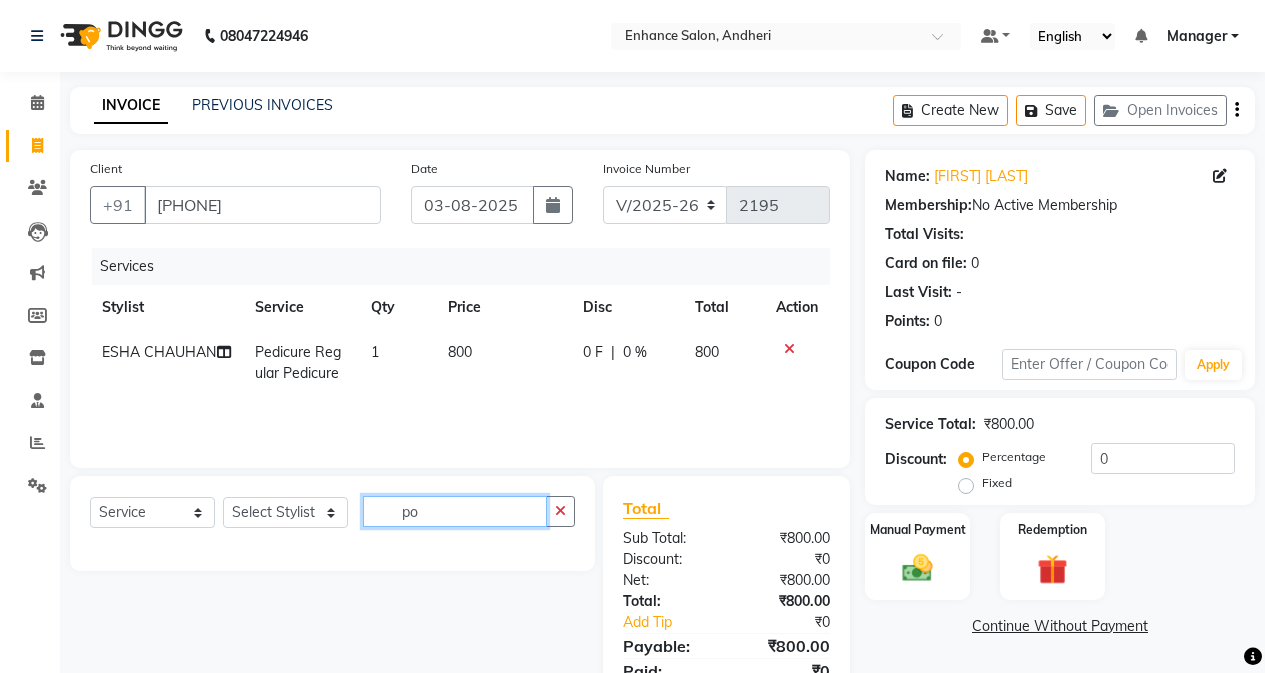 type on "p" 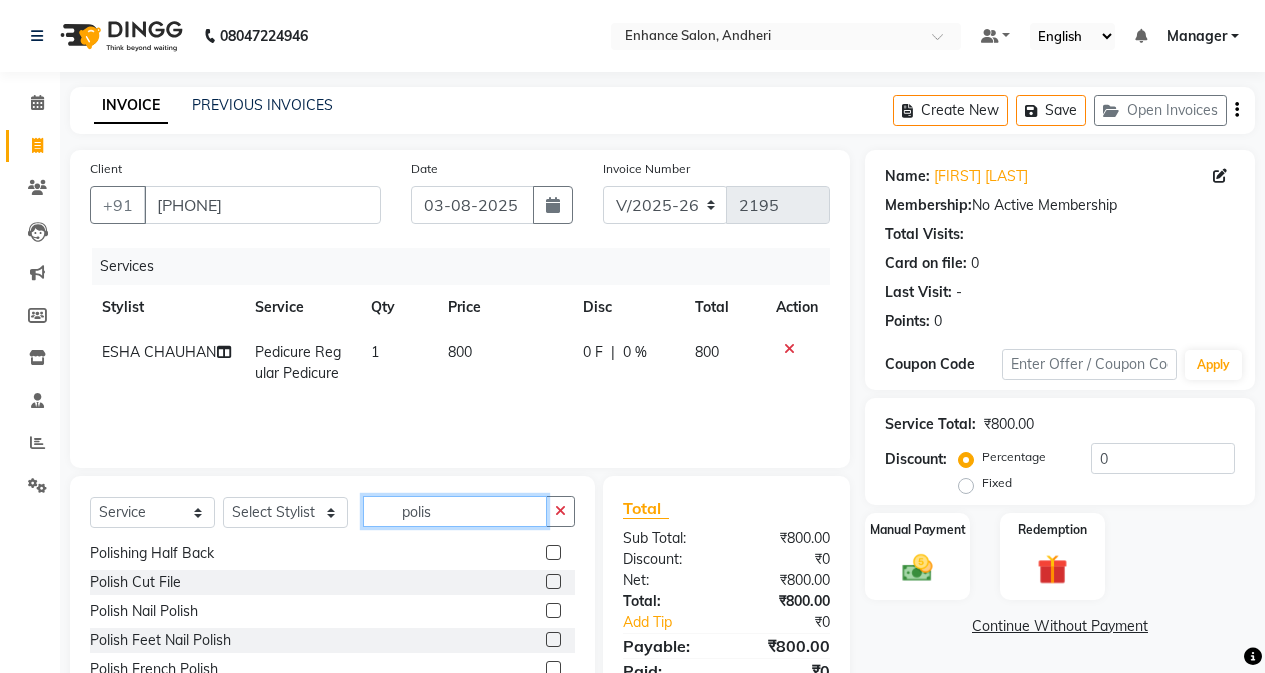 scroll, scrollTop: 206, scrollLeft: 0, axis: vertical 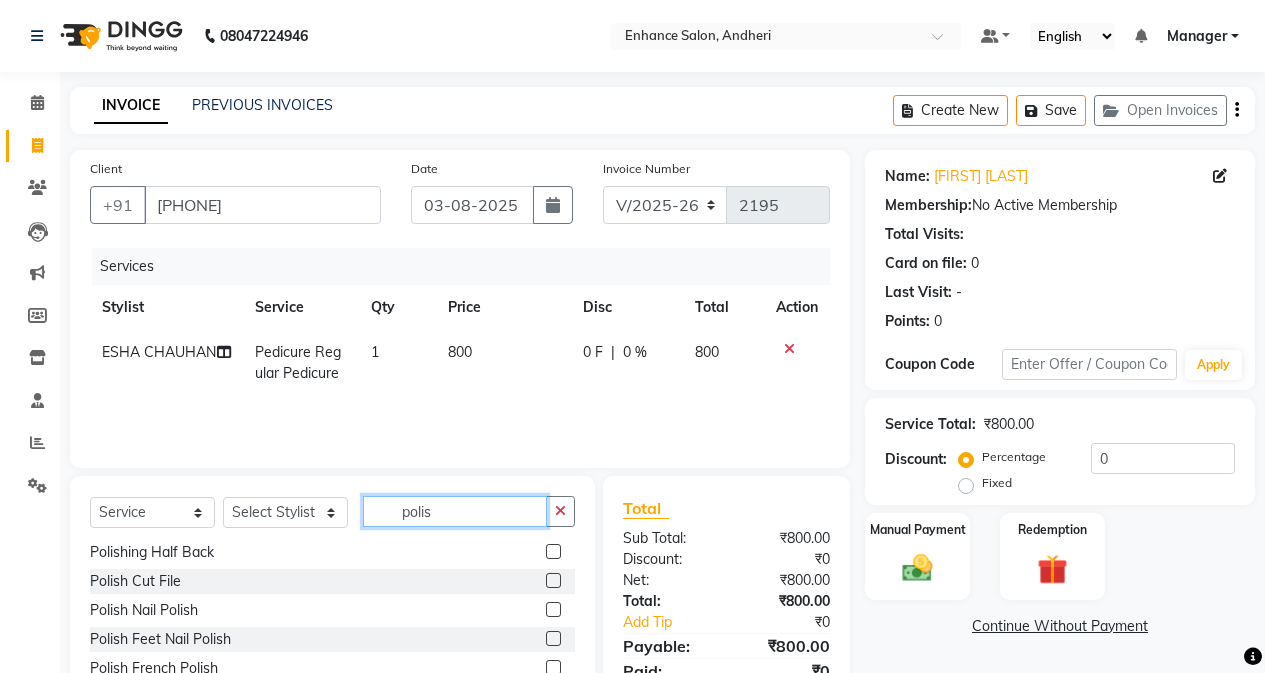 type on "polis" 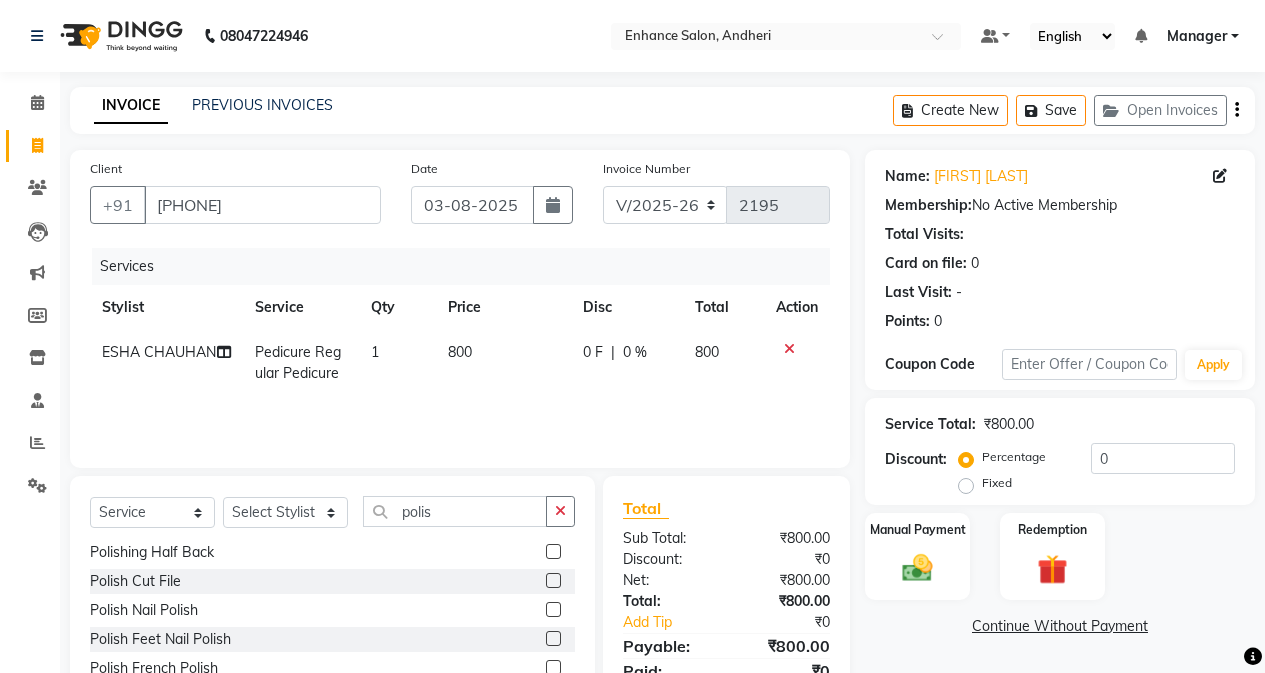 click 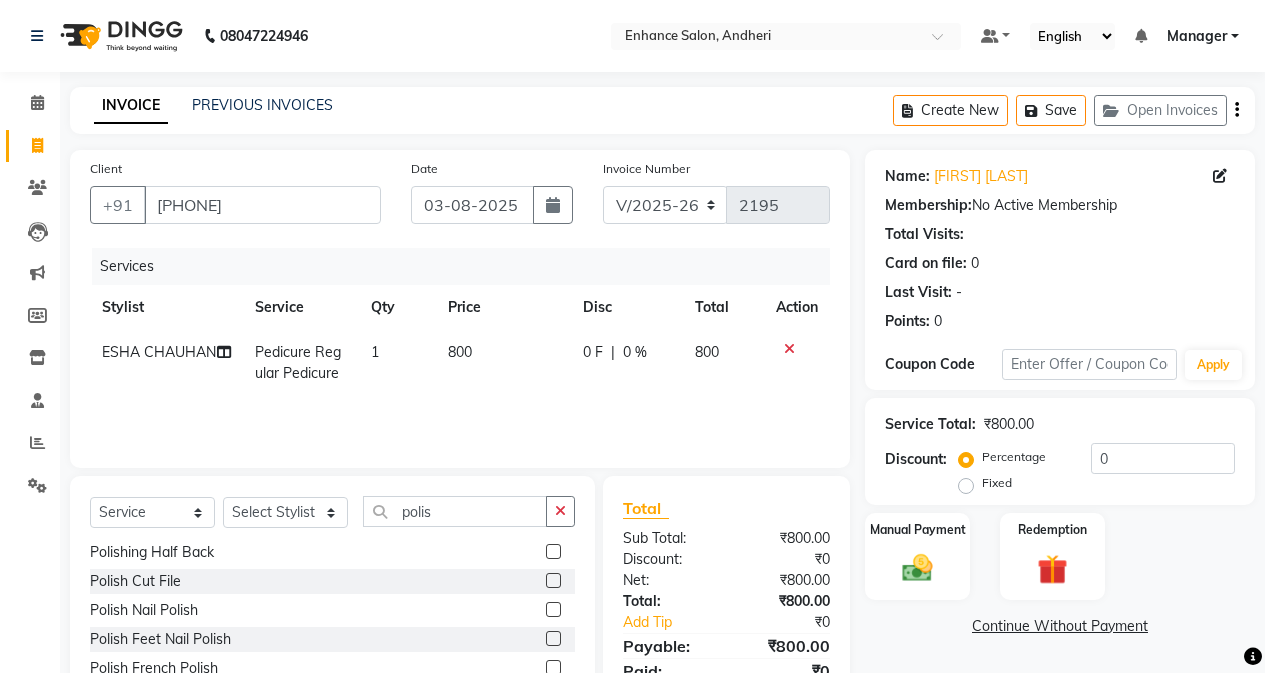 click at bounding box center (552, 610) 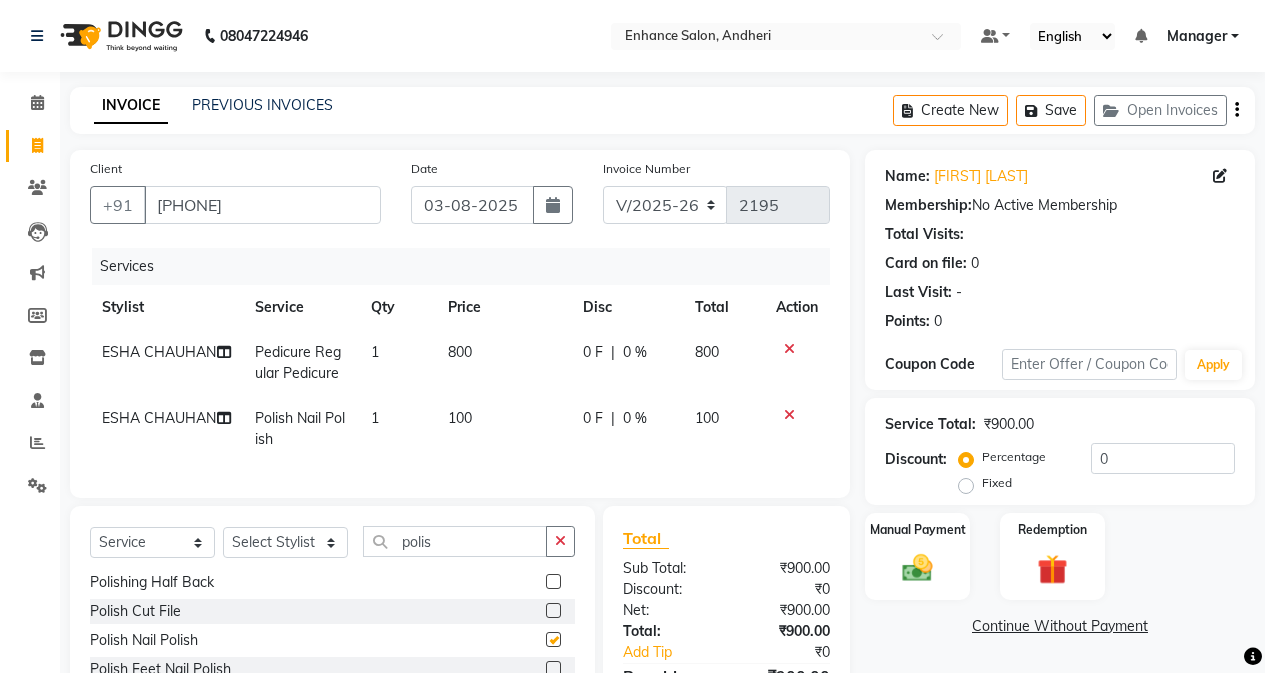 checkbox on "false" 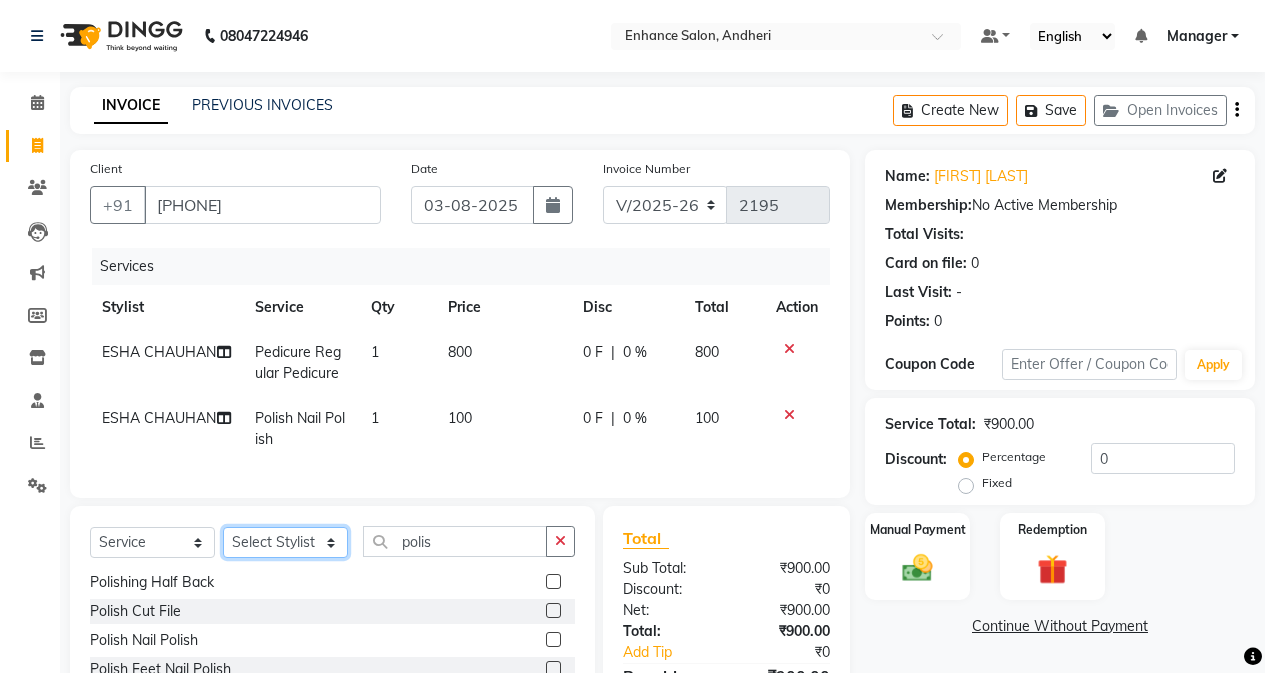 click on "Select Stylist Admin [FIRST]   [FIRST] [LAST]   [FIRST] [LAST]   Manager   [FIRST] [LAST]   [FIRST]   [FIRST] [LAST]   [FIRST] [LAST]   [FIRST] [LAST]   [FIRST] [LAST]   [FIRST] [LAST]   [FIRST] [LAST]   [FIRST] [LAST]" 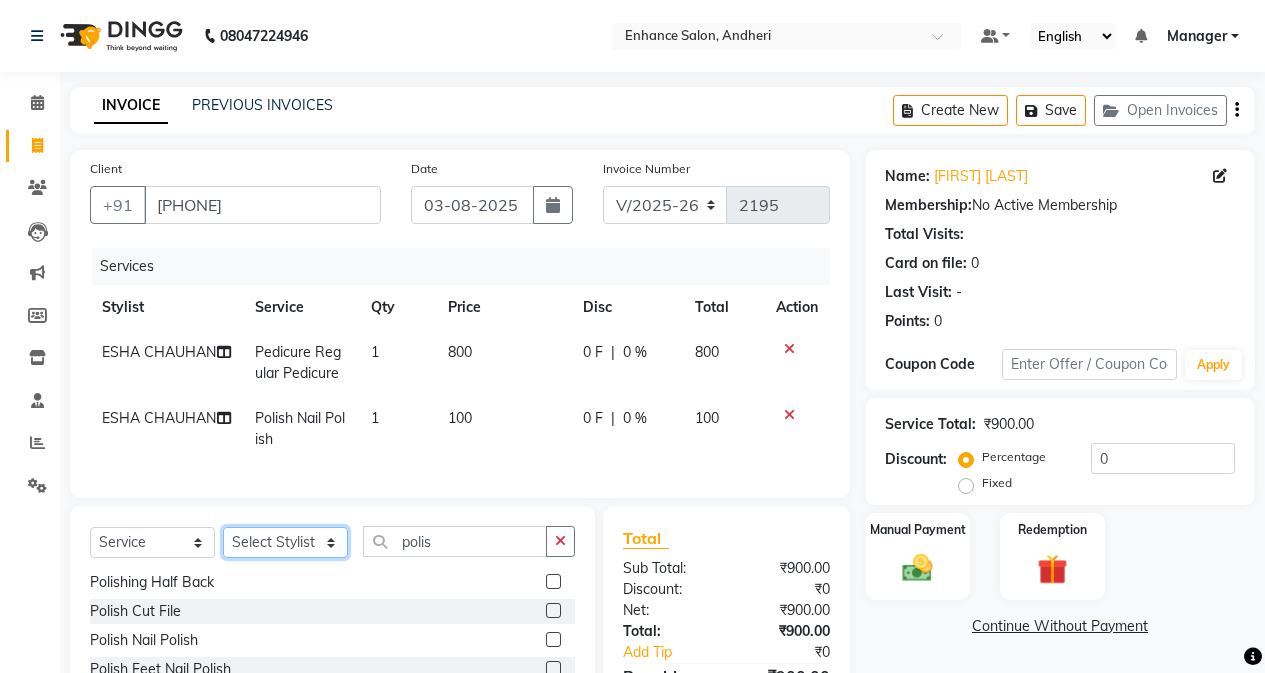 select on "61736" 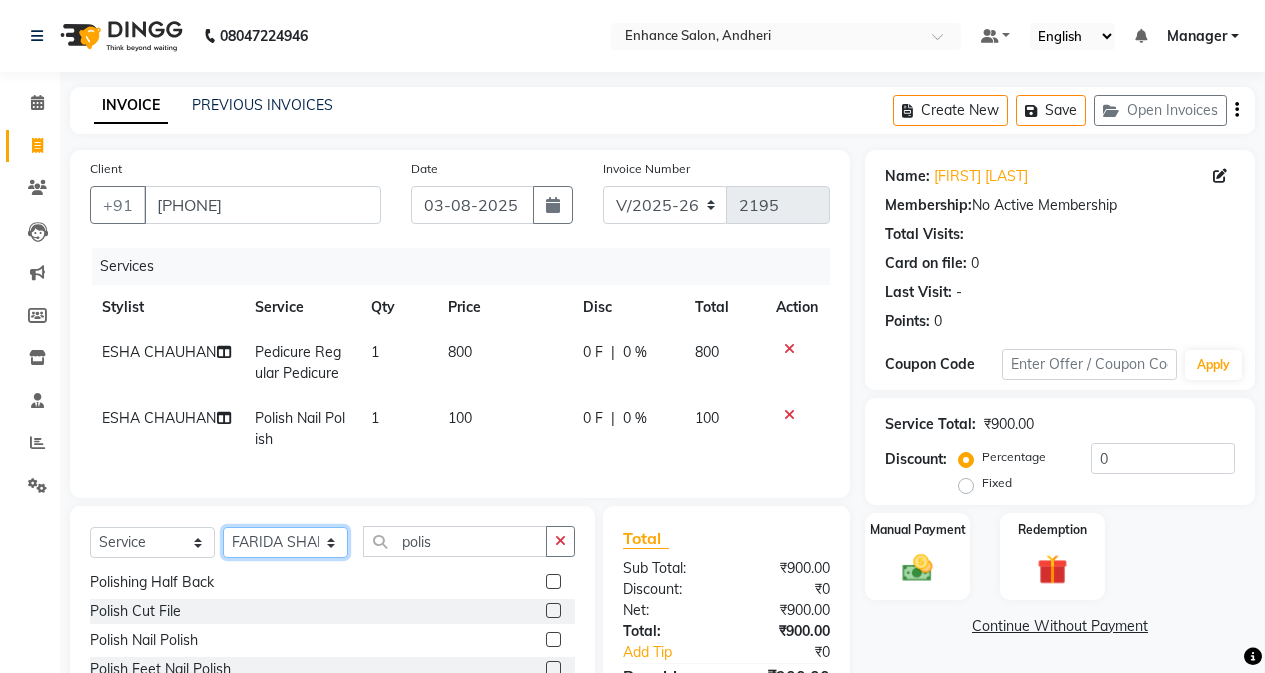 click on "Select Stylist Admin [FIRST]   [FIRST] [LAST]   [FIRST] [LAST]   Manager   [FIRST] [LAST]   [FIRST]   [FIRST] [LAST]   [FIRST] [LAST]   [FIRST] [LAST]   [FIRST] [LAST]   [FIRST] [LAST]   [FIRST] [LAST]   [FIRST] [LAST]" 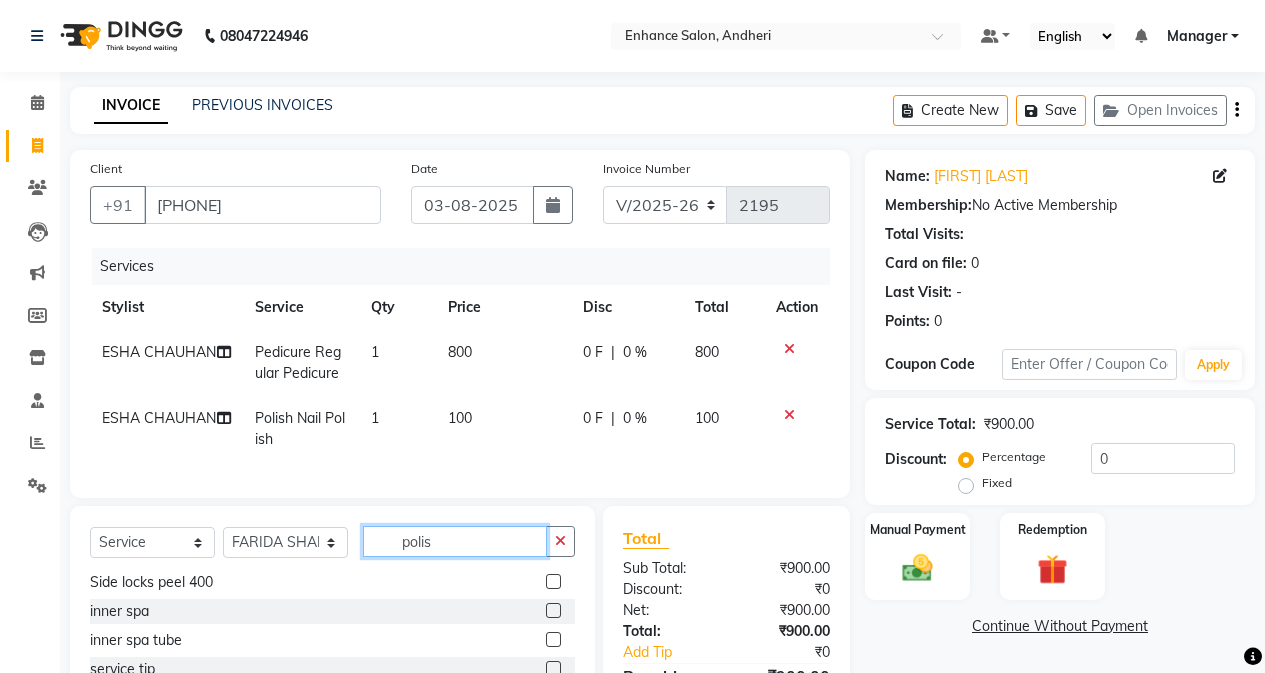 click on "polis" 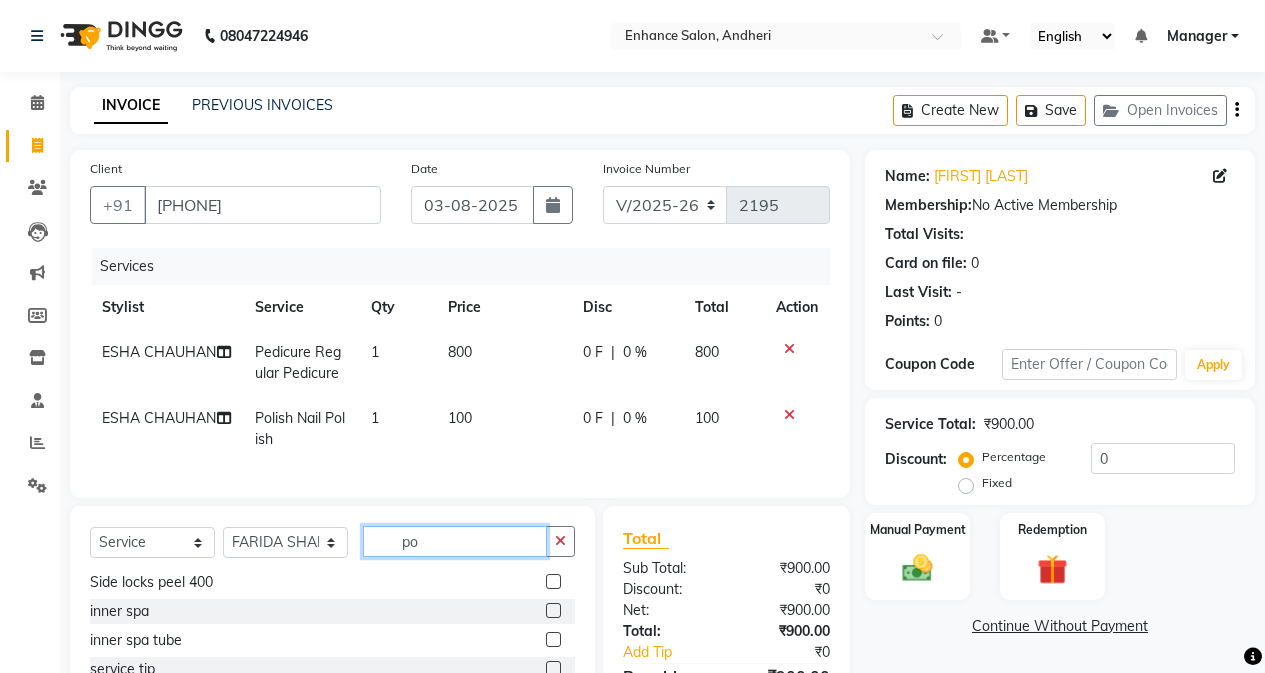 type on "p" 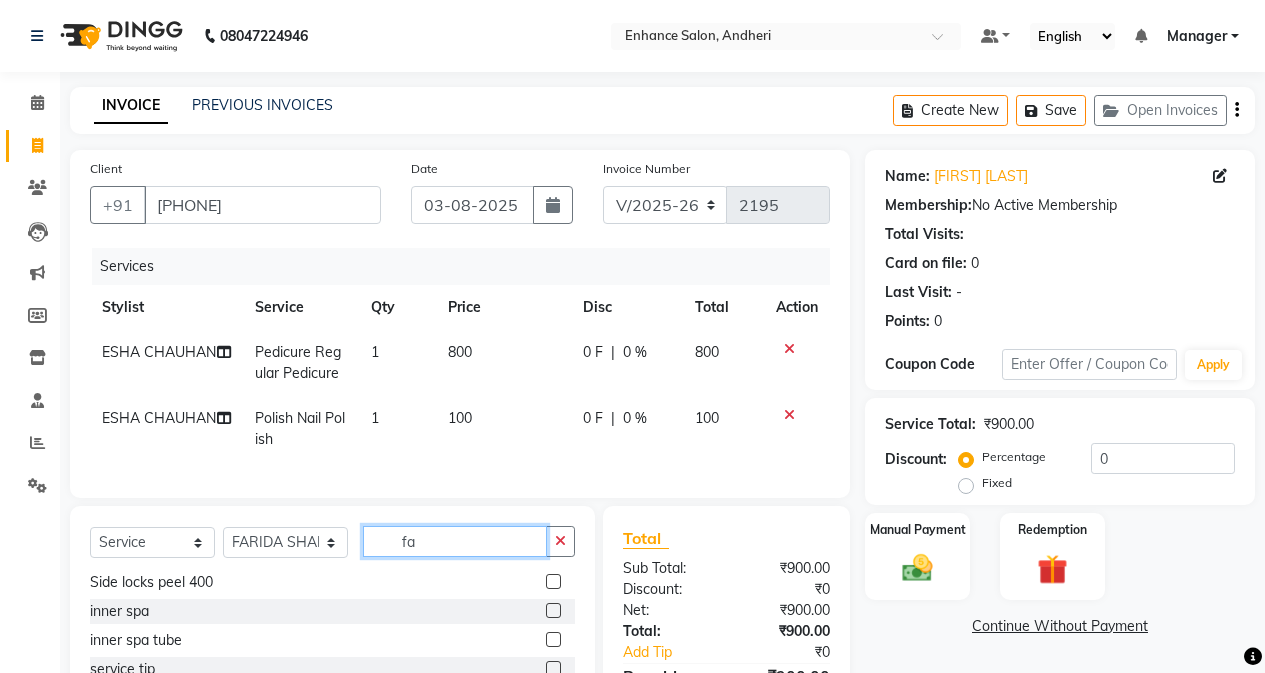 scroll, scrollTop: 0, scrollLeft: 0, axis: both 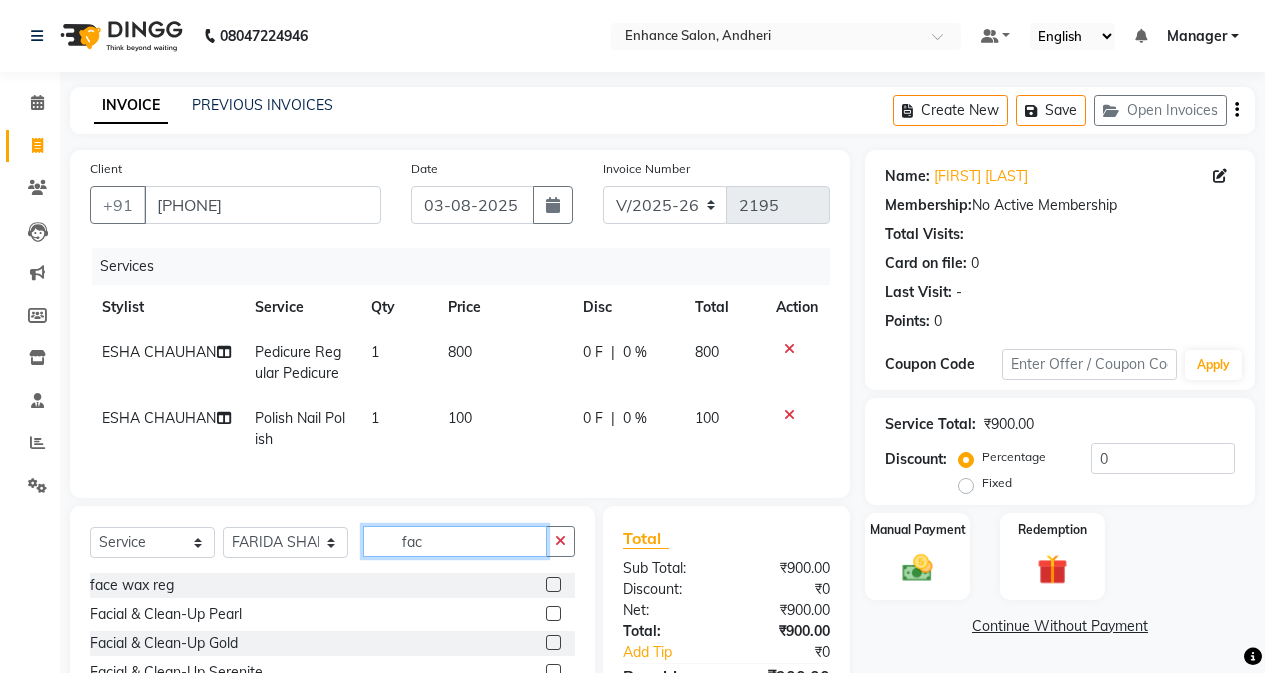 type on "fac" 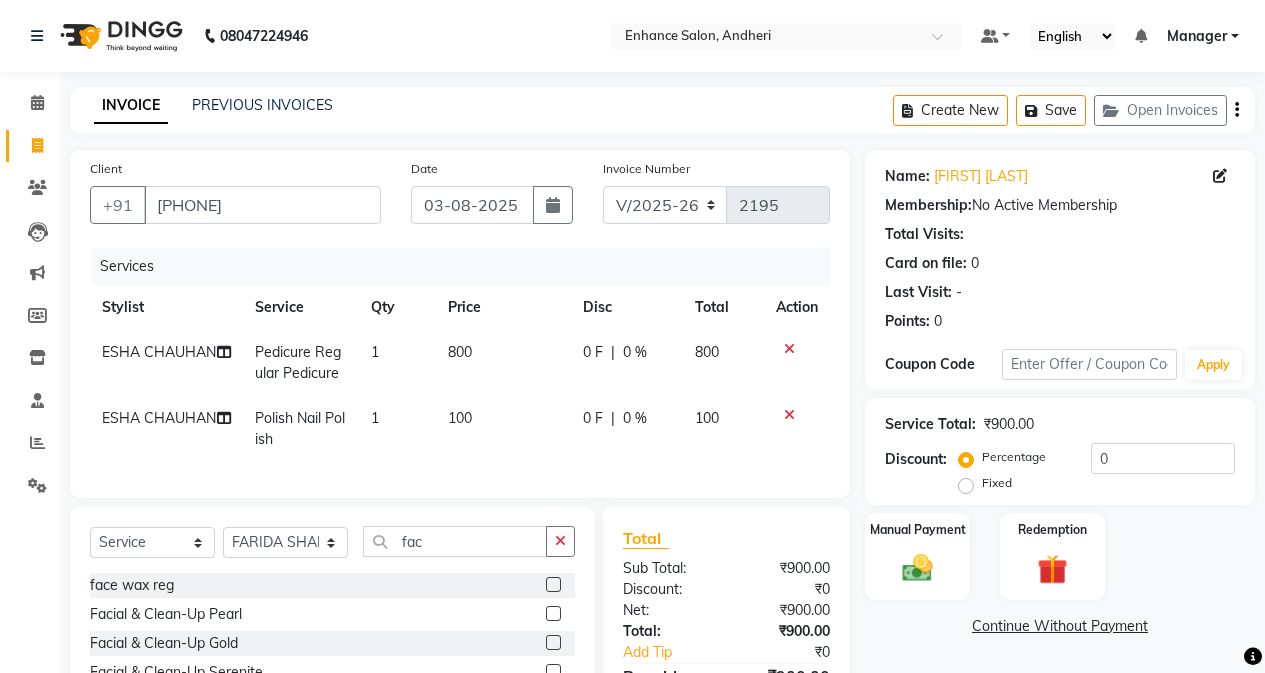 click 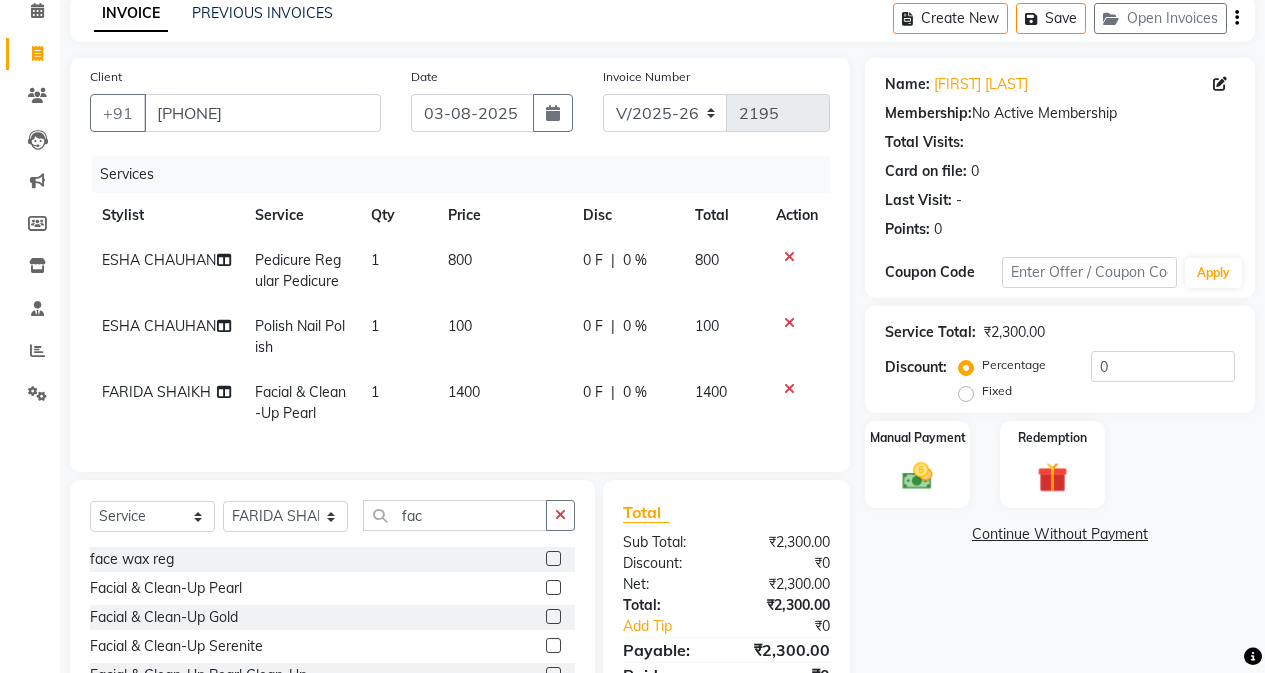 scroll, scrollTop: 239, scrollLeft: 0, axis: vertical 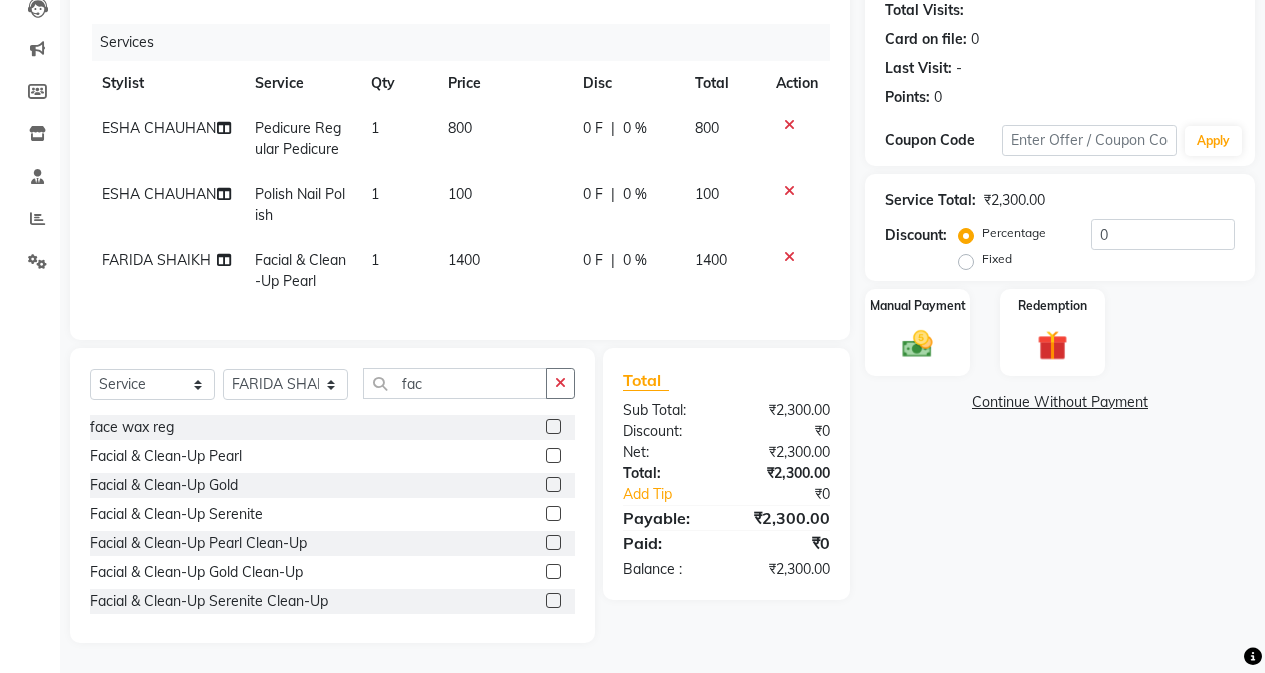 click 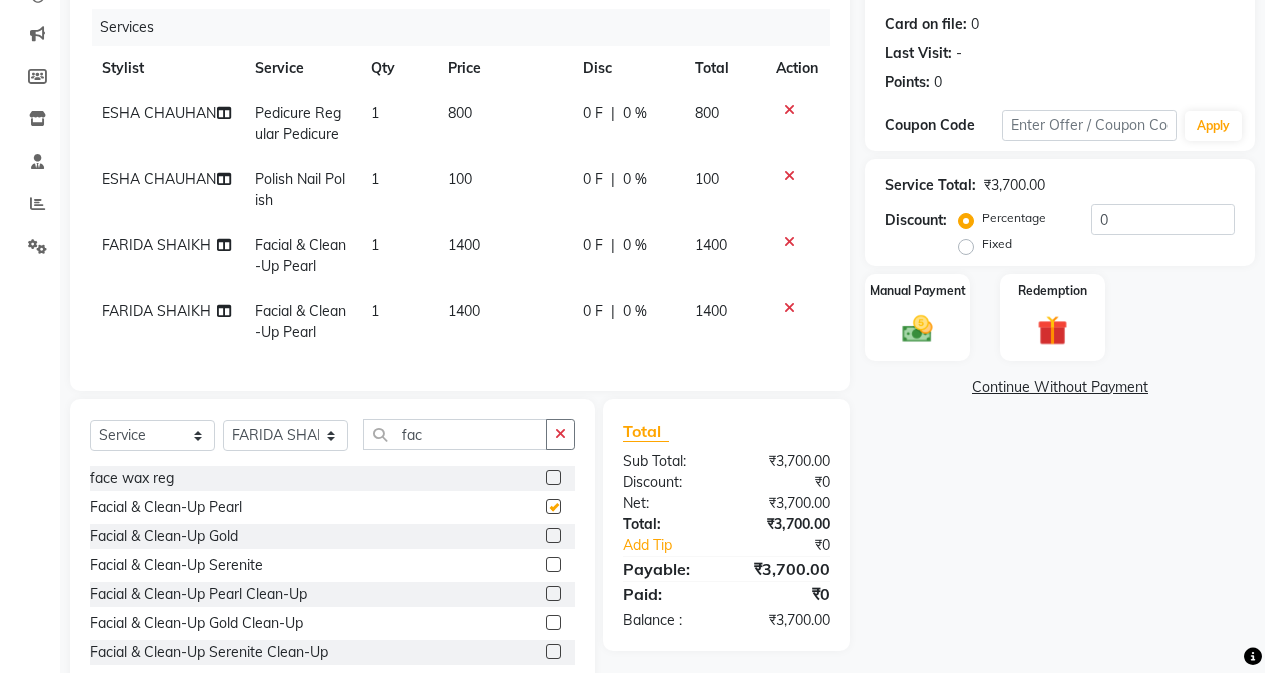checkbox on "false" 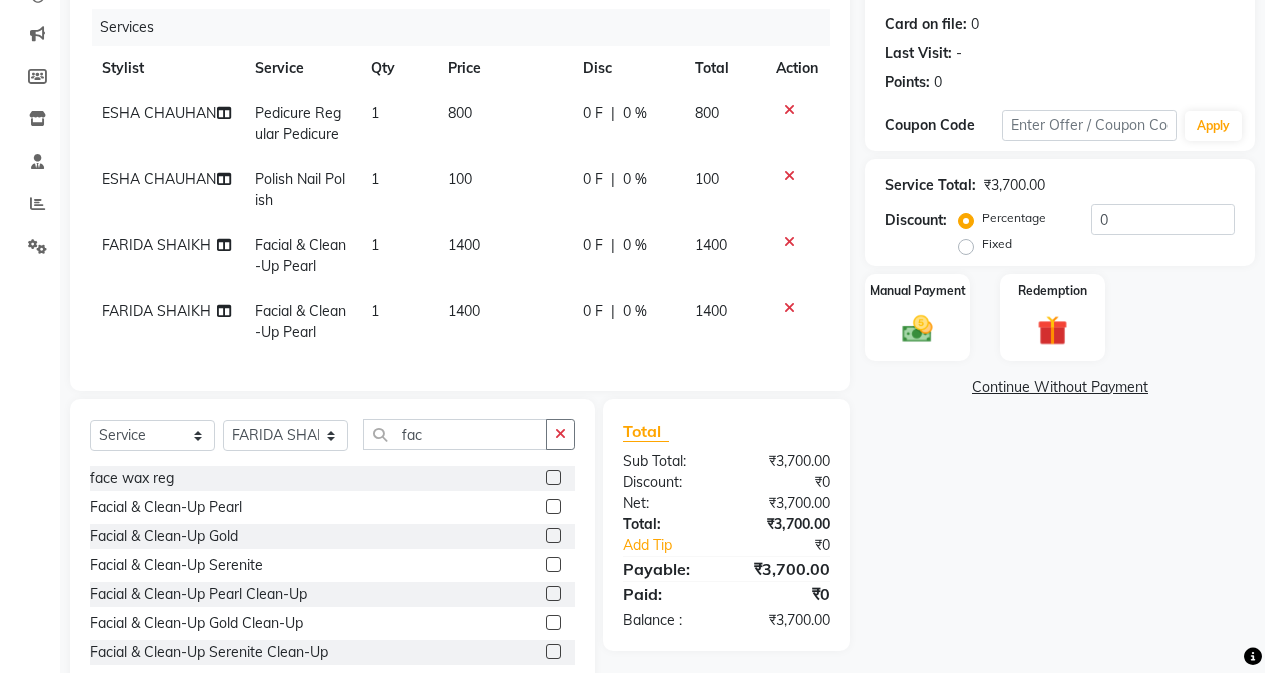 click on "FARIDA SHAIKH" 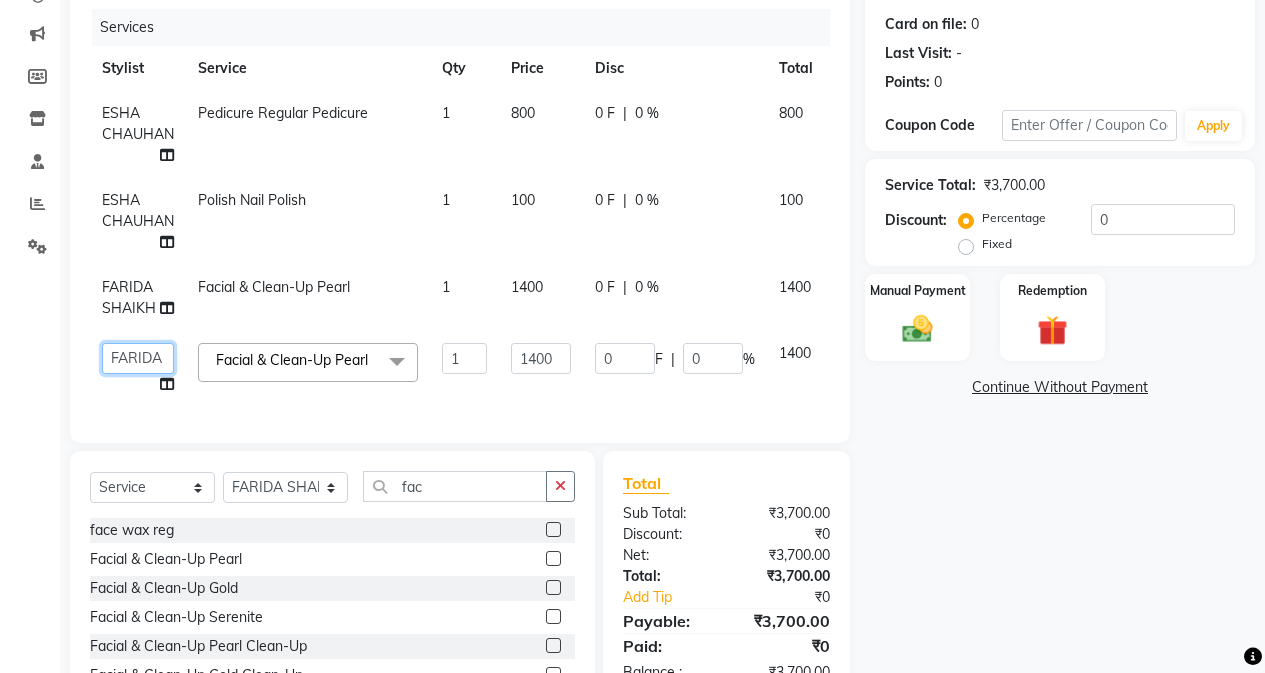 click on "Admin   [FIRST] [LAST]   [FIRST] [LAST]   Manager   [FIRST] [LAST]   [FIRST]   [FIRST] [LAST]   [FIRST] [LAST]   [FIRST] [LAST]   [FIRST] [LAST]   [FIRST] [LAST]   [FIRST] [LAST]   [FIRST] [LAST]" 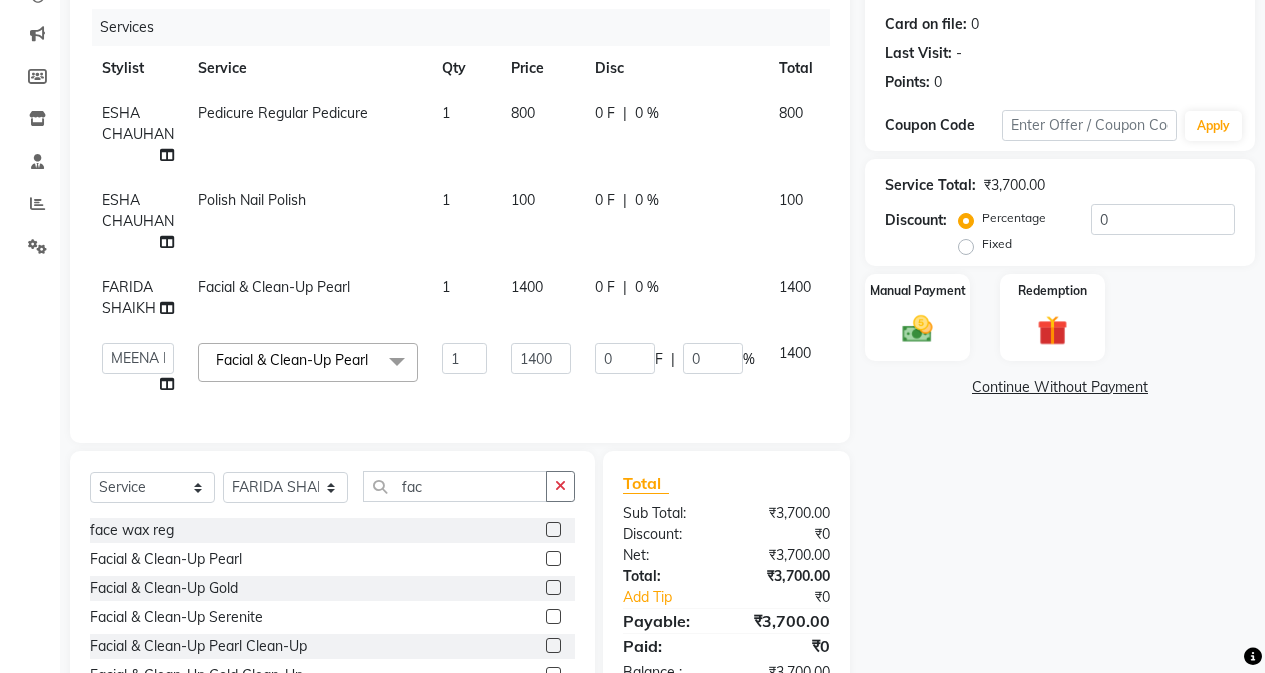 select on "61732" 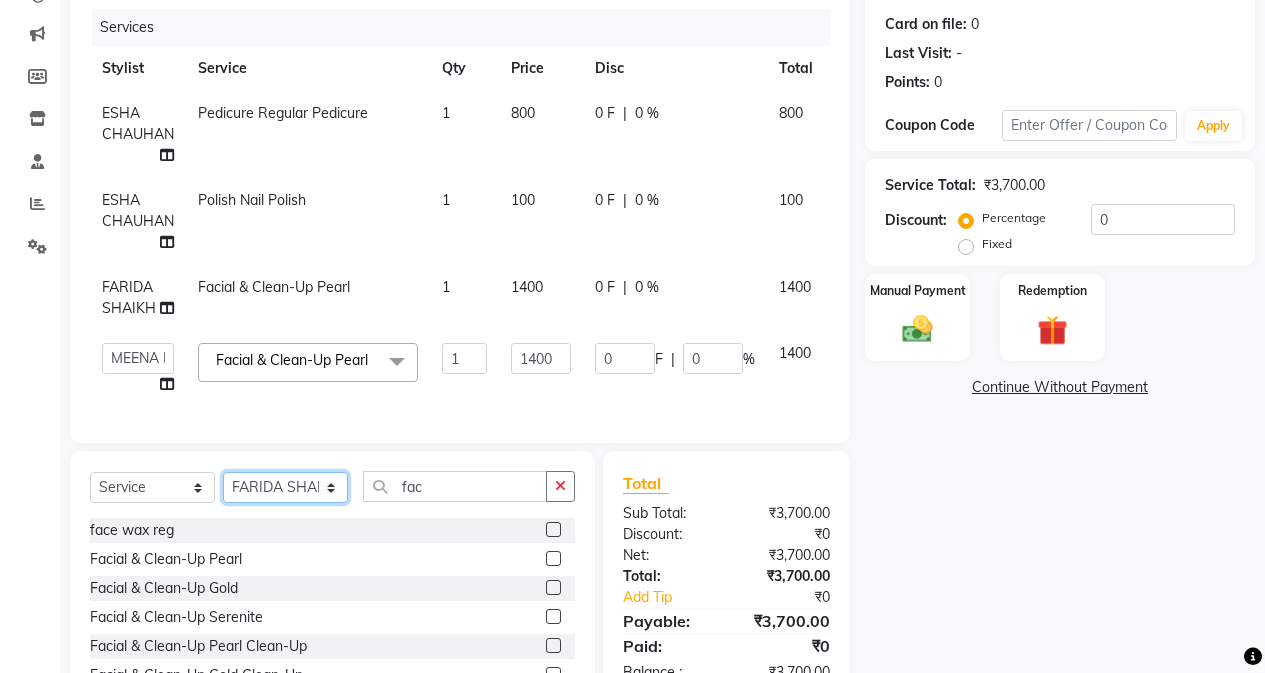 click on "Select Stylist Admin [FIRST]   [FIRST] [LAST]   [FIRST] [LAST]   Manager   [FIRST] [LAST]   [FIRST]   [FIRST] [LAST]   [FIRST] [LAST]   [FIRST] [LAST]   [FIRST] [LAST]   [FIRST] [LAST]   [FIRST] [LAST]   [FIRST] [LAST]" 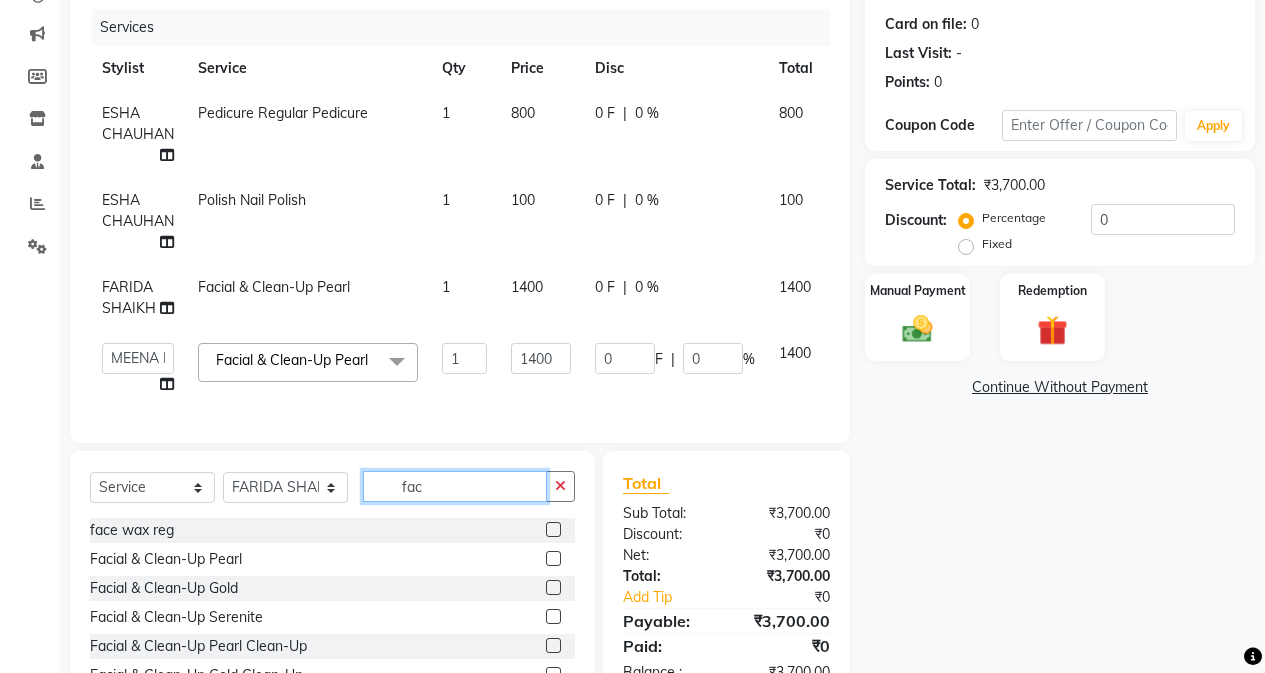 click on "fac" 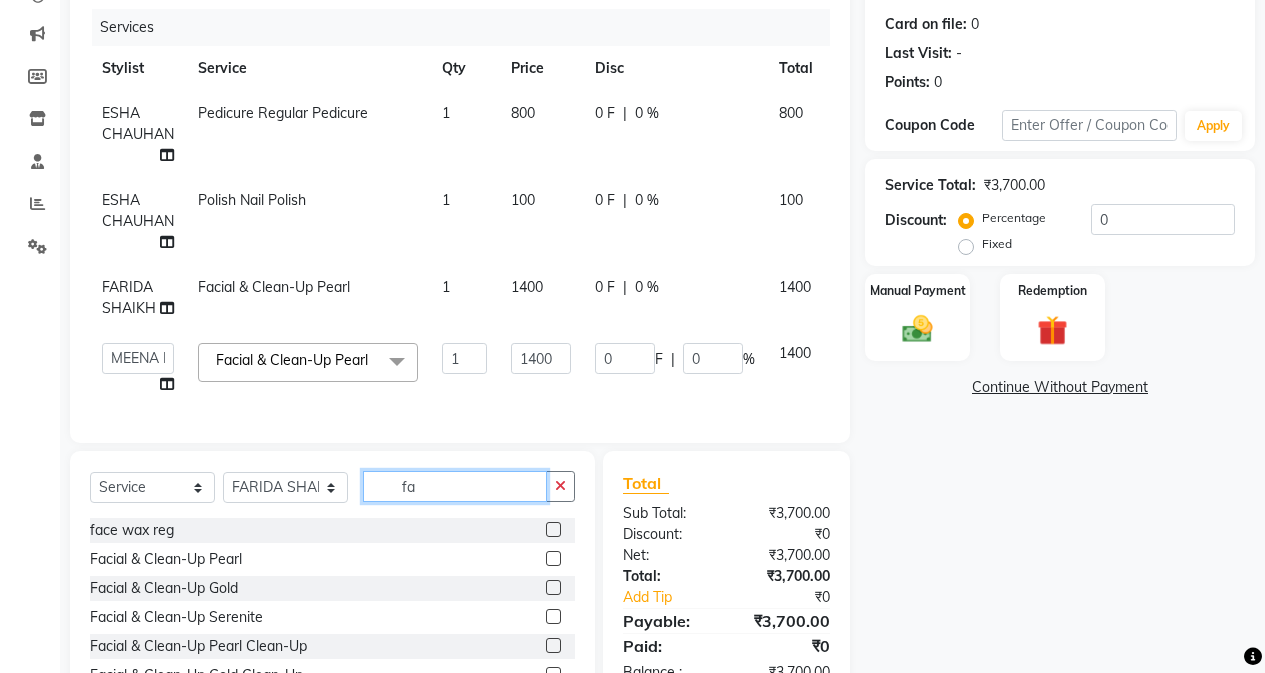type on "f" 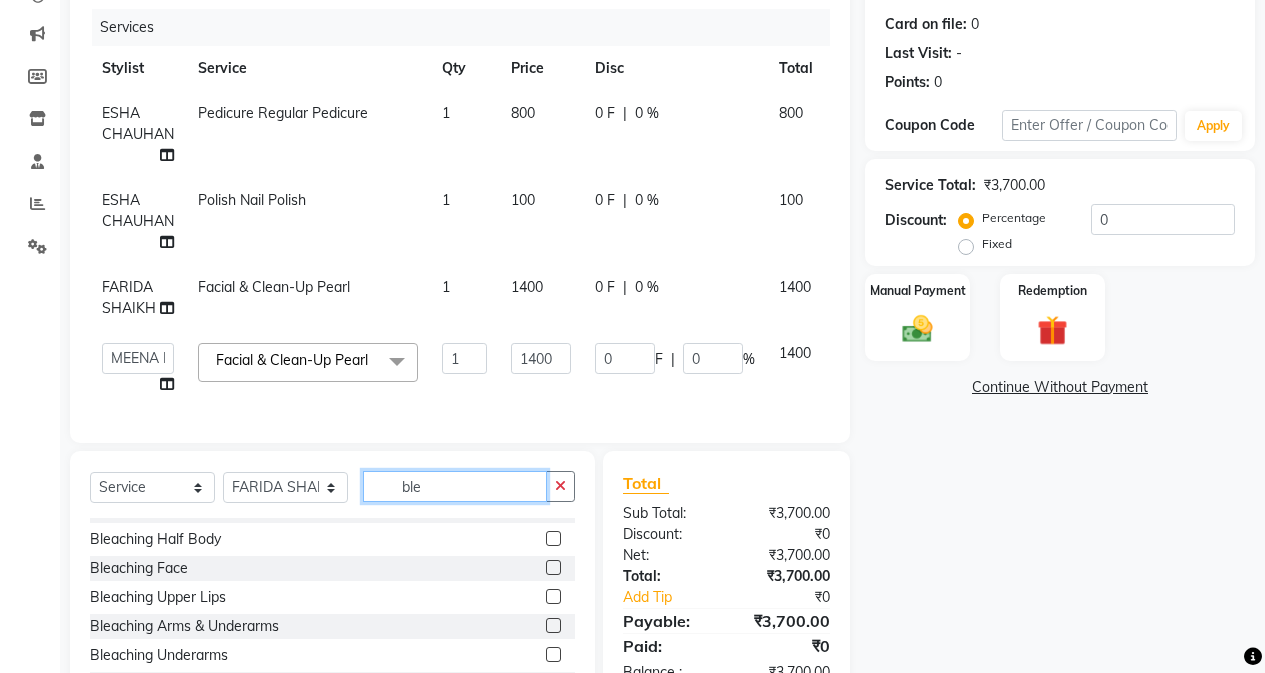 scroll, scrollTop: 100, scrollLeft: 0, axis: vertical 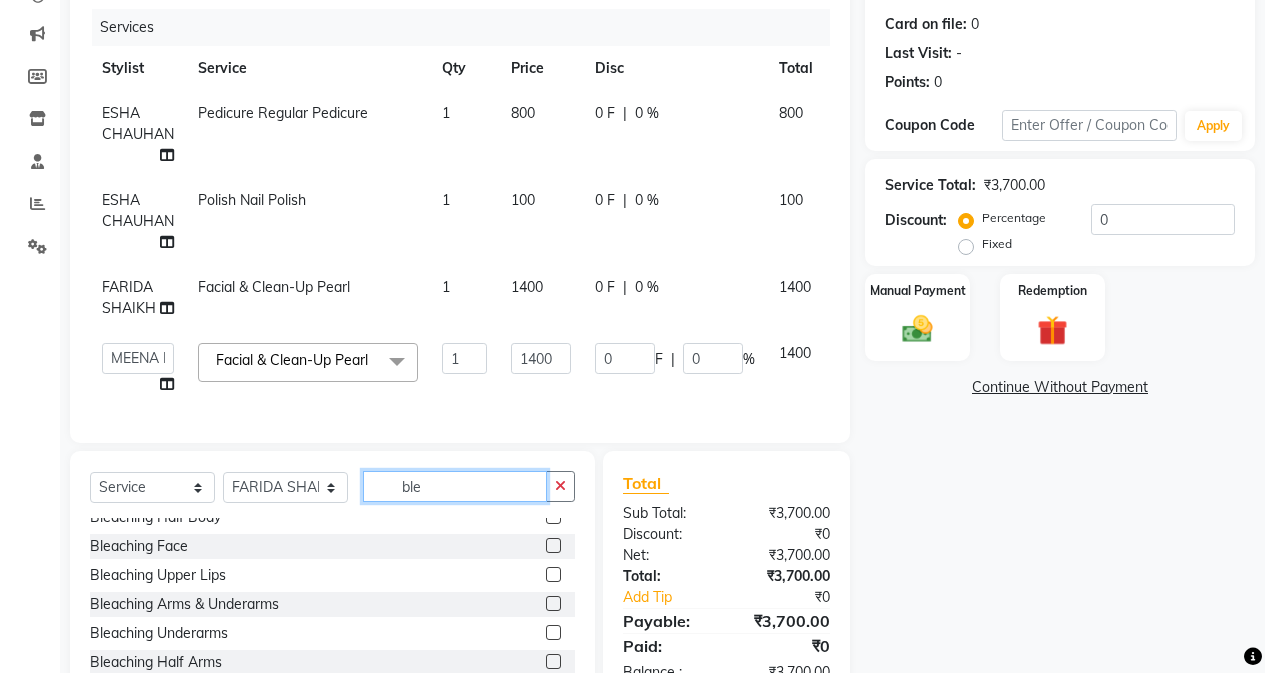 type on "ble" 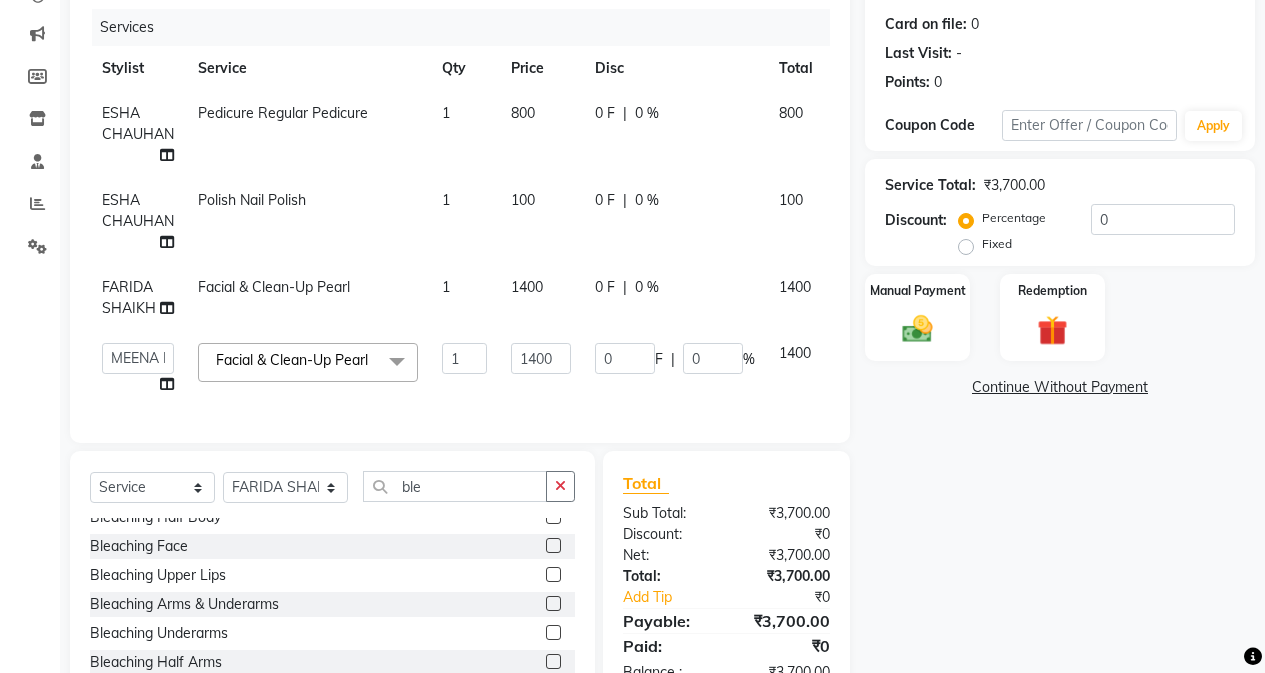 click 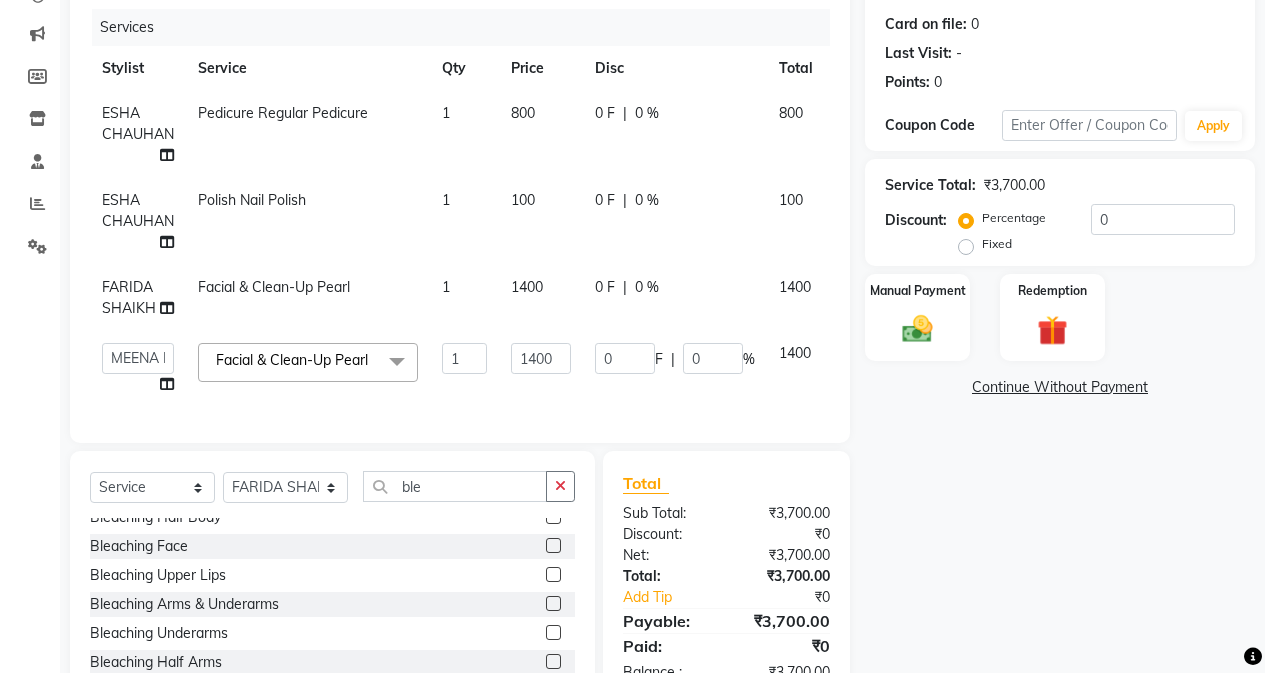click at bounding box center [552, 546] 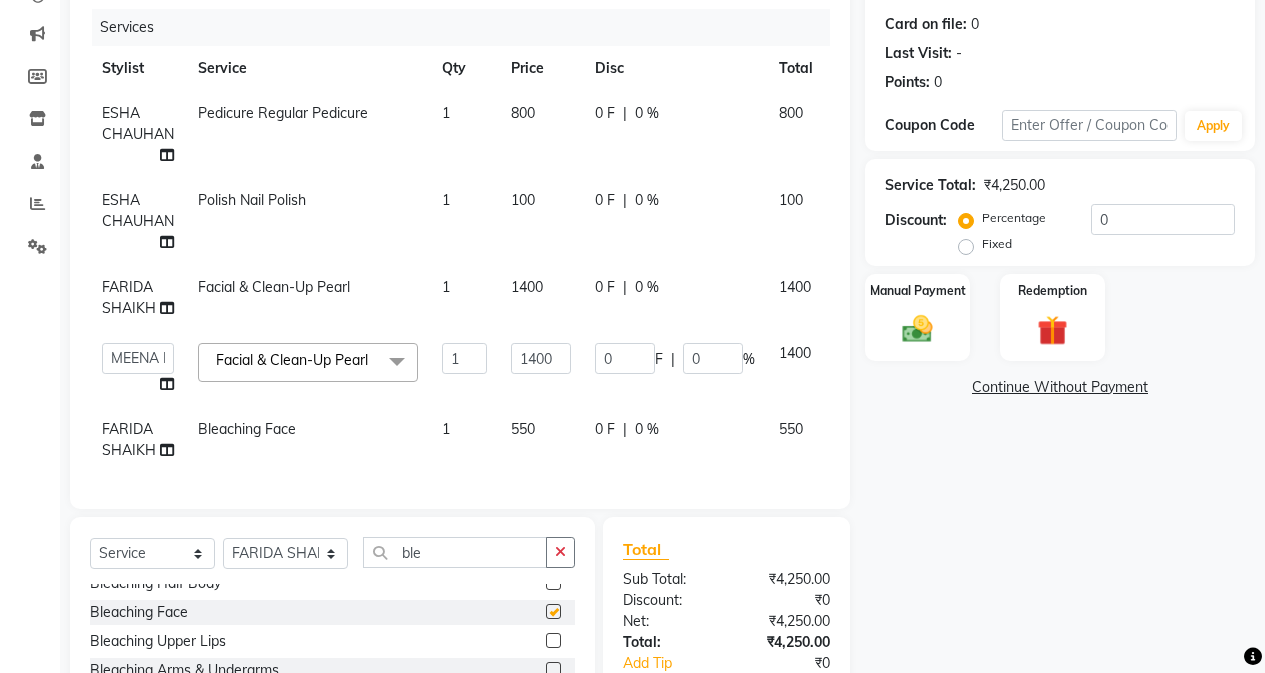 checkbox on "false" 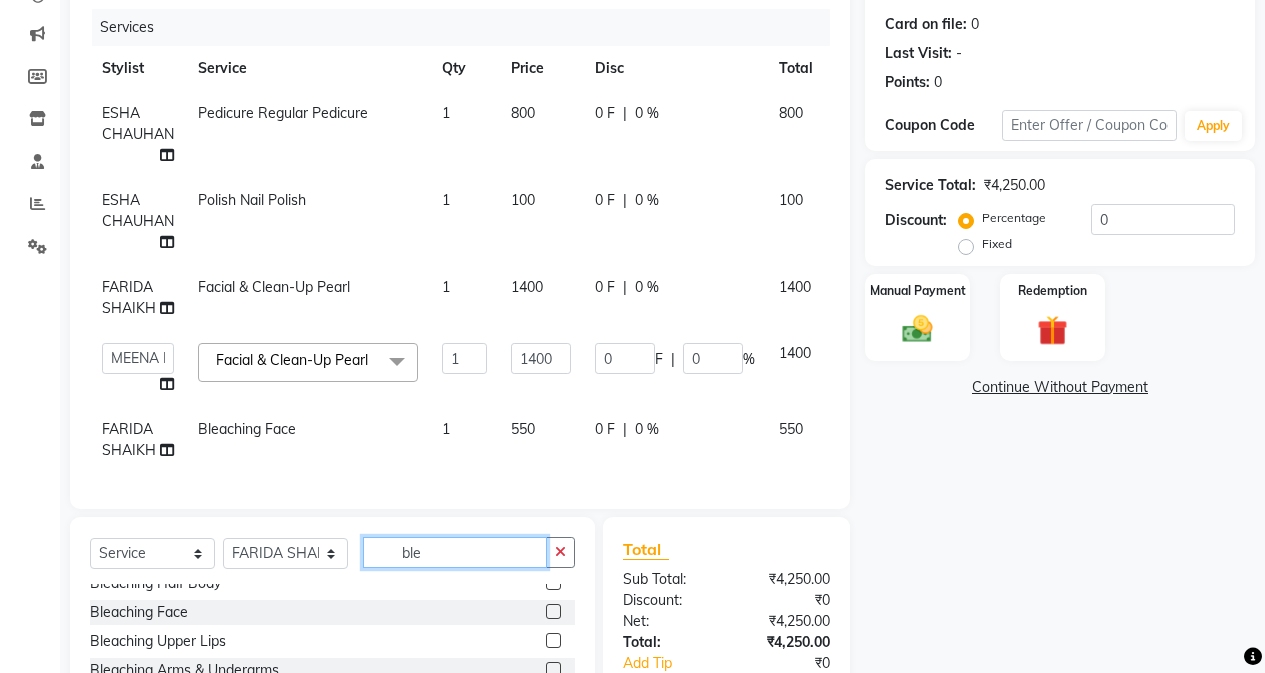 click on "ble" 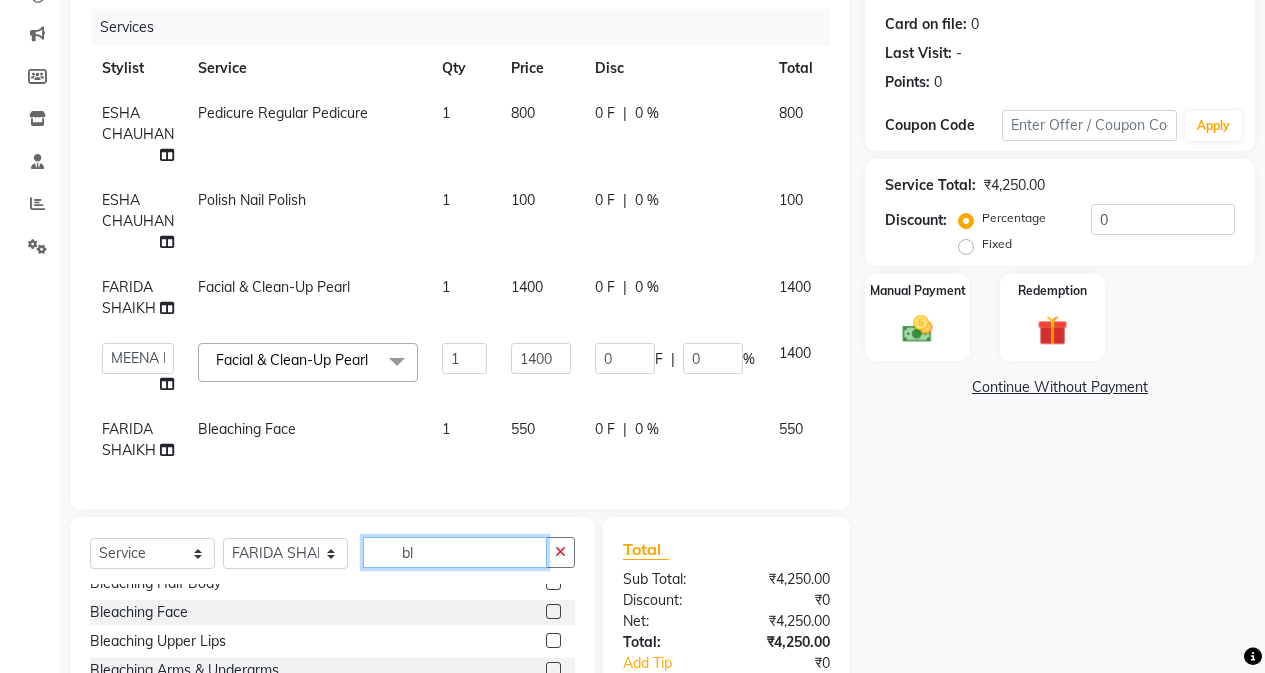 type on "b" 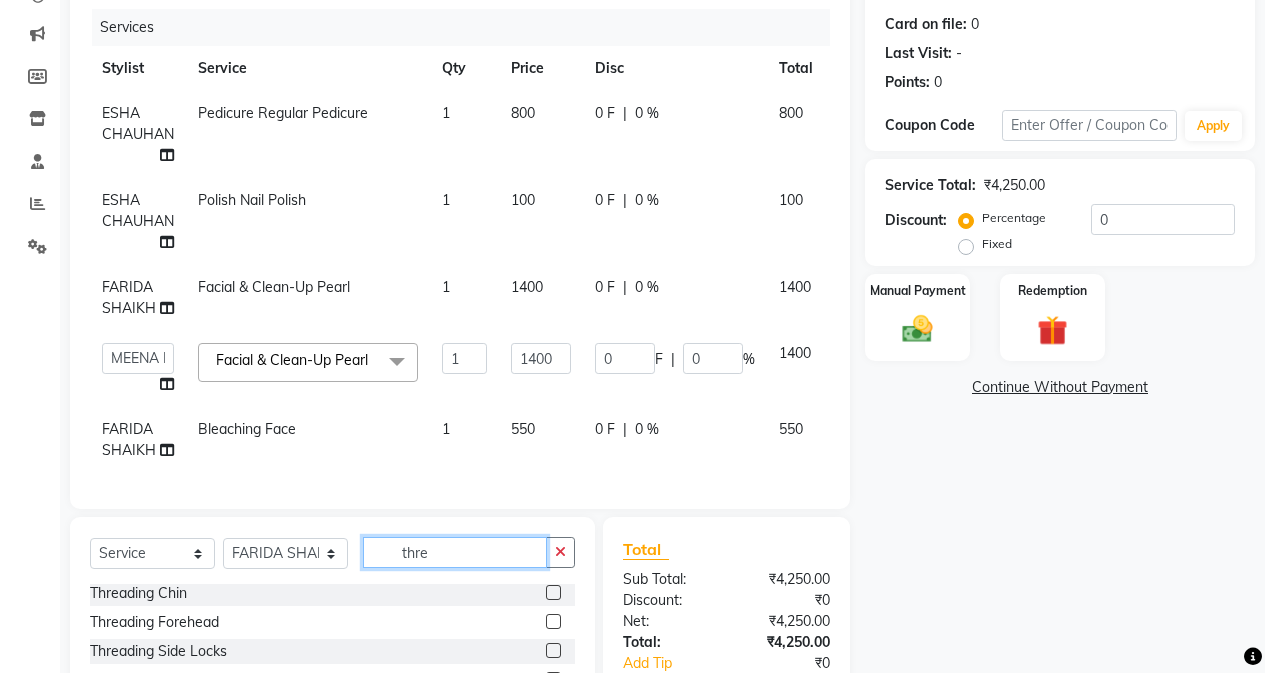 scroll, scrollTop: 3, scrollLeft: 0, axis: vertical 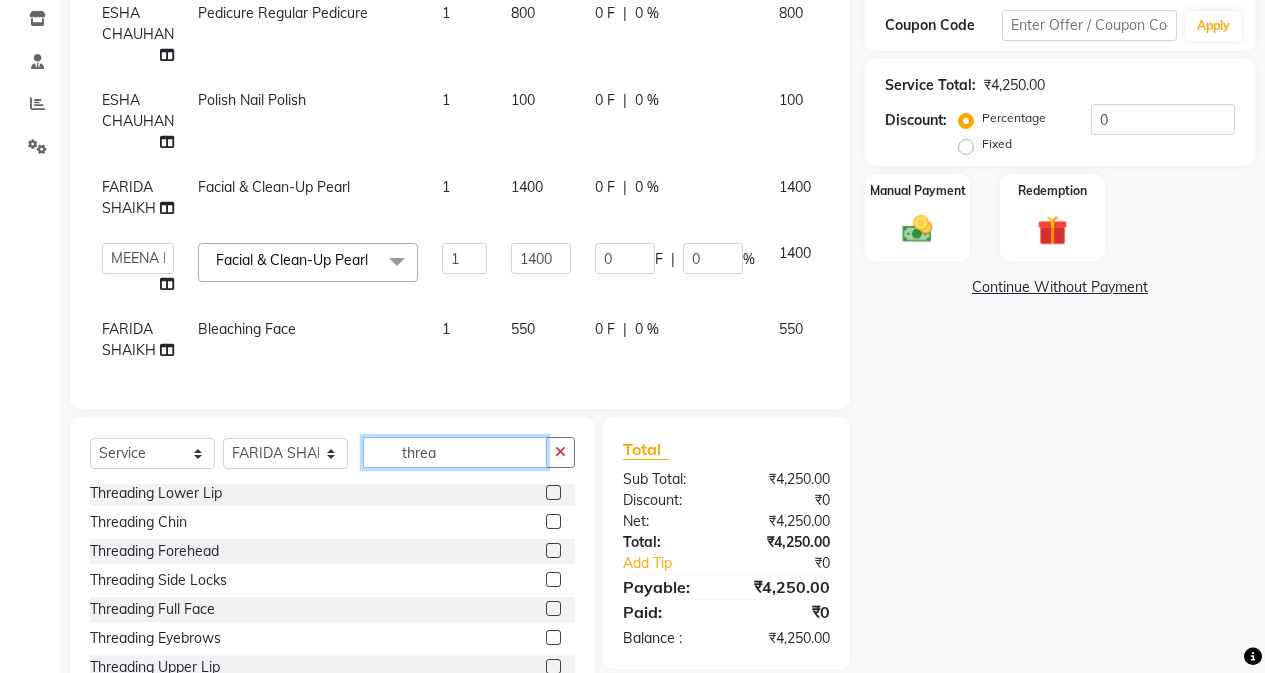 type on "threa" 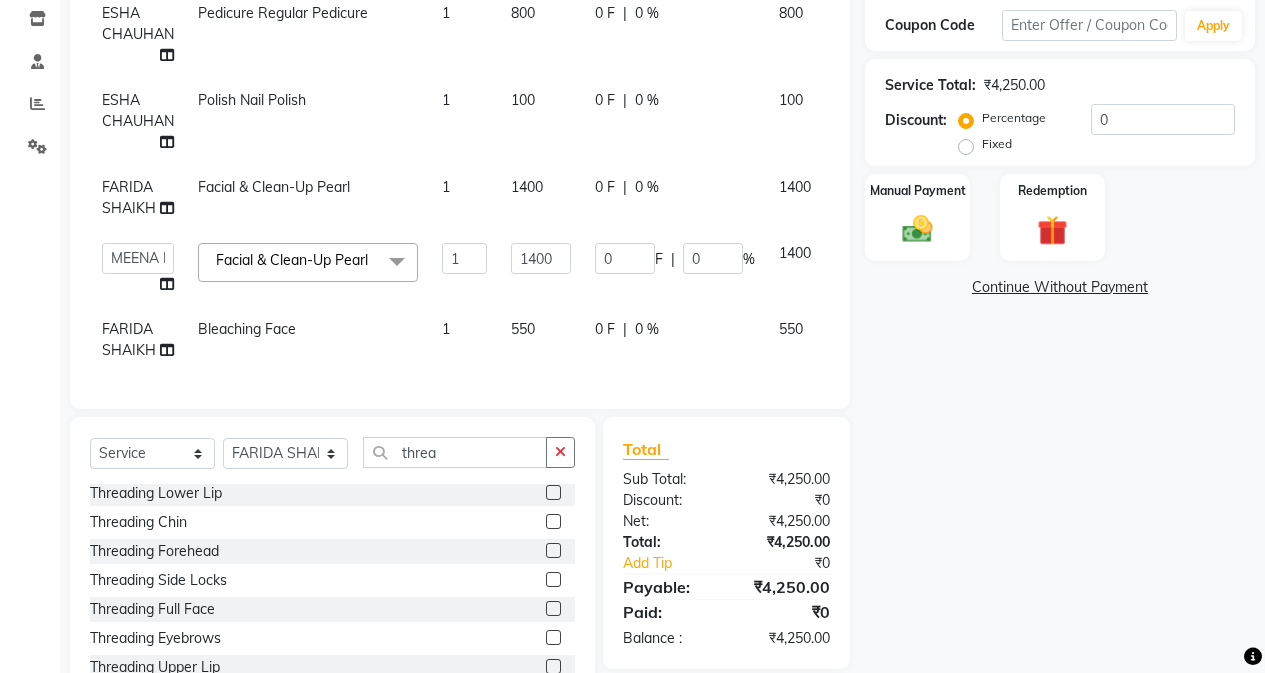 click 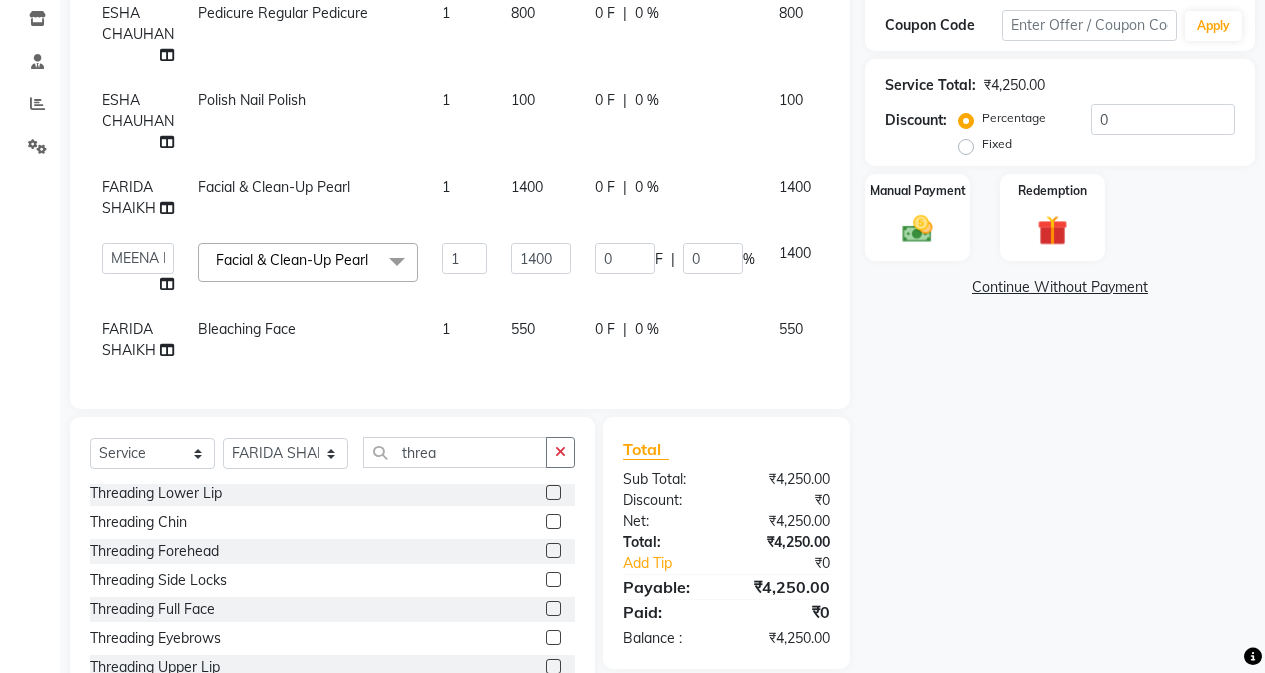 click at bounding box center (552, 551) 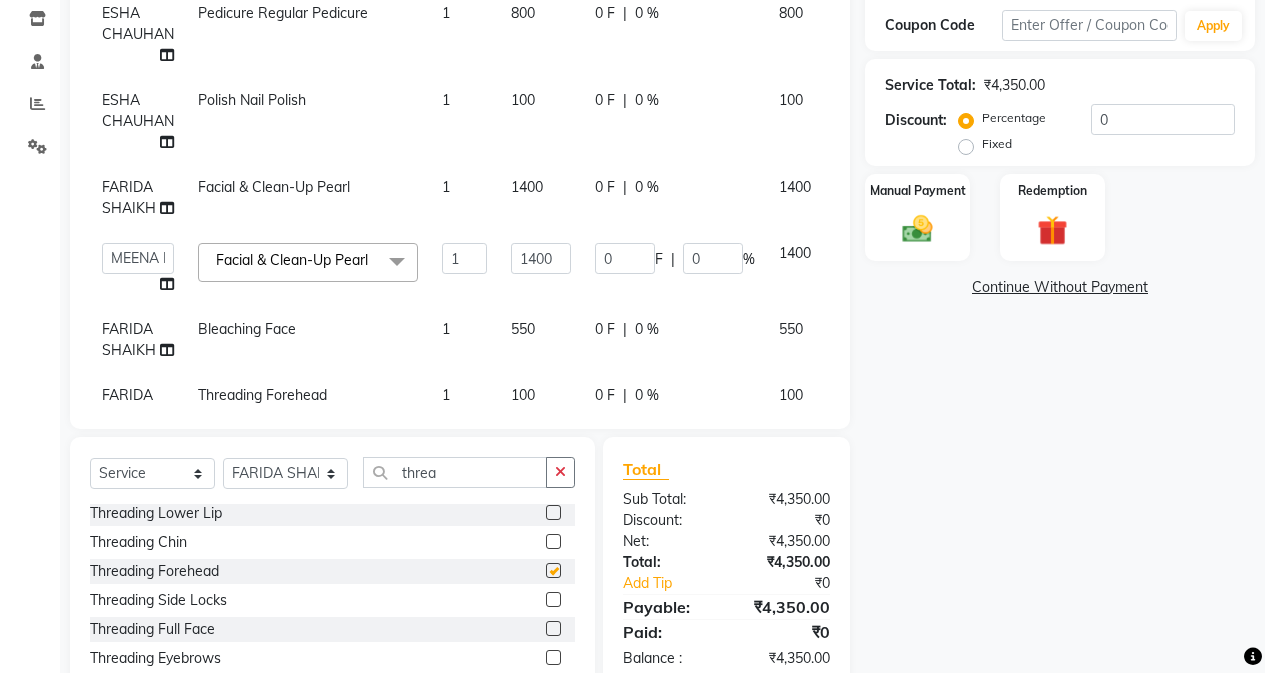 checkbox on "false" 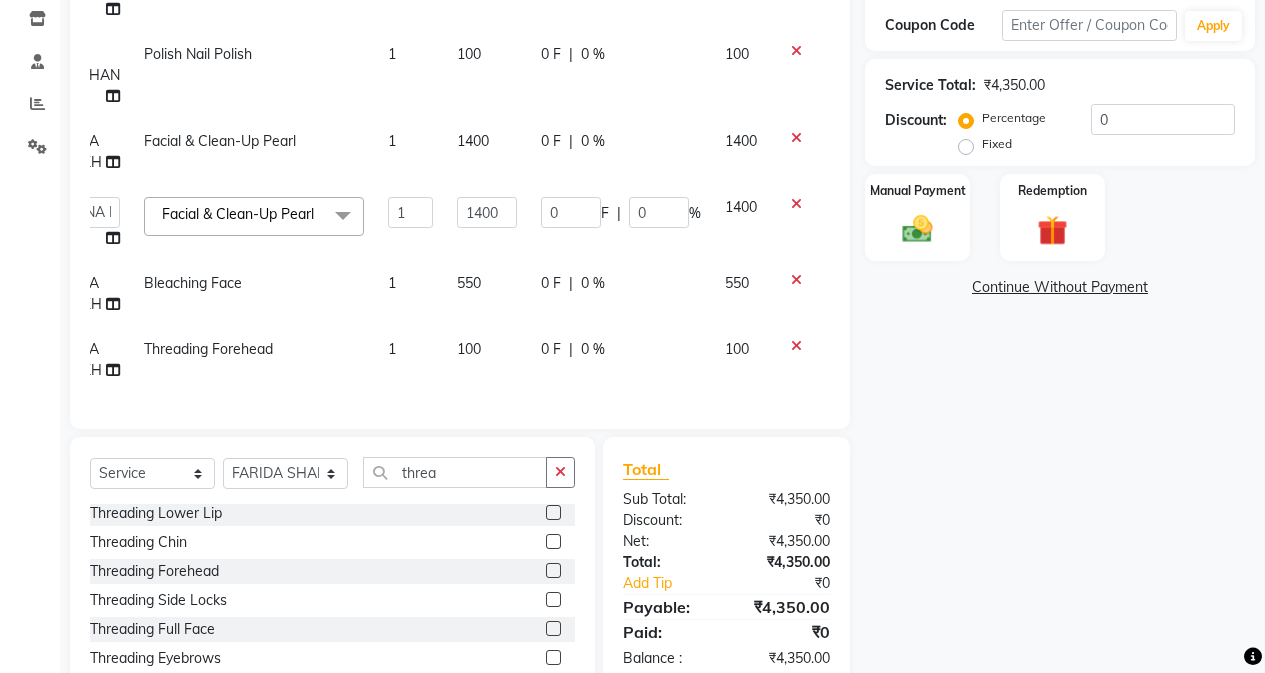 scroll, scrollTop: 70, scrollLeft: 61, axis: both 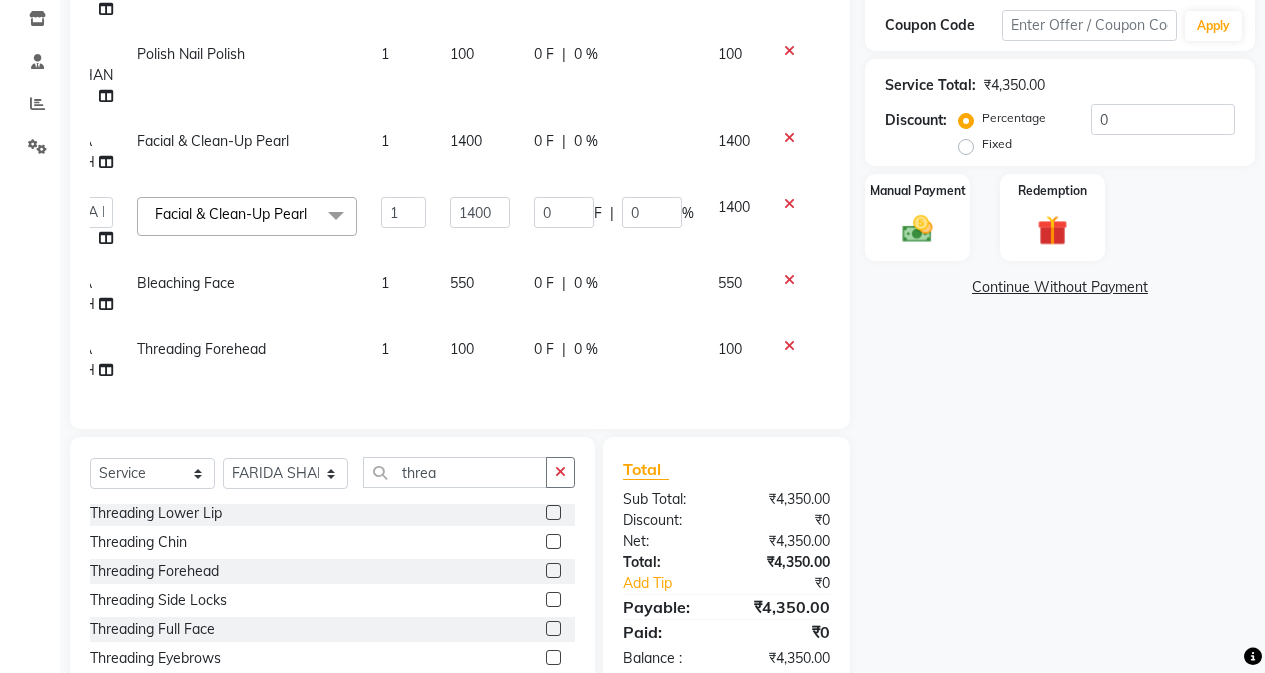 click 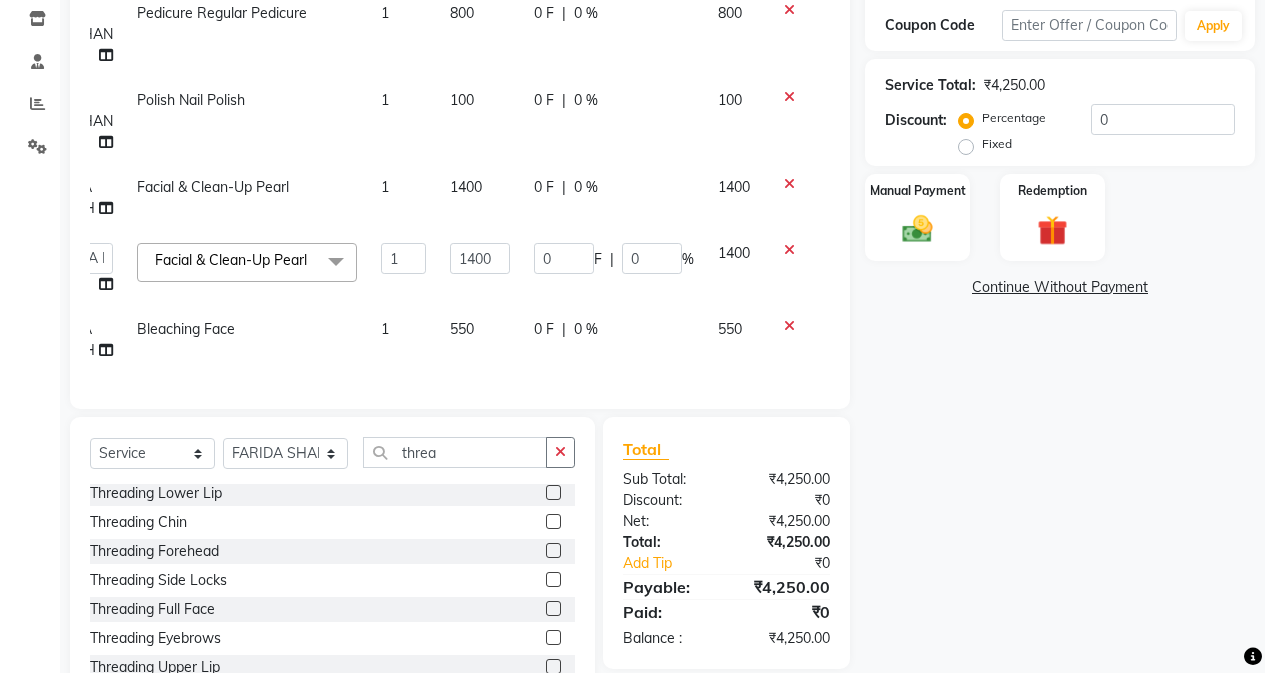 click 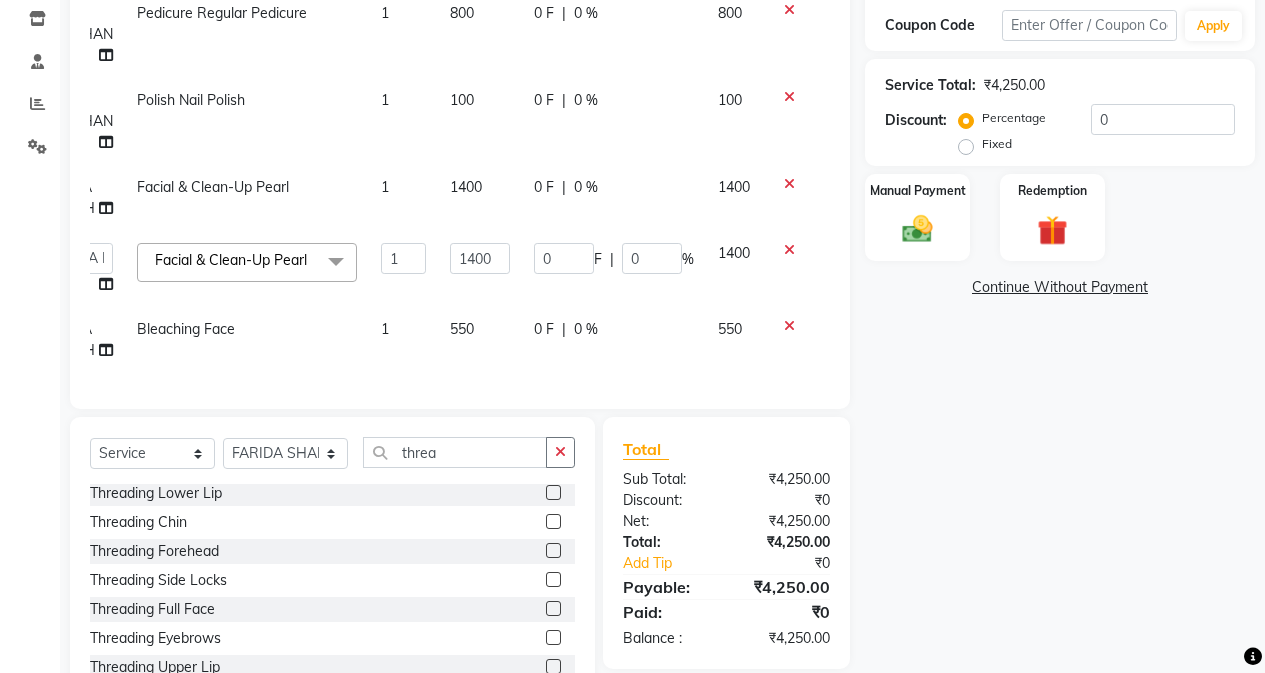 click at bounding box center [552, 609] 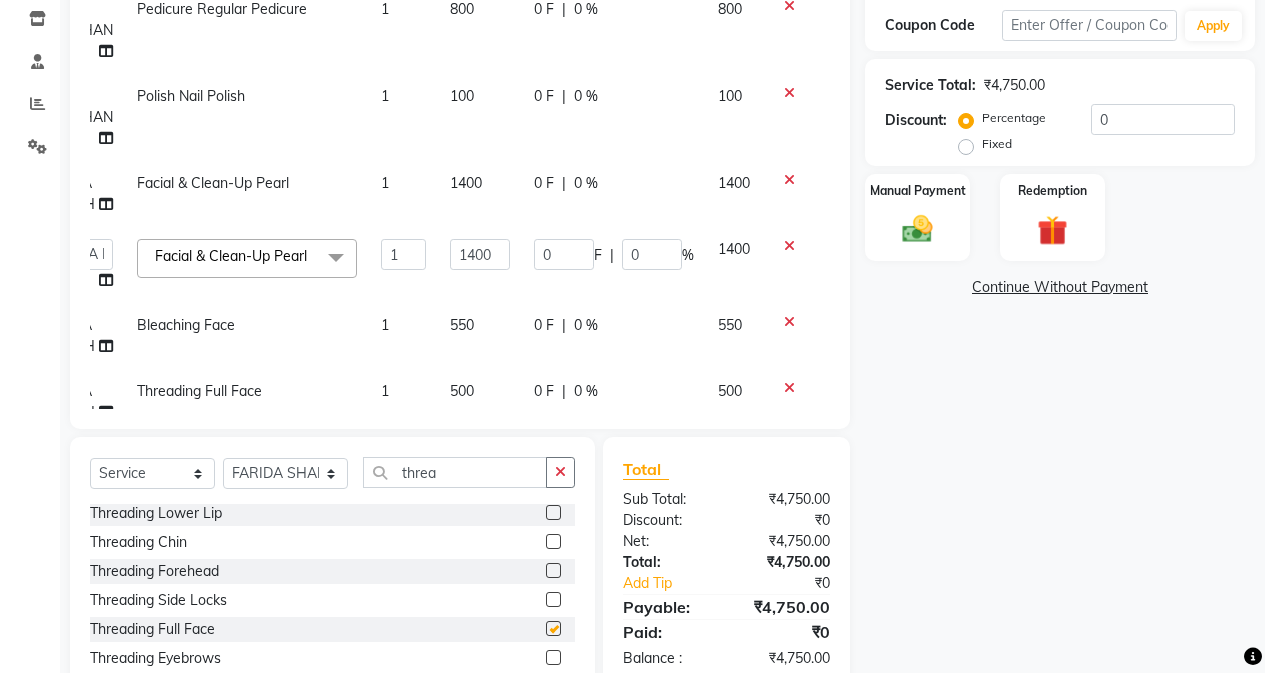 scroll, scrollTop: 70, scrollLeft: 61, axis: both 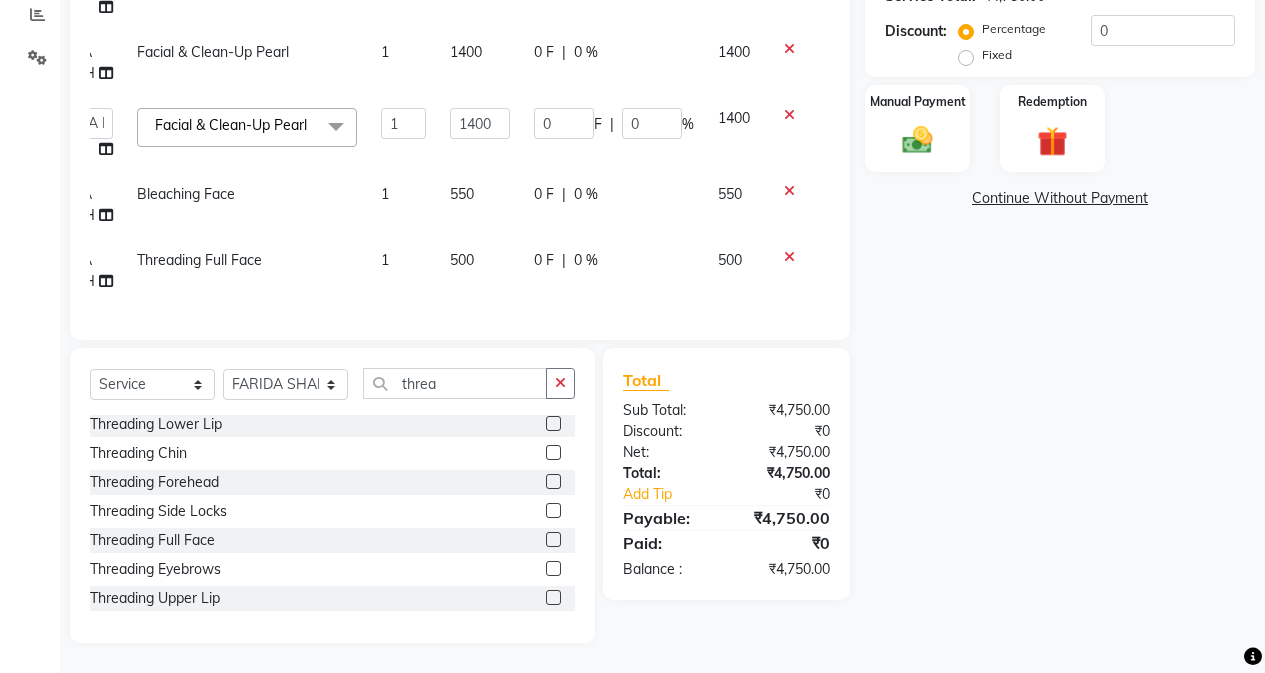 click 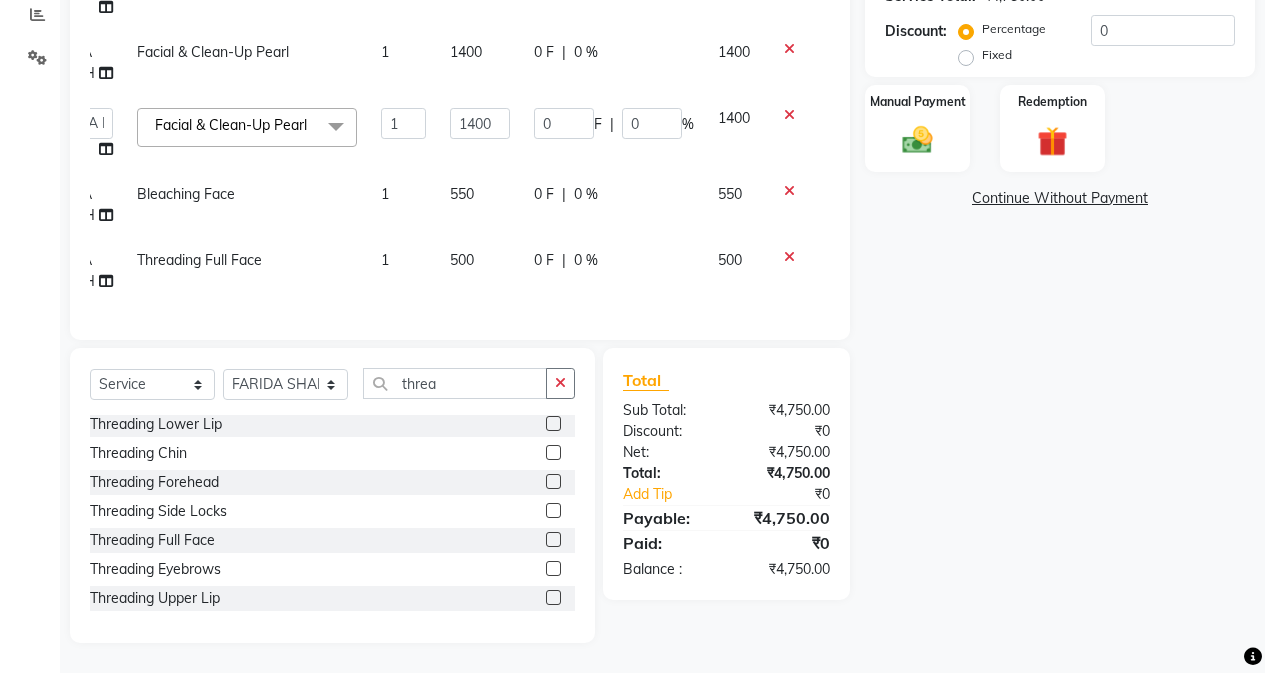 click at bounding box center (552, 540) 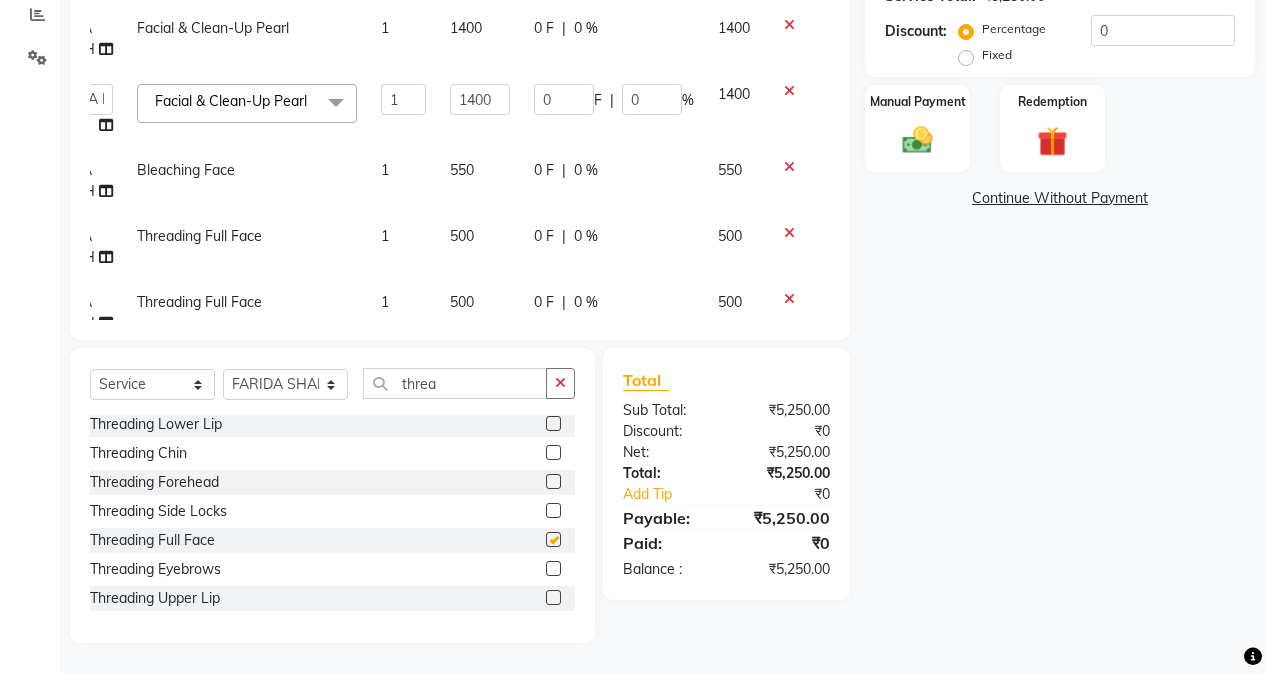 checkbox on "false" 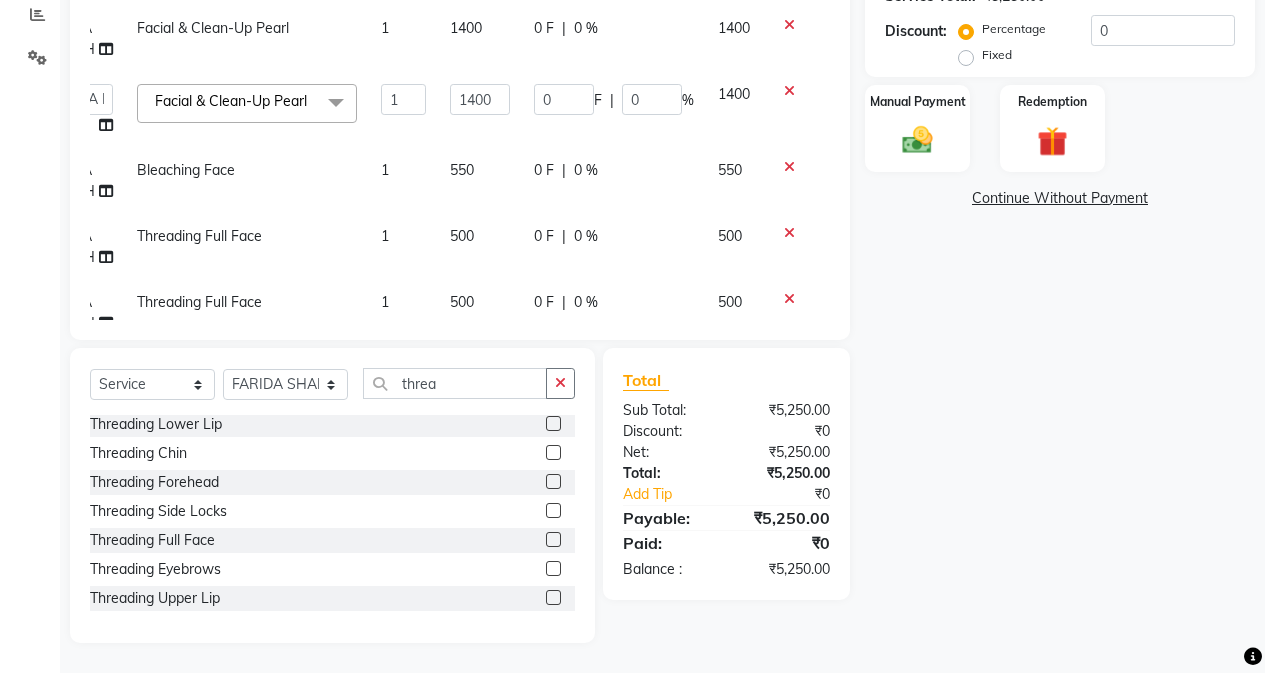 scroll, scrollTop: 136, scrollLeft: 61, axis: both 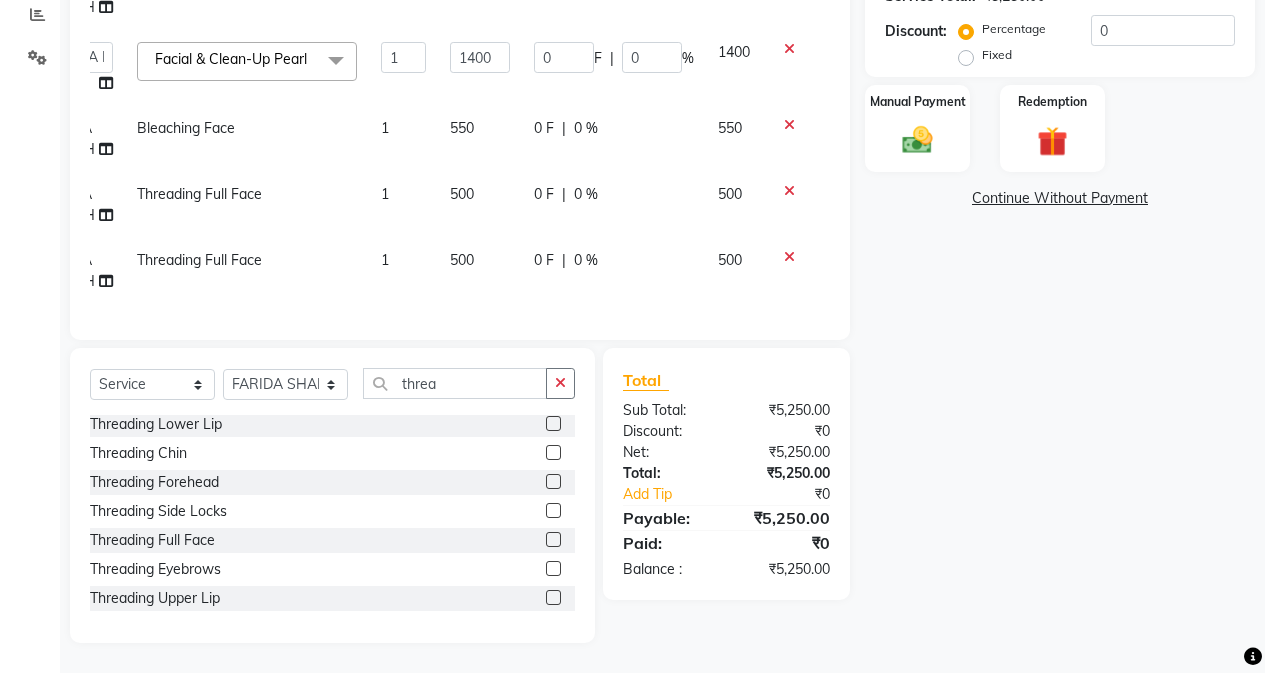 click 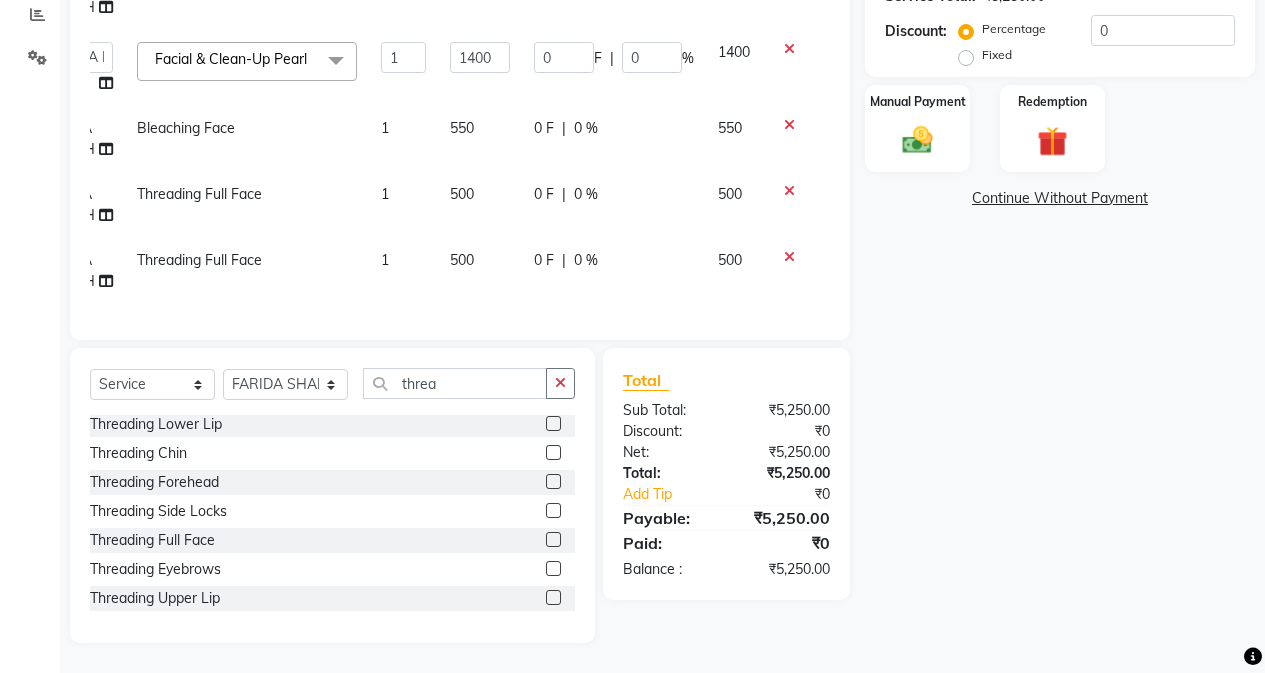 scroll, scrollTop: 70, scrollLeft: 61, axis: both 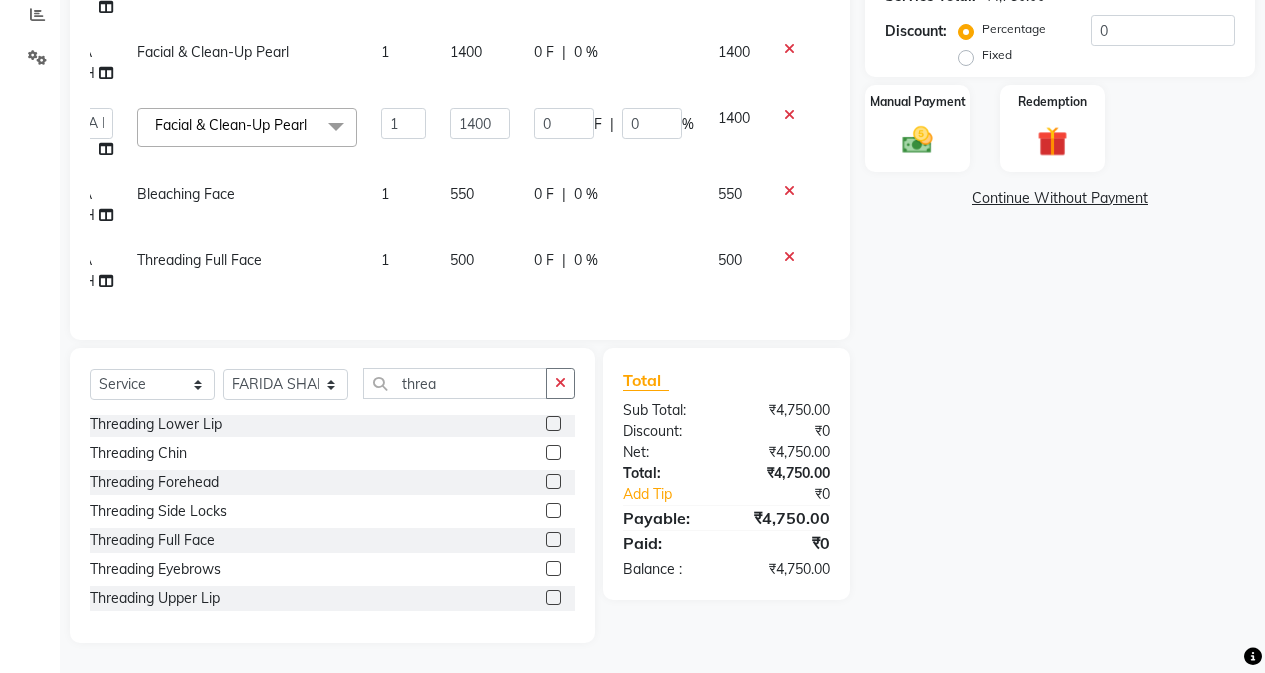 click on "500" 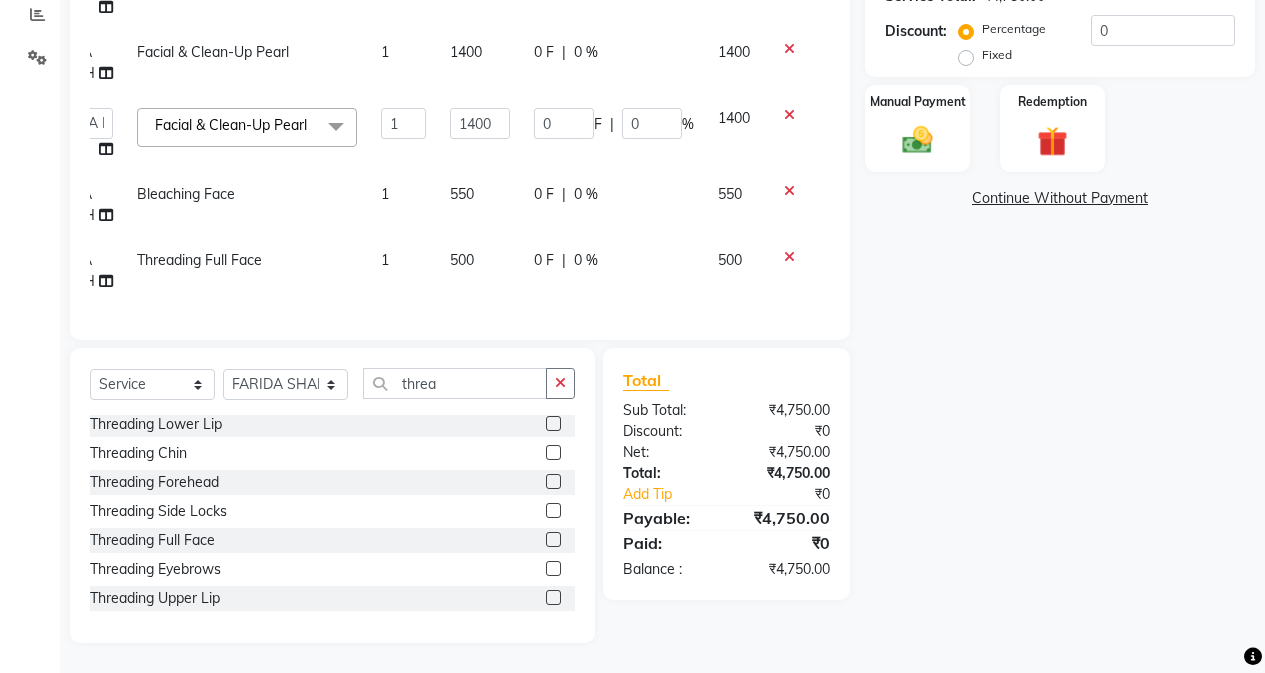 scroll, scrollTop: 80, scrollLeft: 61, axis: both 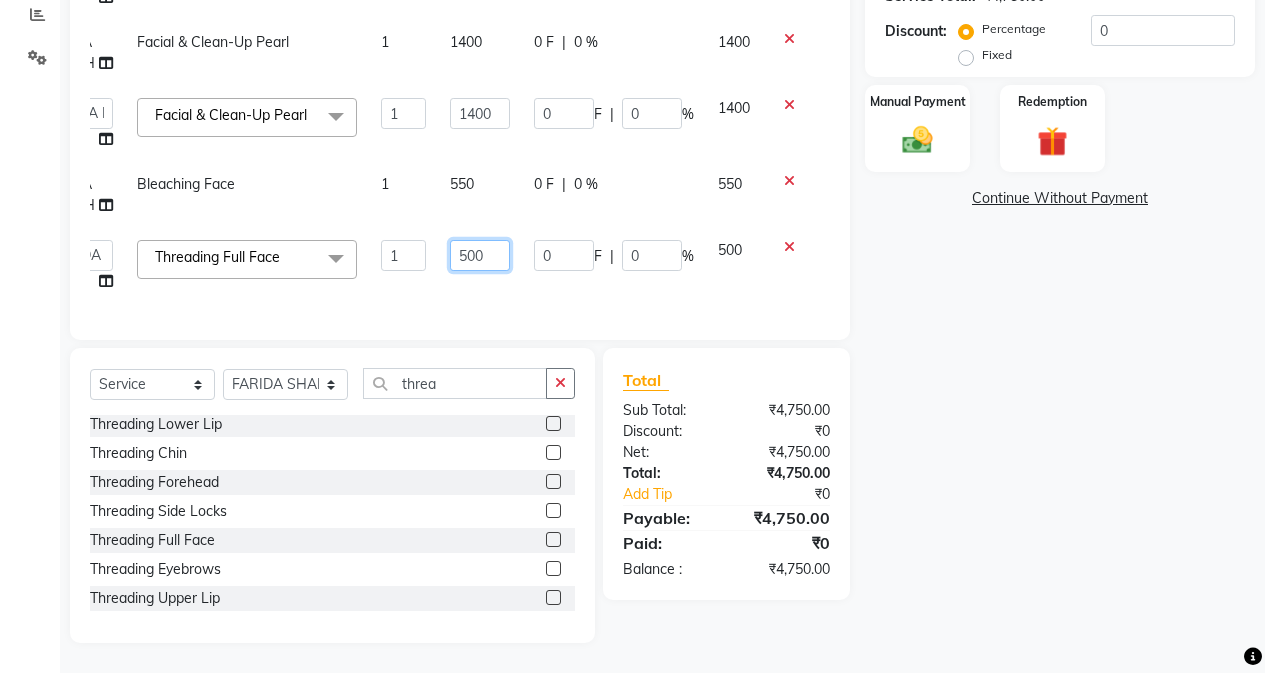 click on "500" 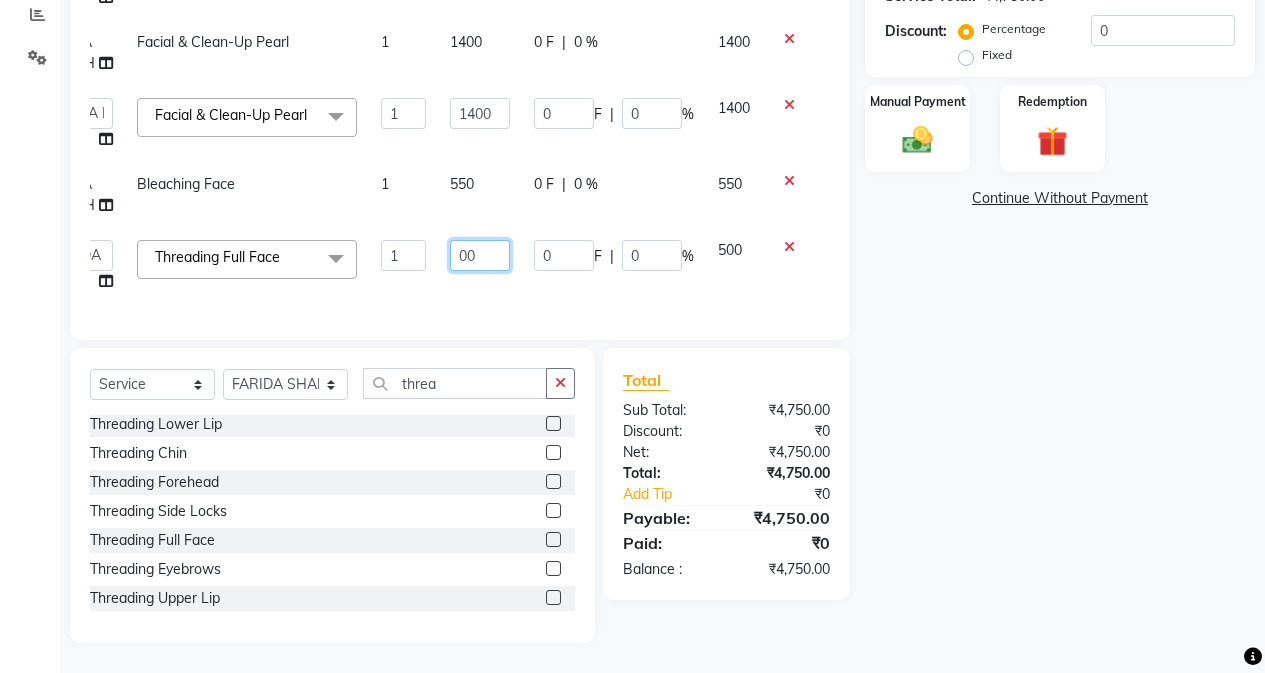 type on "400" 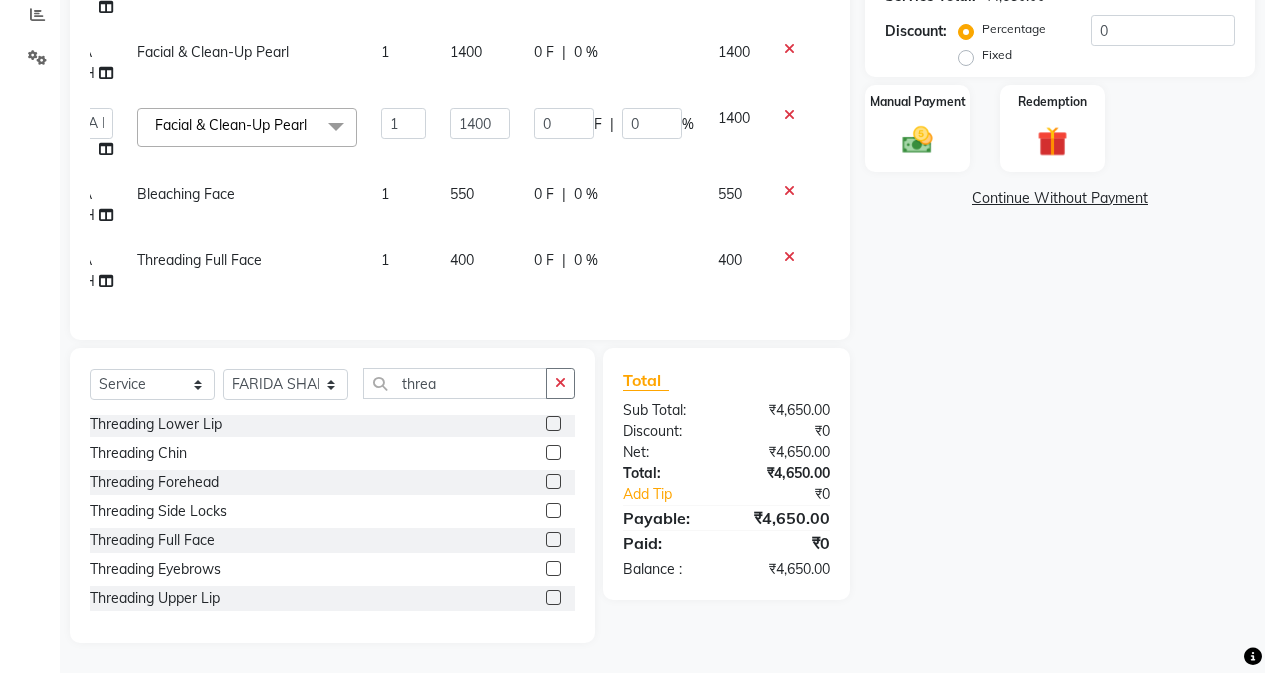 scroll, scrollTop: 70, scrollLeft: 61, axis: both 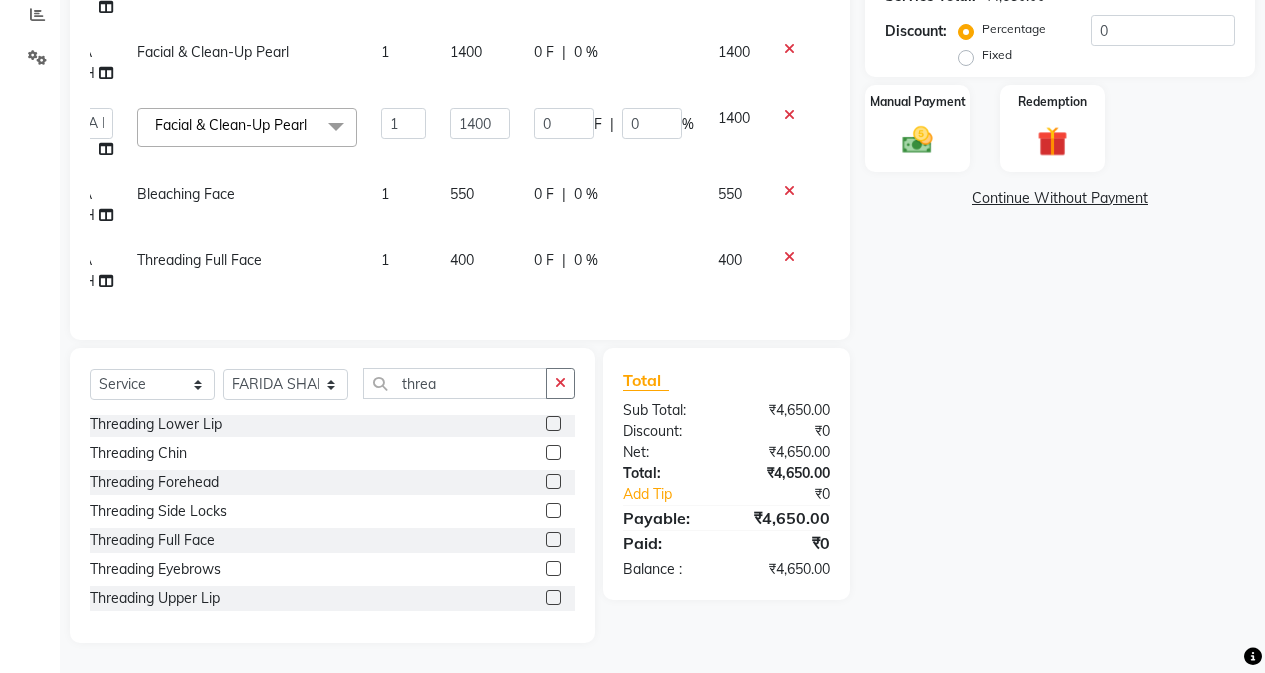 click on "Name: [FIRST] [LAST] Membership: No Active Membership Total Visits: Card on file: 0 Last Visit: - Points: 0 Coupon Code Apply Service Total: ₹4,650.00 Discount: Percentage Fixed 0 Manual Payment Redemption Continue Without Payment" 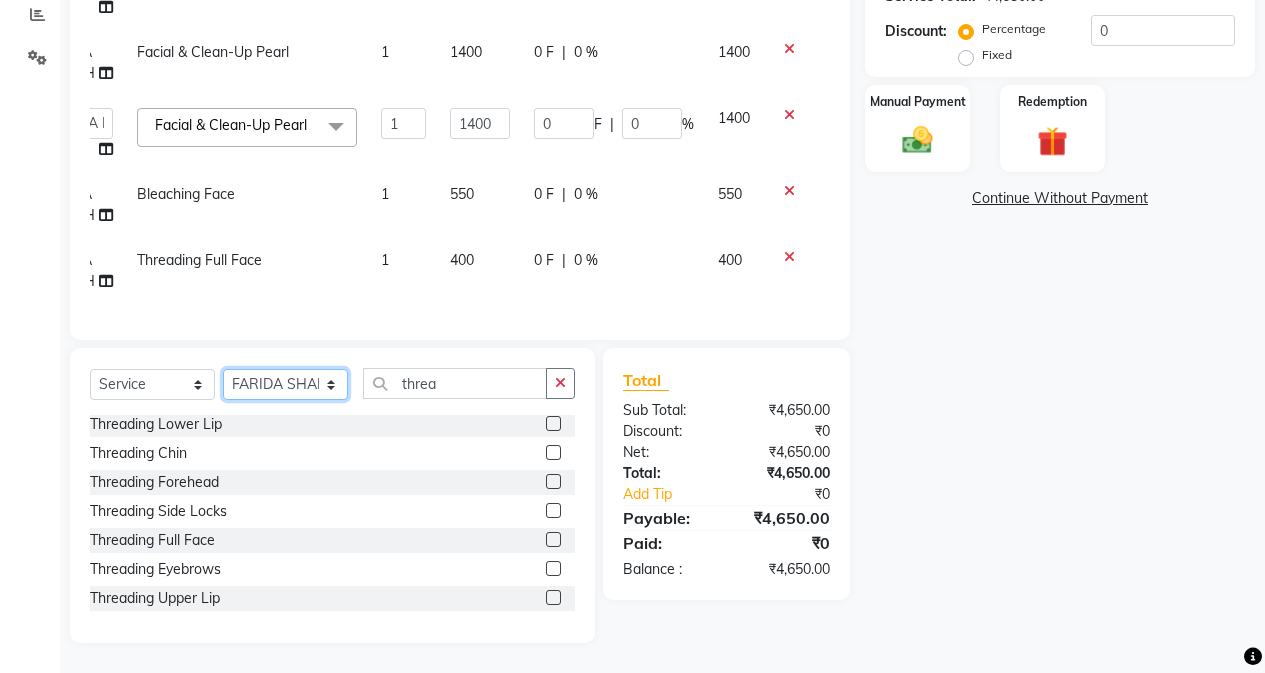 click on "Select Stylist Admin [FIRST]   [FIRST] [LAST]   [FIRST] [LAST]   Manager   [FIRST] [LAST]   [FIRST]   [FIRST] [LAST]   [FIRST] [LAST]   [FIRST] [LAST]   [FIRST] [LAST]   [FIRST] [LAST]   [FIRST] [LAST]   [FIRST] [LAST]" 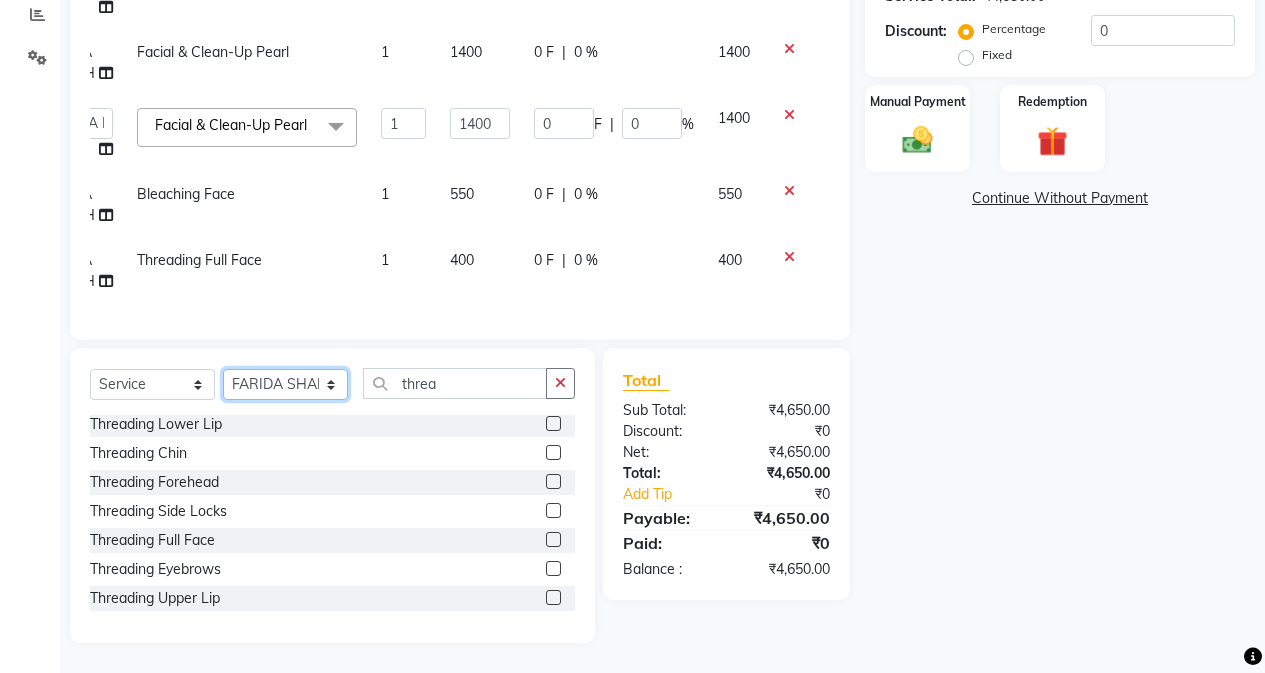 select on "61734" 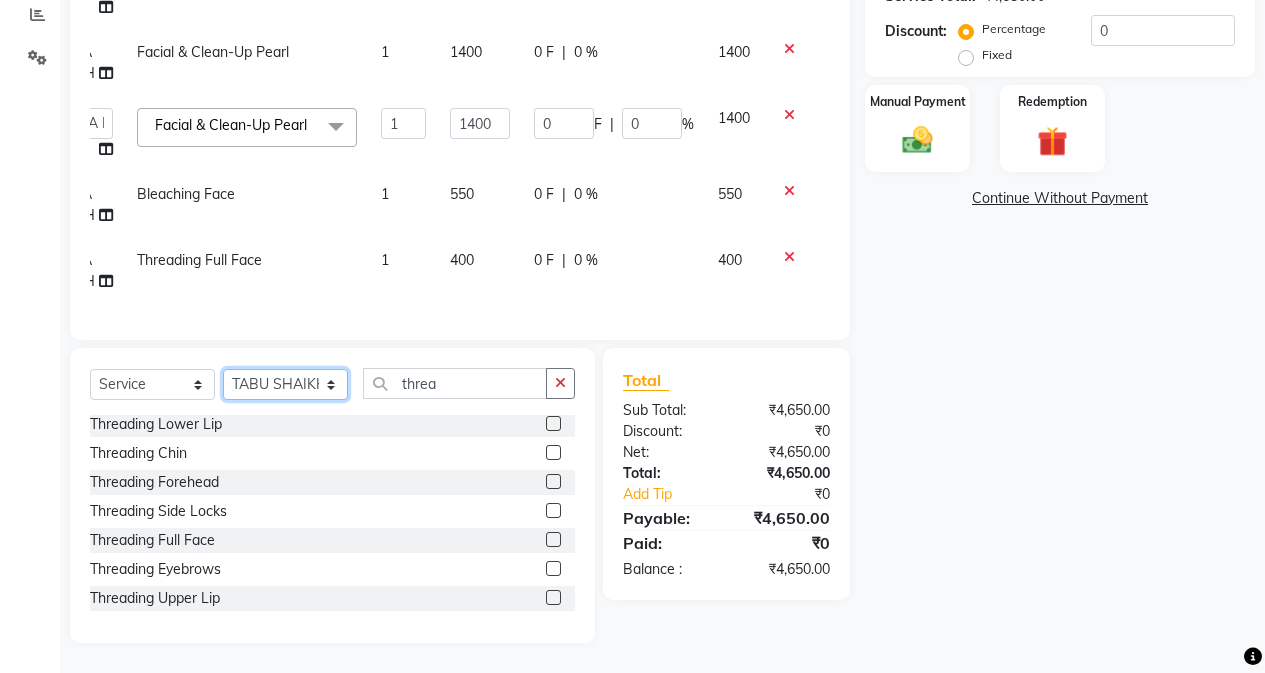 click on "Select Stylist Admin [FIRST]   [FIRST] [LAST]   [FIRST] [LAST]   Manager   [FIRST] [LAST]   [FIRST]   [FIRST] [LAST]   [FIRST] [LAST]   [FIRST] [LAST]   [FIRST] [LAST]   [FIRST] [LAST]   [FIRST] [LAST]   [FIRST] [LAST]" 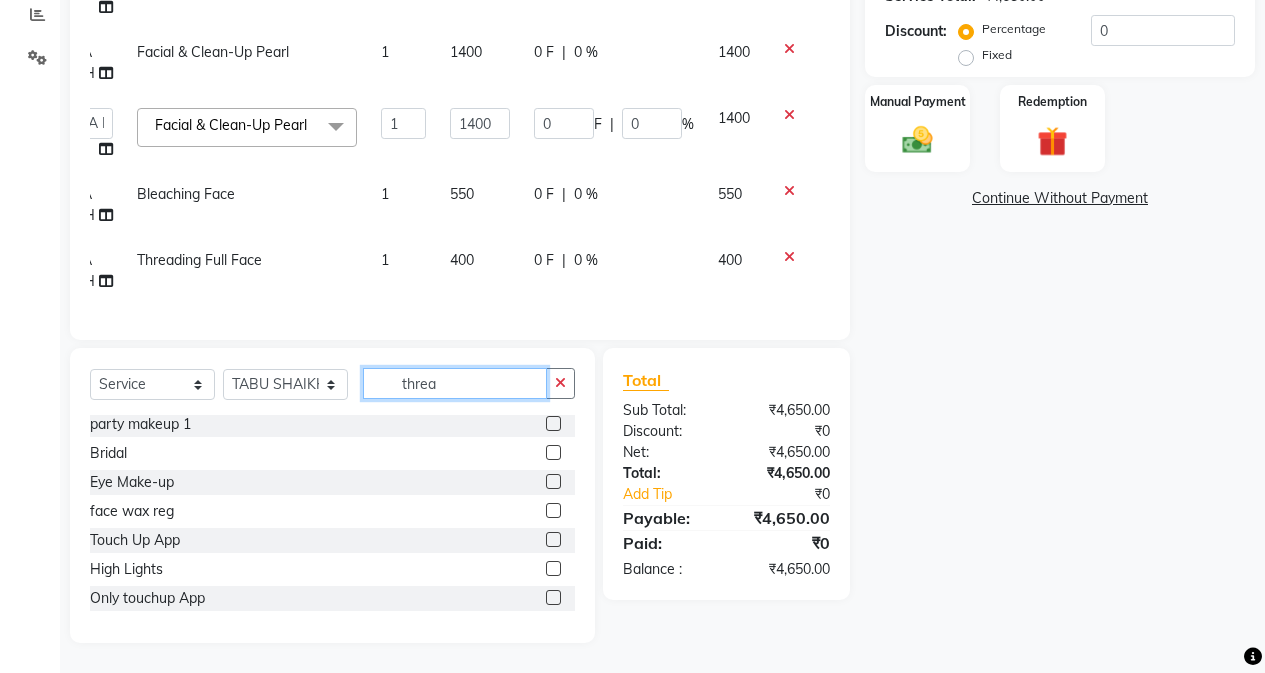 click on "threa" 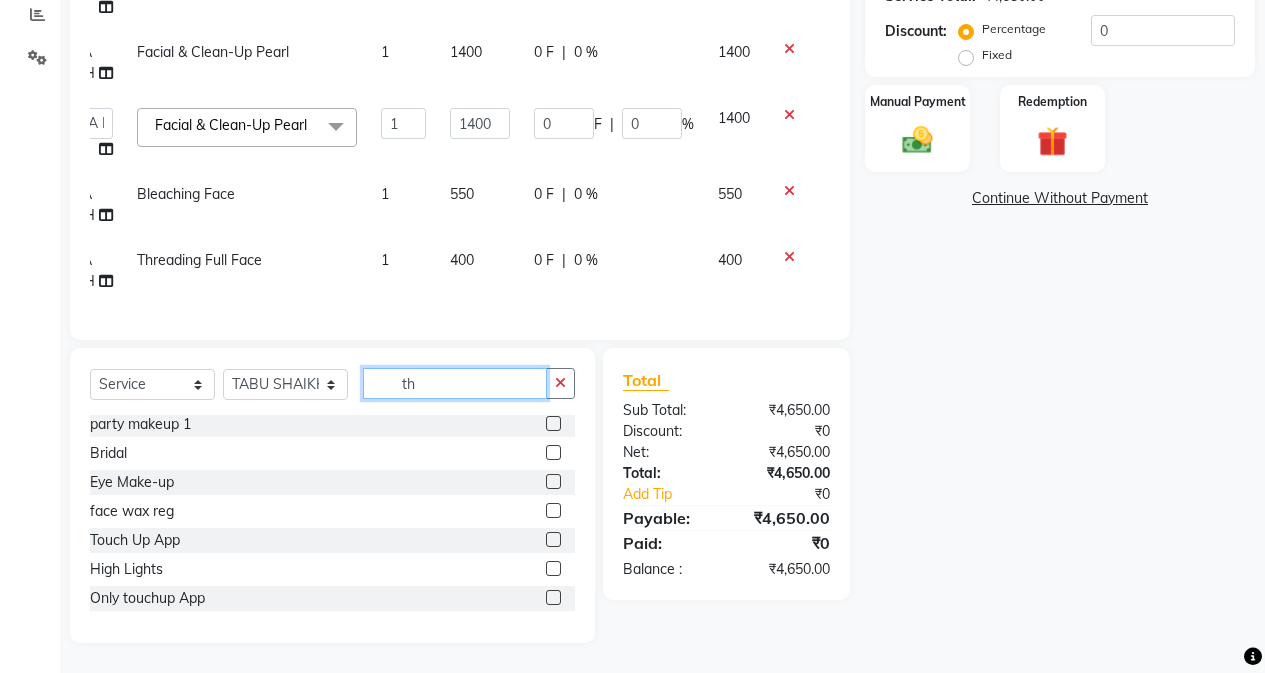 type on "t" 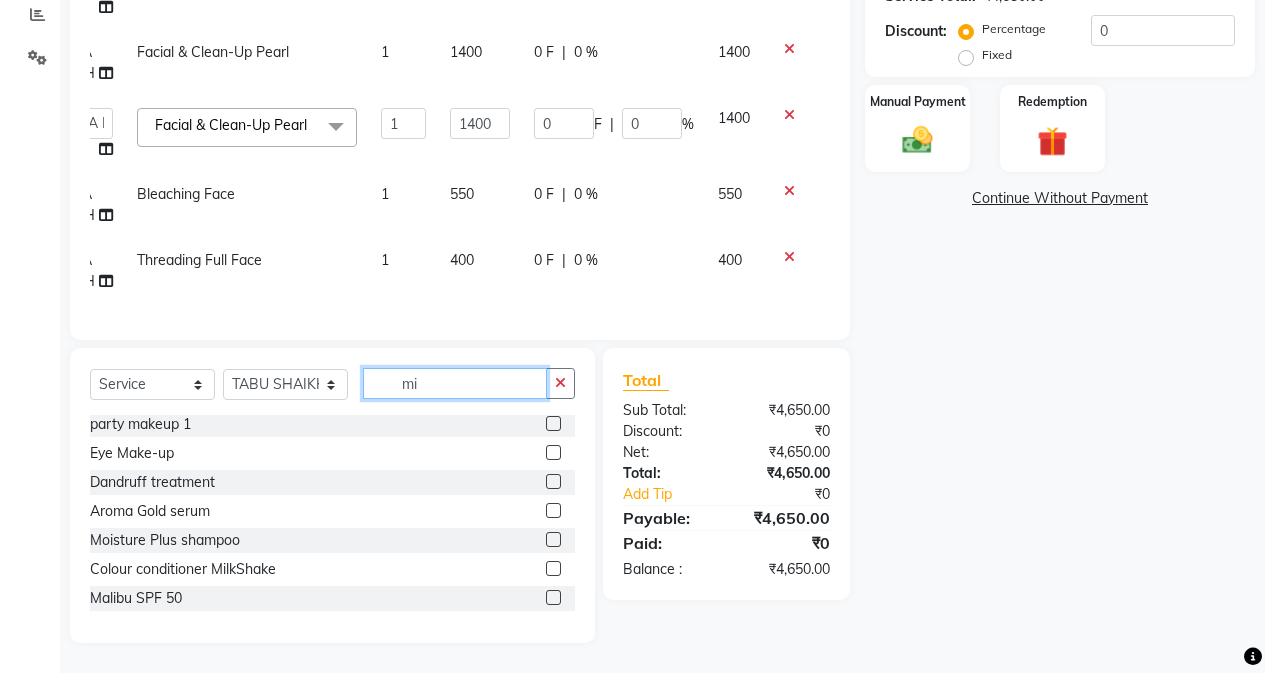 scroll, scrollTop: 0, scrollLeft: 0, axis: both 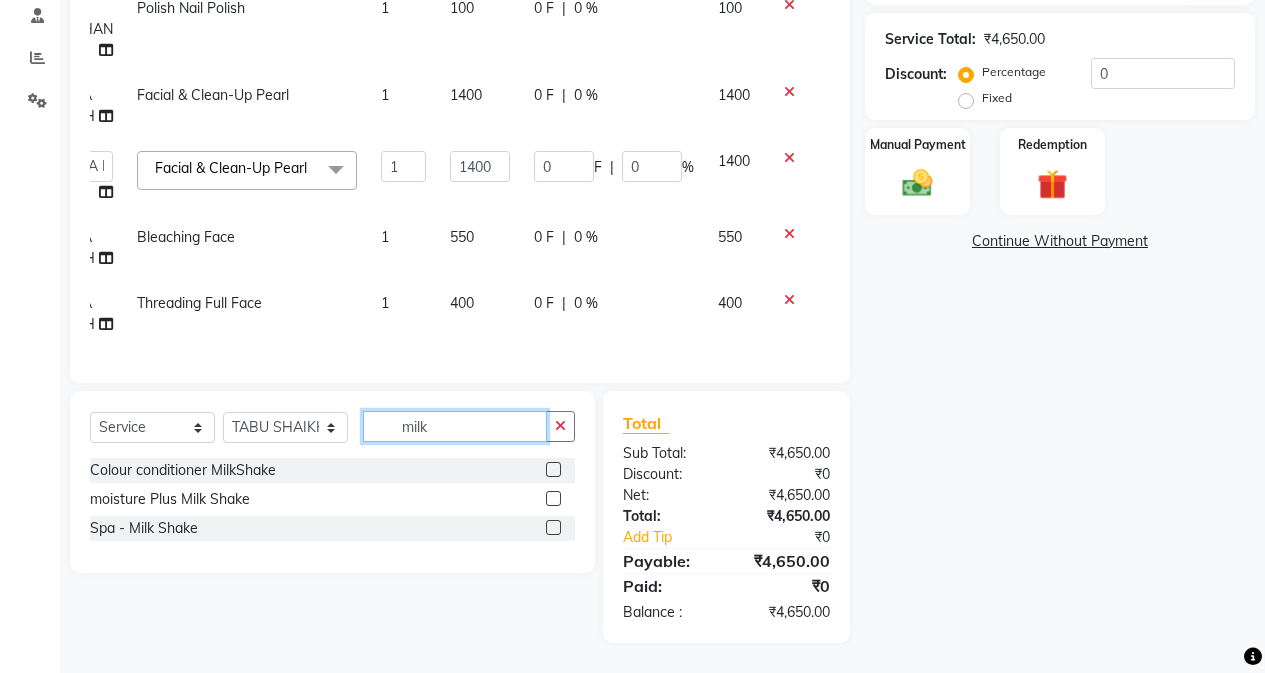 type on "milk" 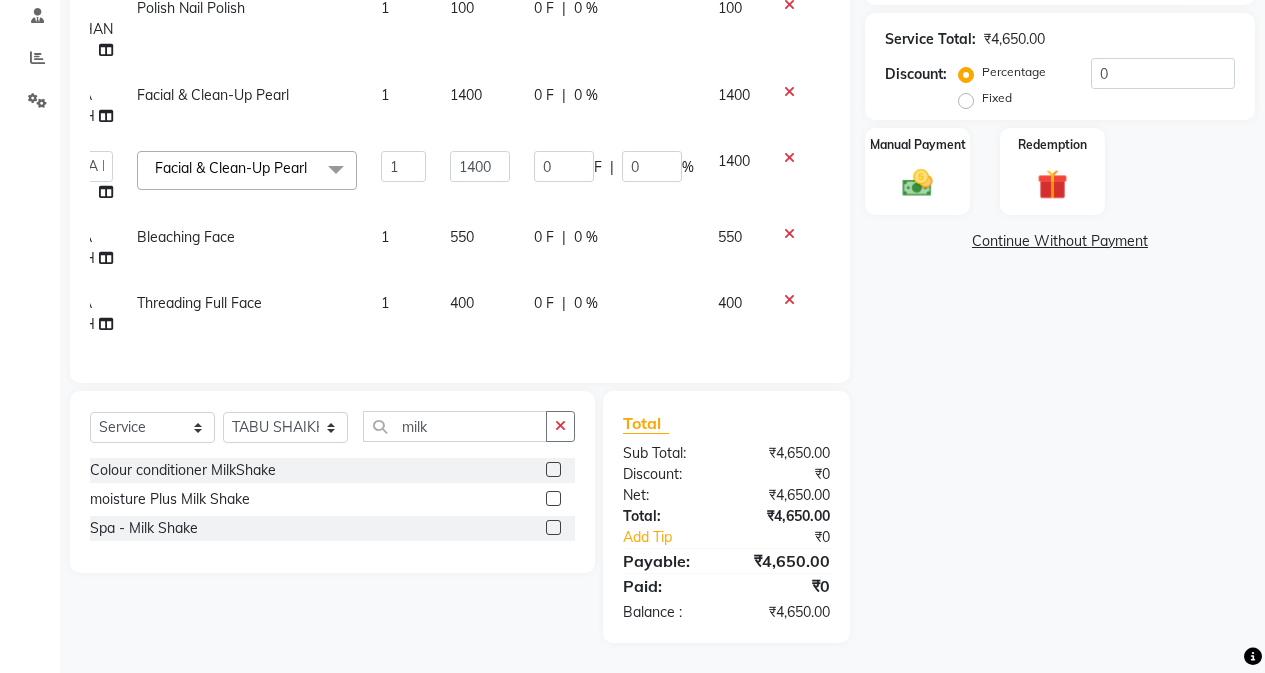 click 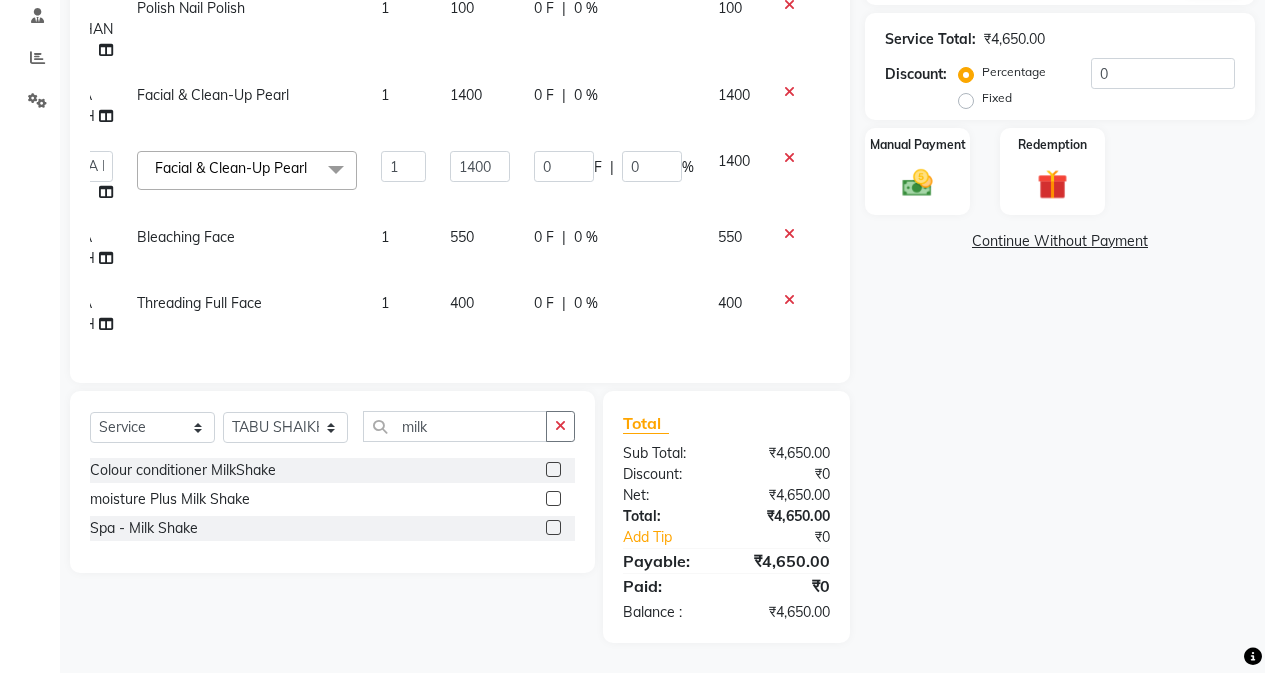click at bounding box center (552, 499) 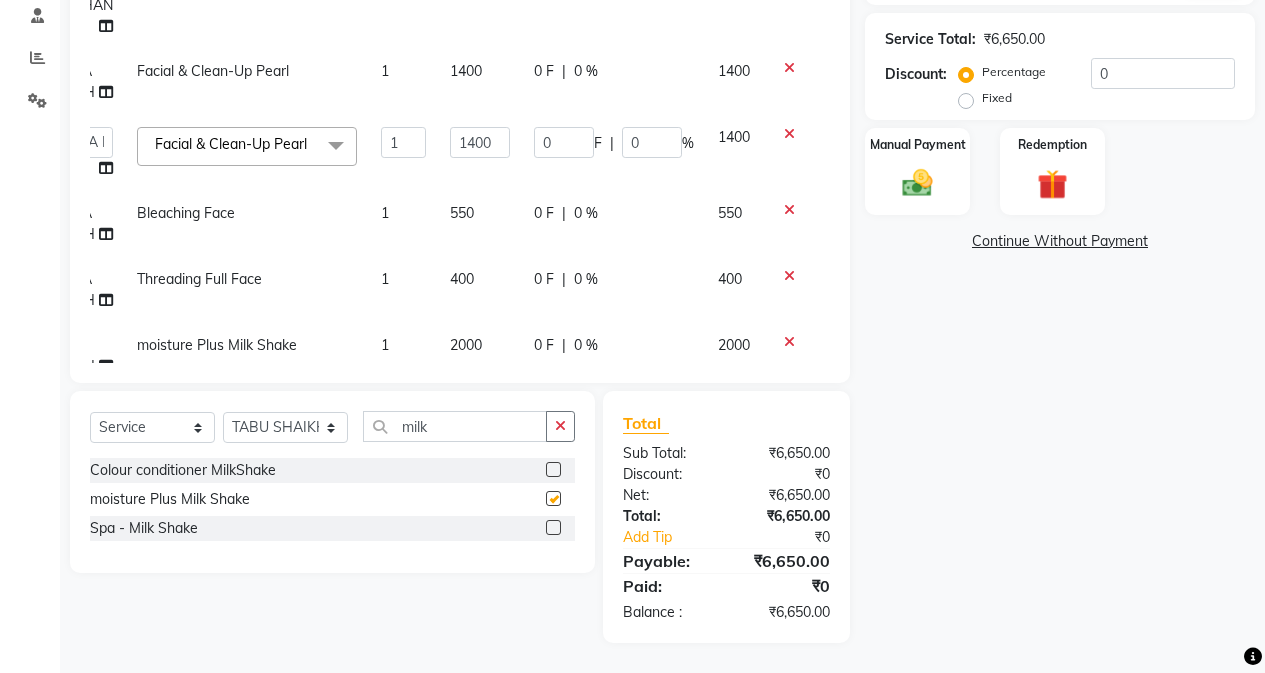 scroll, scrollTop: 80, scrollLeft: 61, axis: both 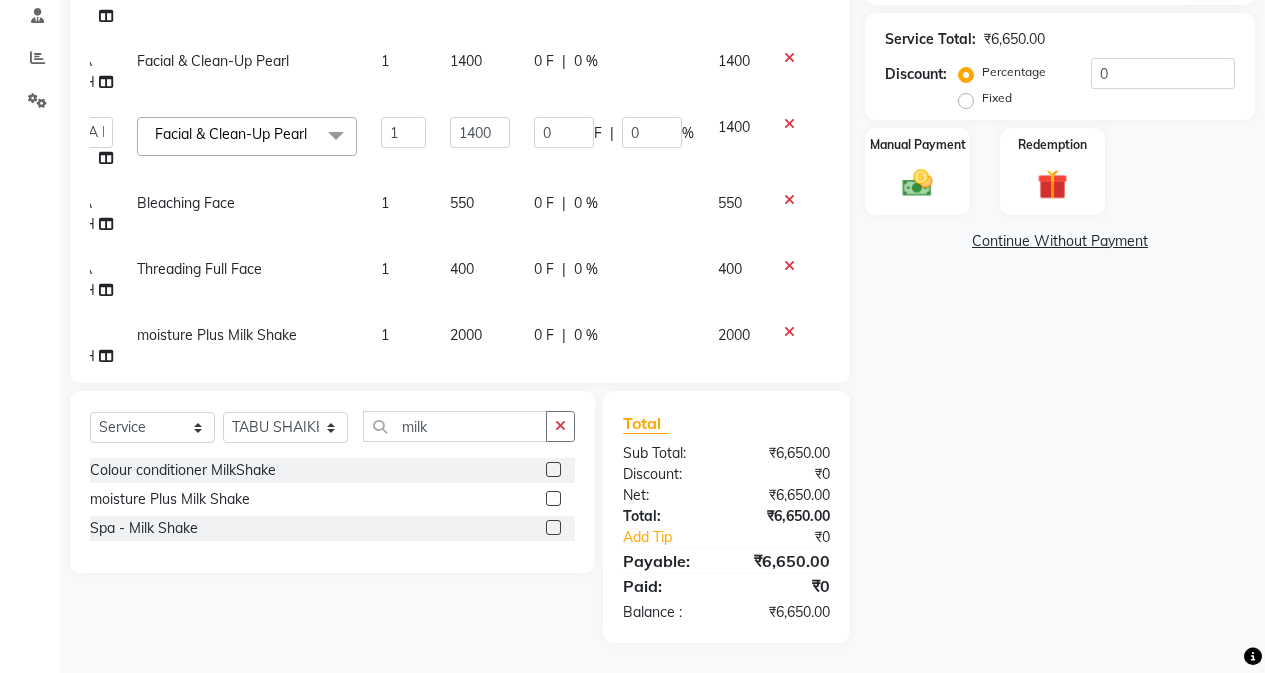 checkbox on "false" 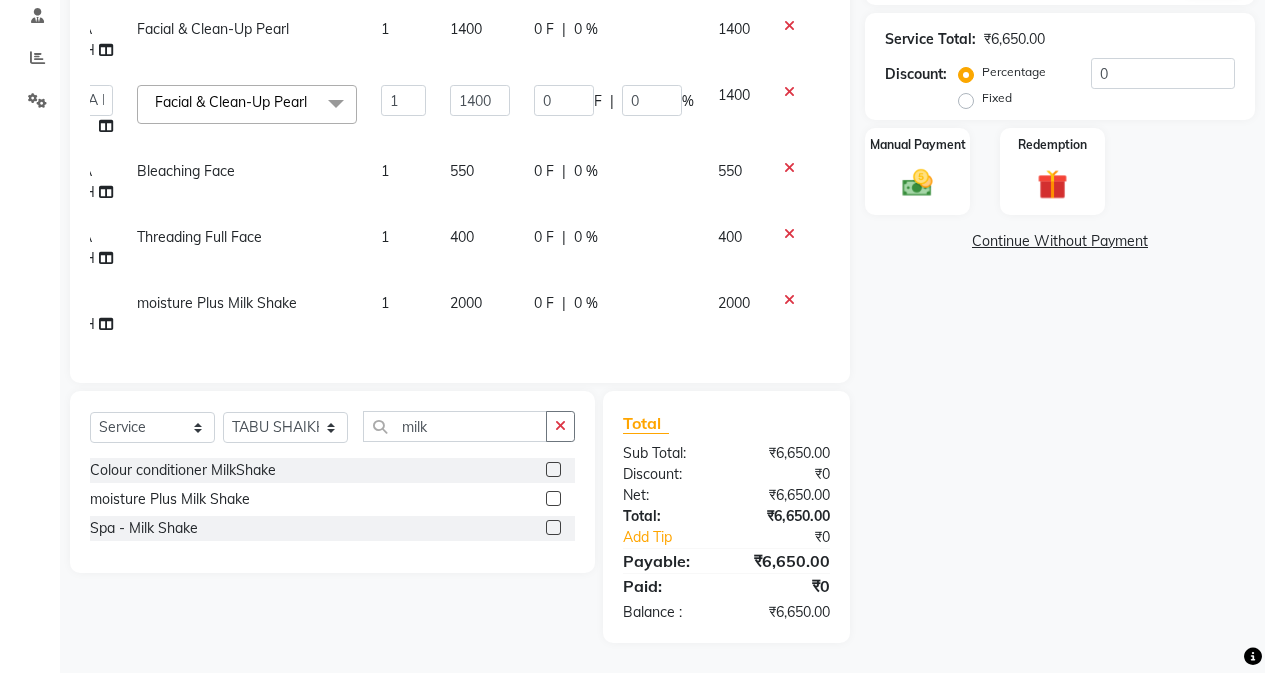 scroll, scrollTop: 136, scrollLeft: 61, axis: both 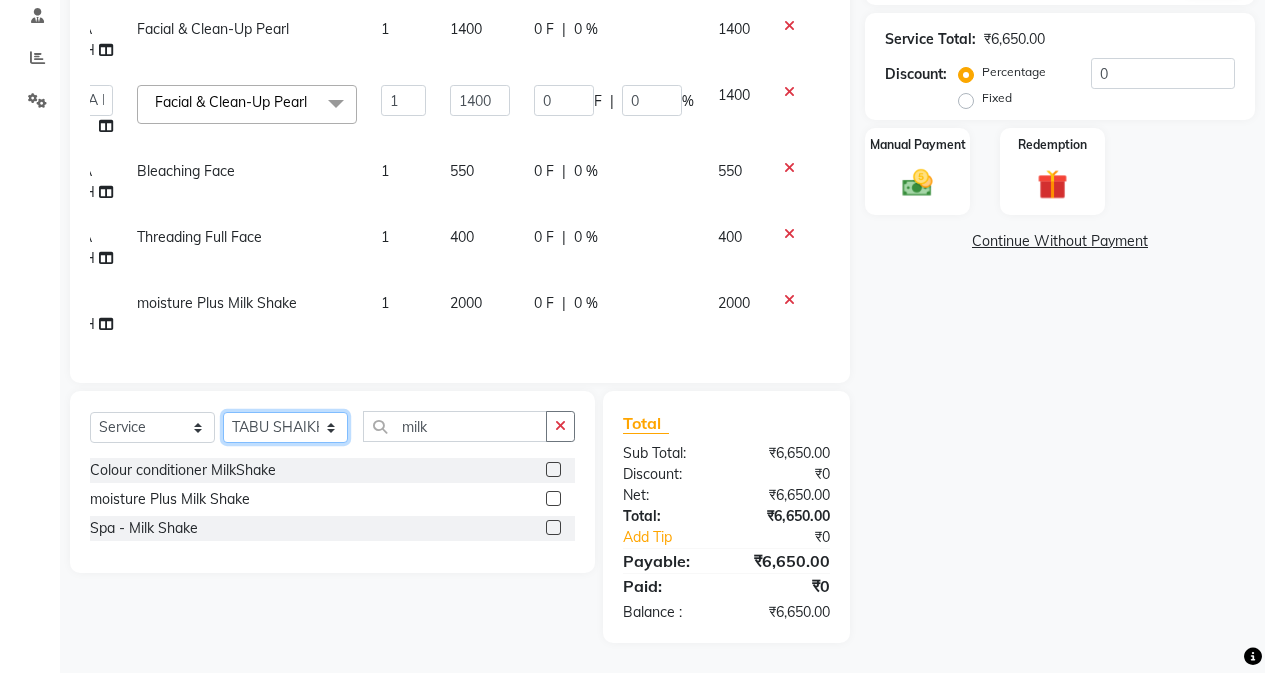 click on "Select Stylist Admin [FIRST]   [FIRST] [LAST]   [FIRST] [LAST]   Manager   [FIRST] [LAST]   [FIRST]   [FIRST] [LAST]   [FIRST] [LAST]   [FIRST] [LAST]   [FIRST] [LAST]   [FIRST] [LAST]   [FIRST] [LAST]   [FIRST] [LAST]" 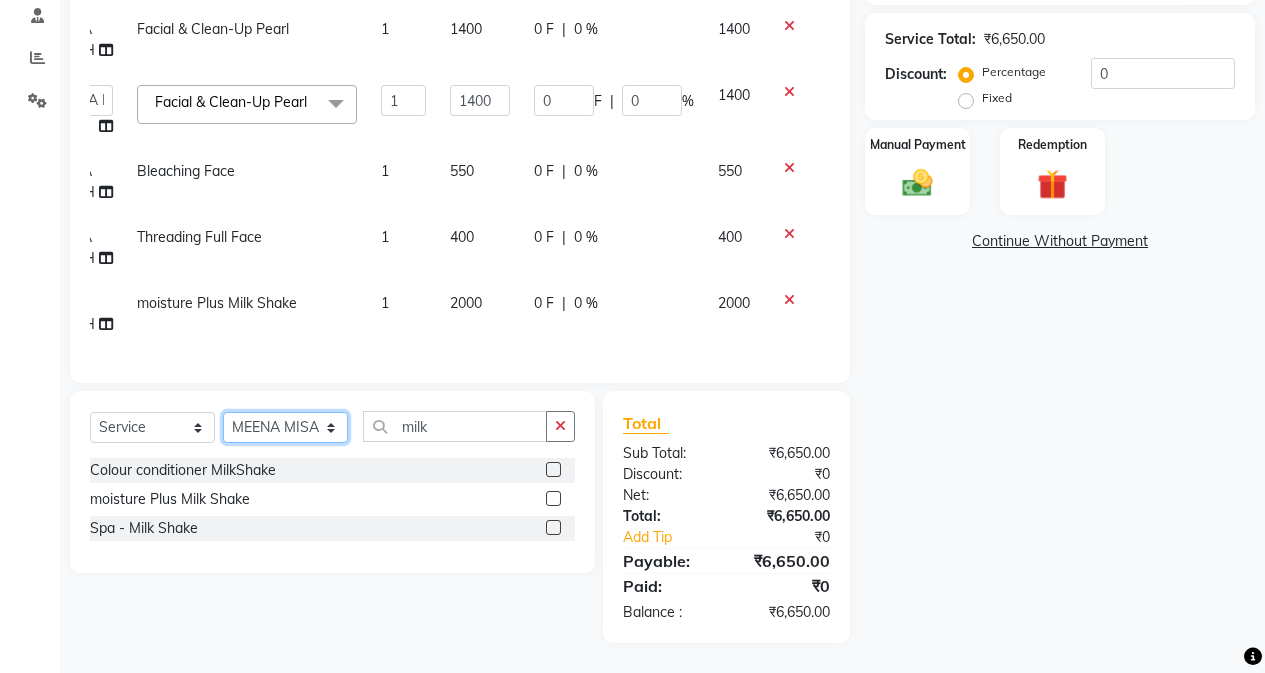 click on "Select Stylist Admin [FIRST]   [FIRST] [LAST]   [FIRST] [LAST]   Manager   [FIRST] [LAST]   [FIRST]   [FIRST] [LAST]   [FIRST] [LAST]   [FIRST] [LAST]   [FIRST] [LAST]   [FIRST] [LAST]   [FIRST] [LAST]   [FIRST] [LAST]" 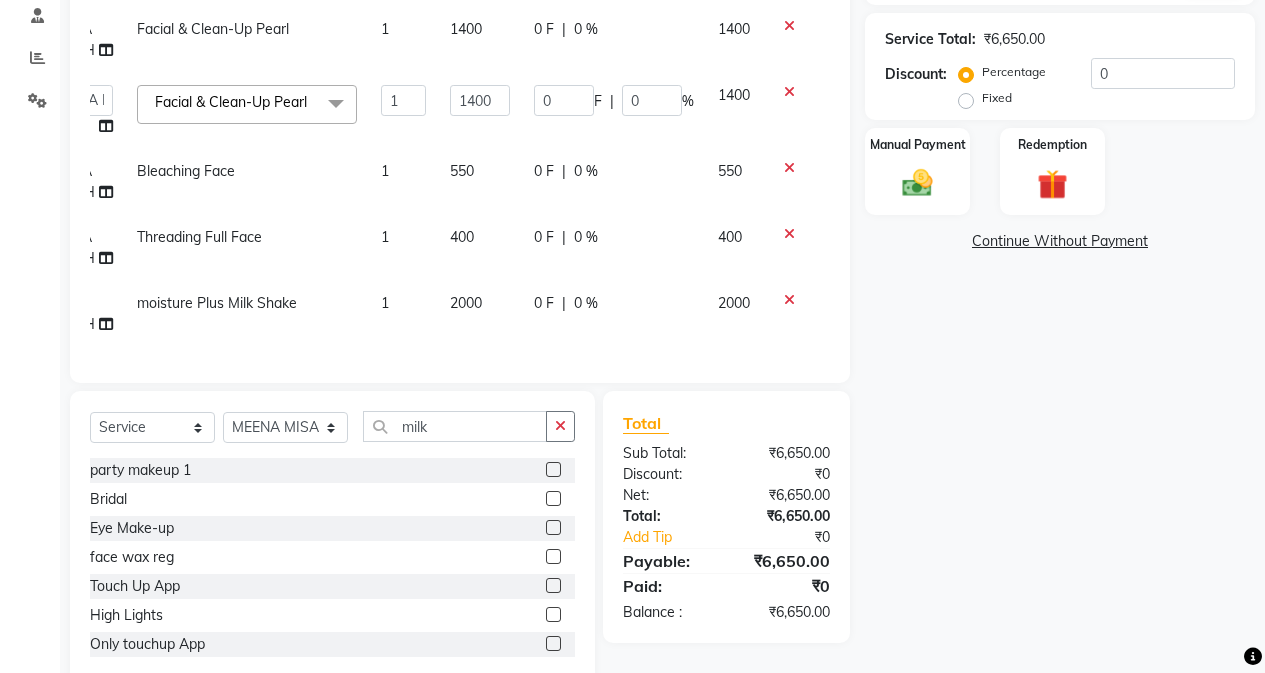 click on "Select  Service  Product  Membership  Package Voucher Prepaid Gift Card  Select Stylist Admin [FIRST]   [FIRST] [LAST]   [FIRST] [LAST]   Manager   [FIRST] [LAST]   [FIRST]   [FIRST] [LAST]   [FIRST] [LAST]   [FIRST] [LAST]   [FIRST] [LAST]   [FIRST] [LAST]   [FIRST] [LAST]   [FIRST] [LAST] milk party makeup 1  Bridal  Eye Make-up  face wax reg  Touch Up App  High Lights  Only touchup App  Side locks peel 400  inner spa  inner spa tube  service tip  previous balance  food  Dandruff treatment  Prepaid  Deposit  Aroma Gold serum  K18  saree drape  Moisture Plus shampoo  Colour conditioner MilkShake  Malibu SPF 50  Massage Head  Massage Neck & Shoulder  Massage Neck, Shoulder & Back  Massage Arms  Massage Legs  Massage Feet  Massage Body  wedding  sangeet  cocktail  Mehendi  reception  Student  Maji Full (Touch-up)  Maji Crown  Maji Deep Crown  Maji Global  Inoa Full (Touch-up)  Inoa Global  Inoa Crown  Inoa Deep Crown  Nanoplatia  Botox  Deep Conditioning  Hair Wash  Hair Cut  Straight Cut  Kids Hair Cut  Styling Paddle Dry + Wash  tip" 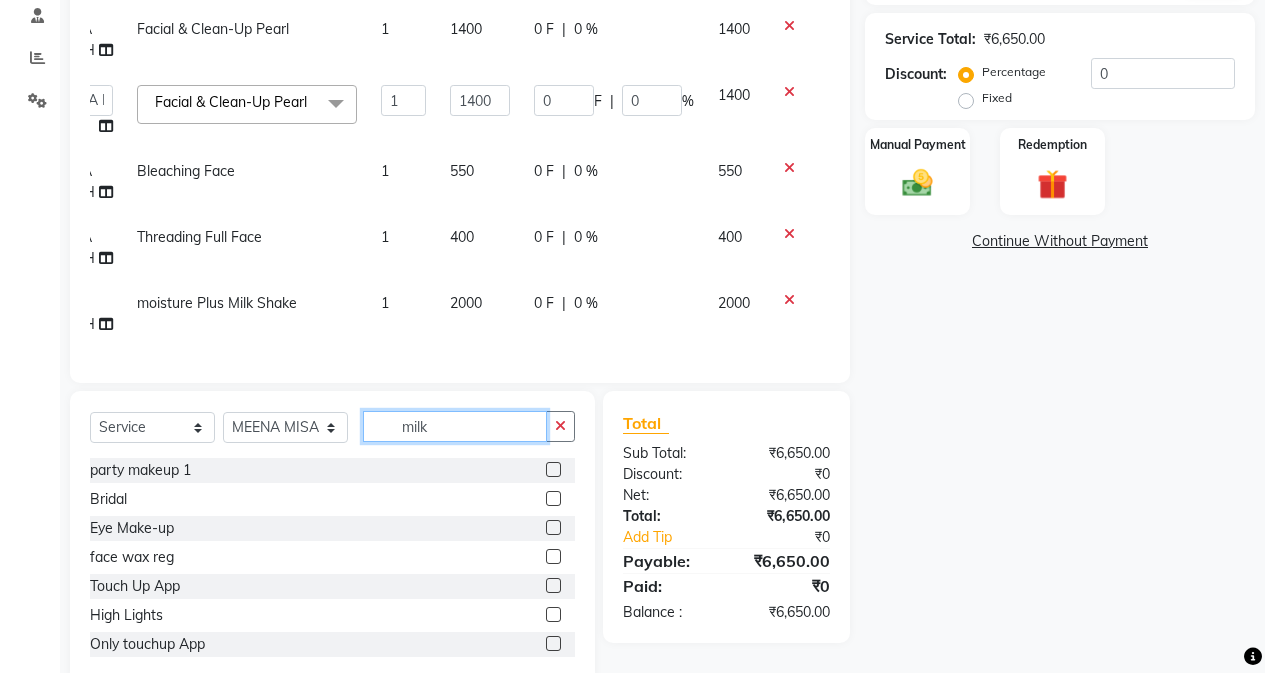 click on "milk" 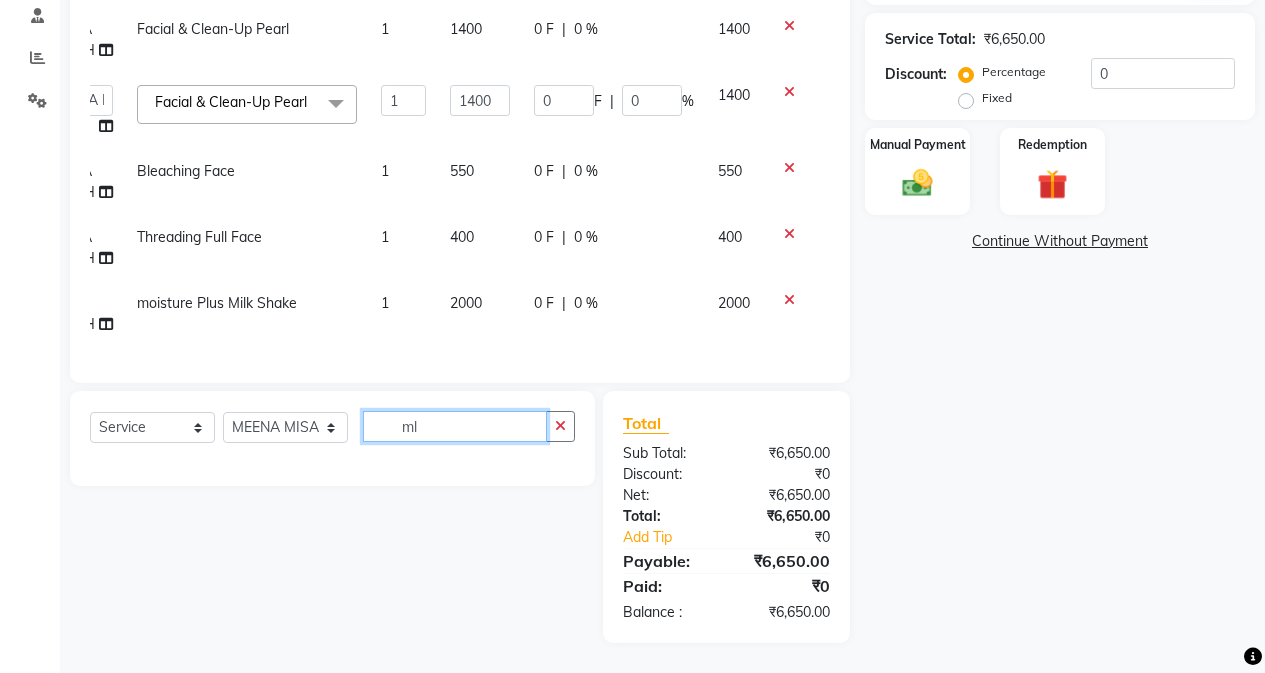 type on "m" 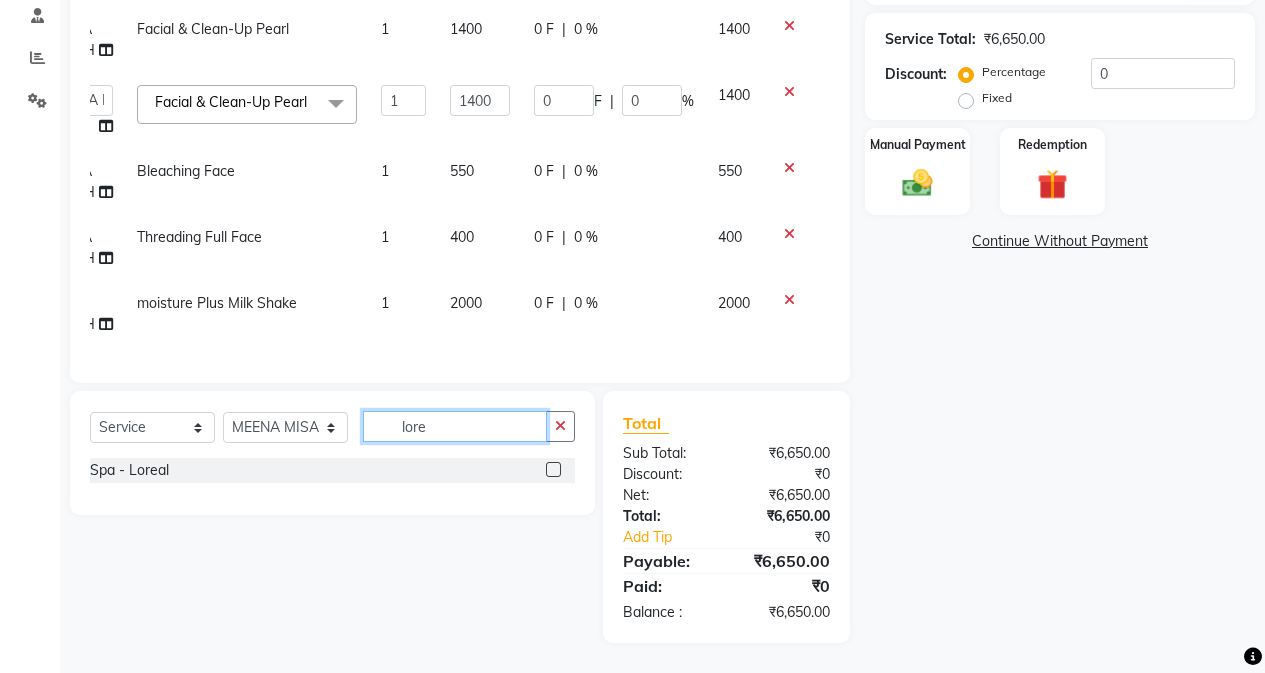 type on "lore" 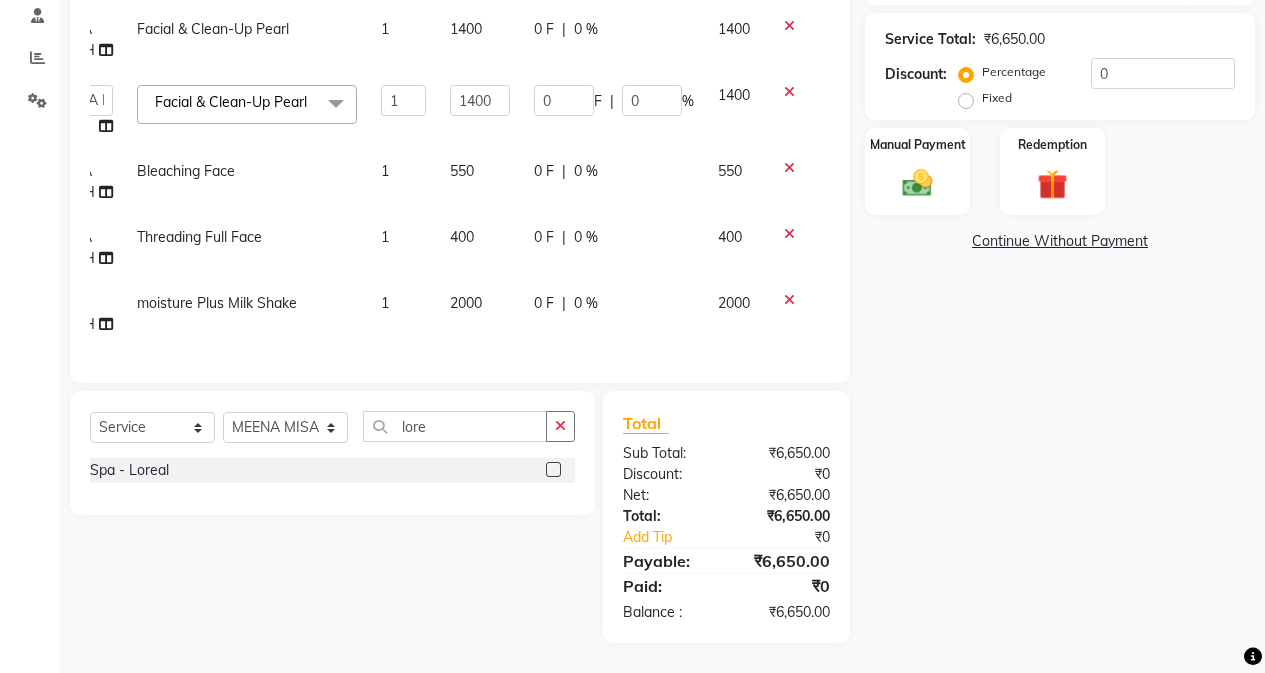click 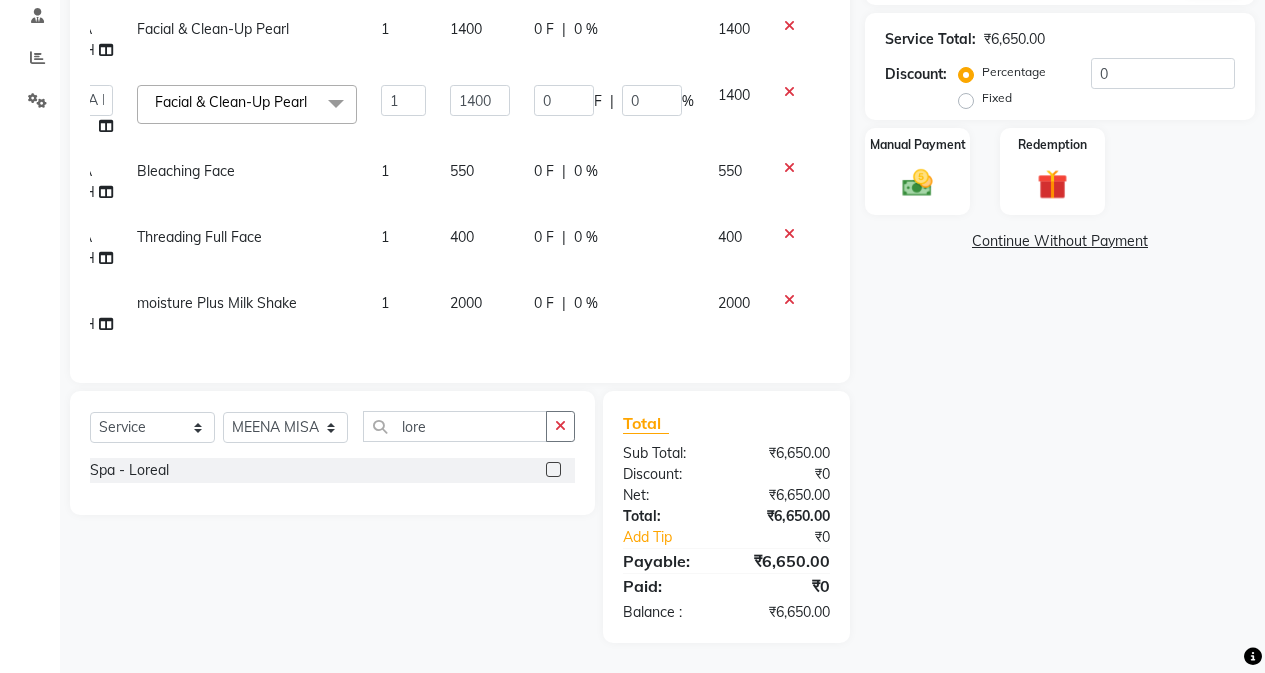 click at bounding box center [552, 470] 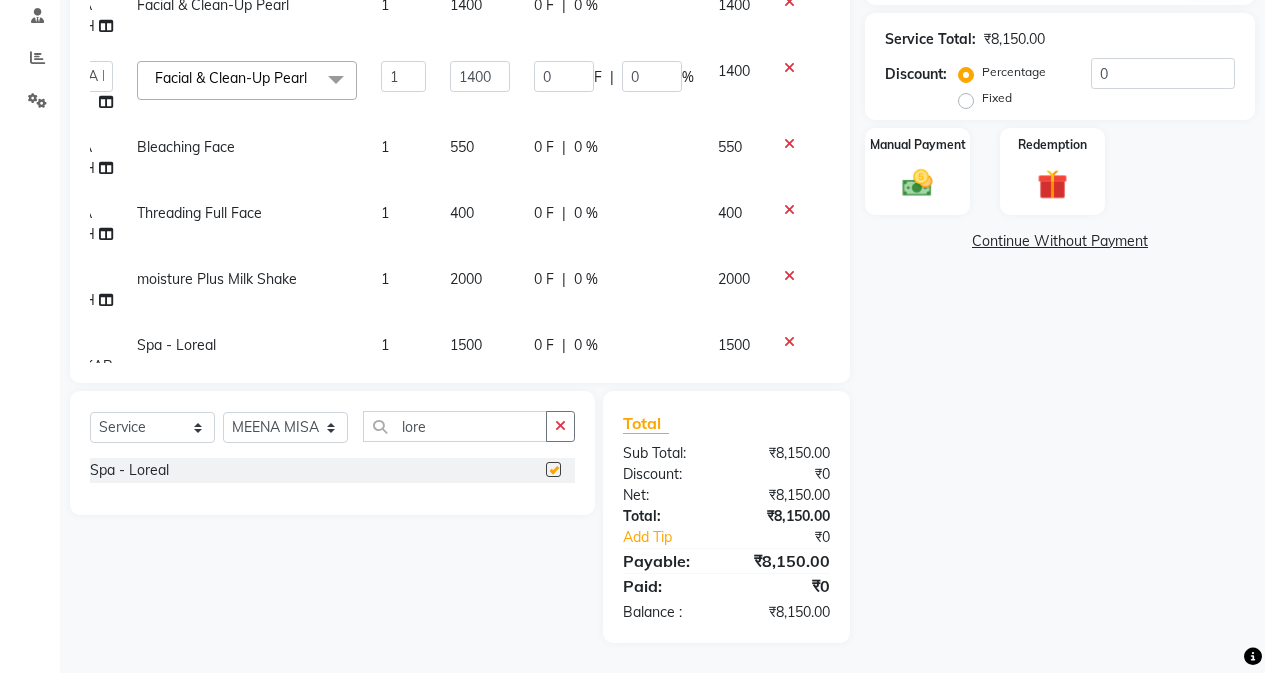 checkbox on "false" 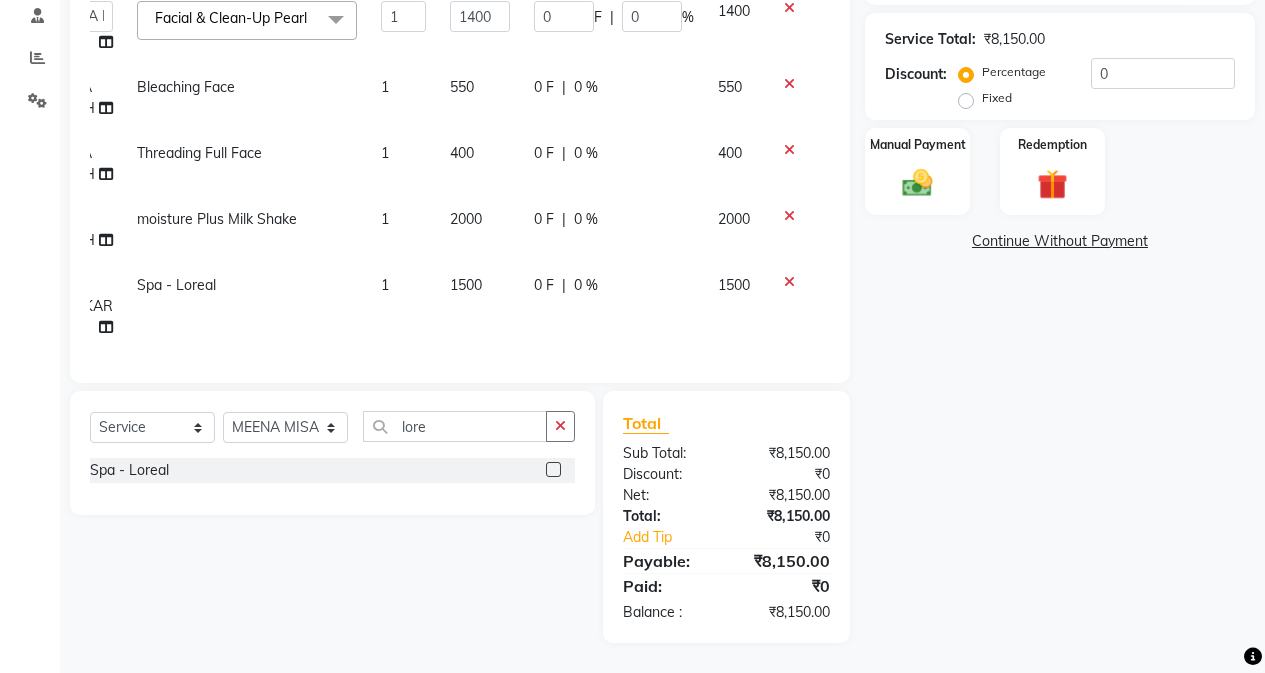 scroll, scrollTop: 223, scrollLeft: 61, axis: both 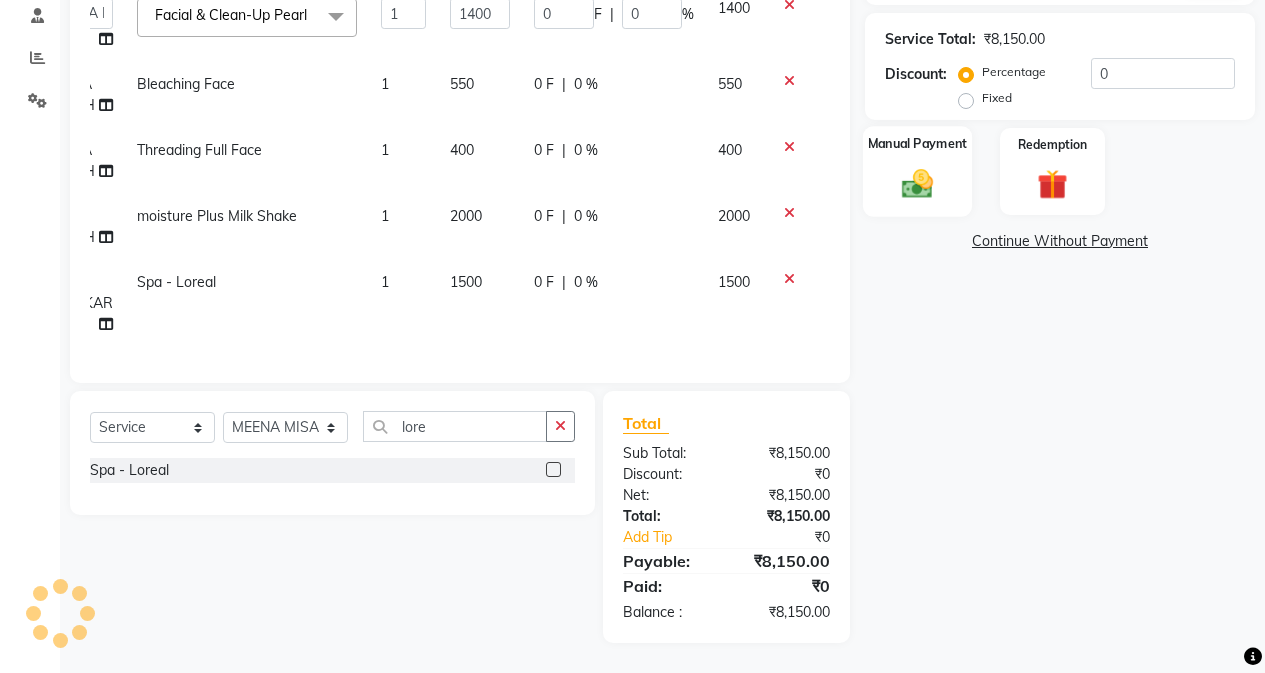 click 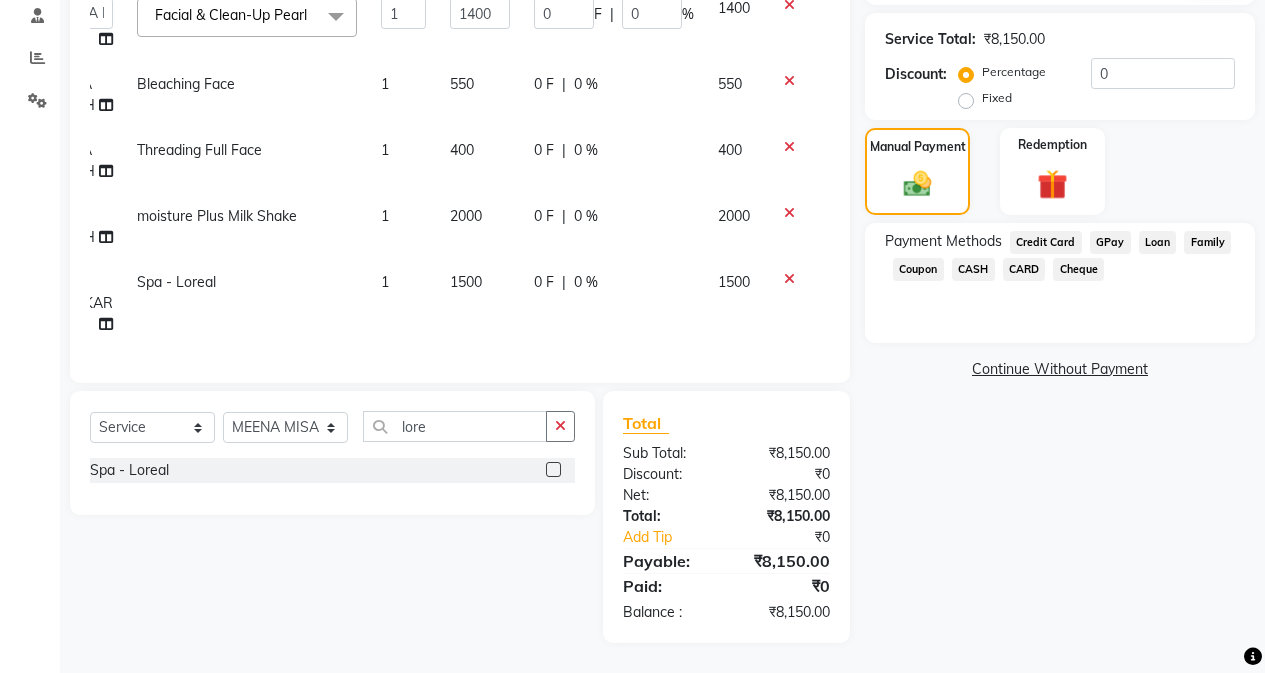 click on "CARD" 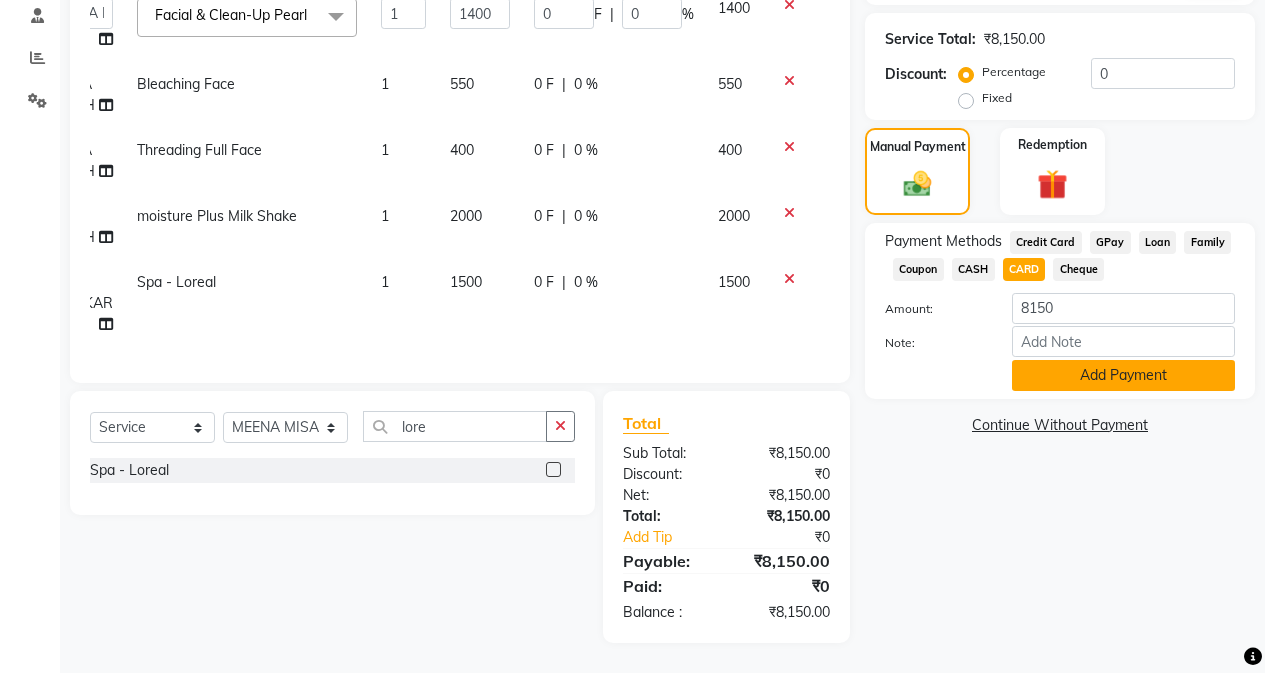 click on "Add Payment" 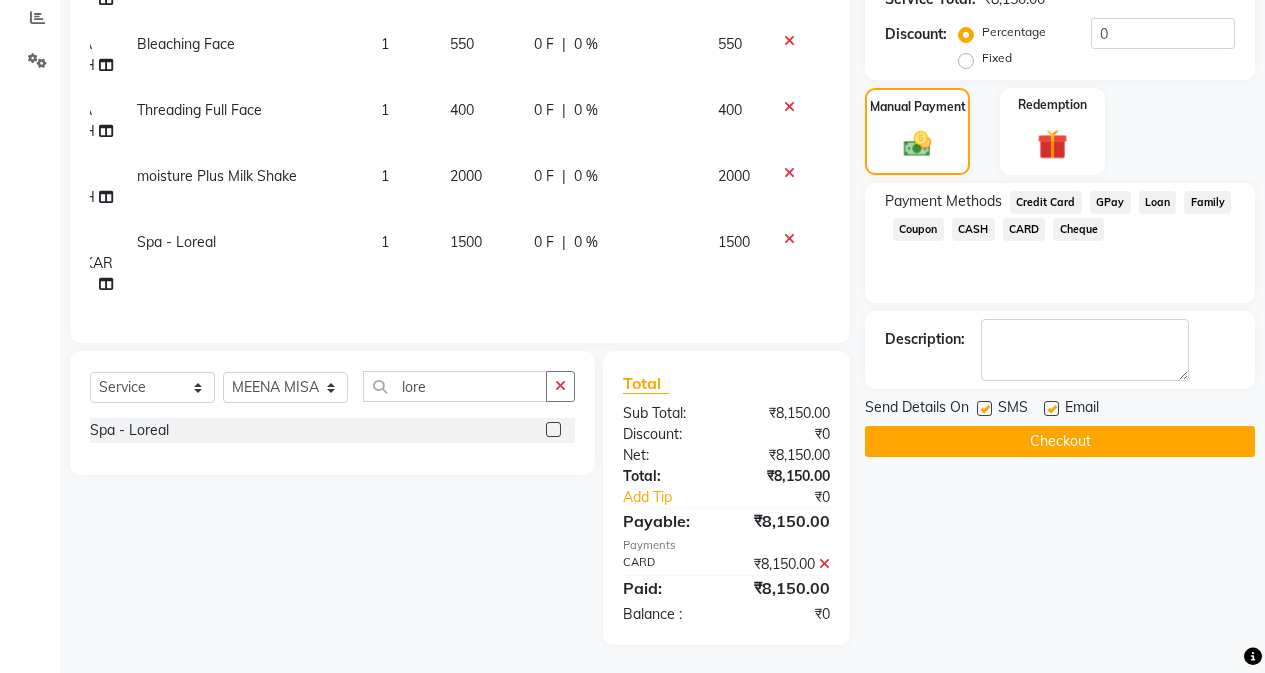 scroll, scrollTop: 427, scrollLeft: 0, axis: vertical 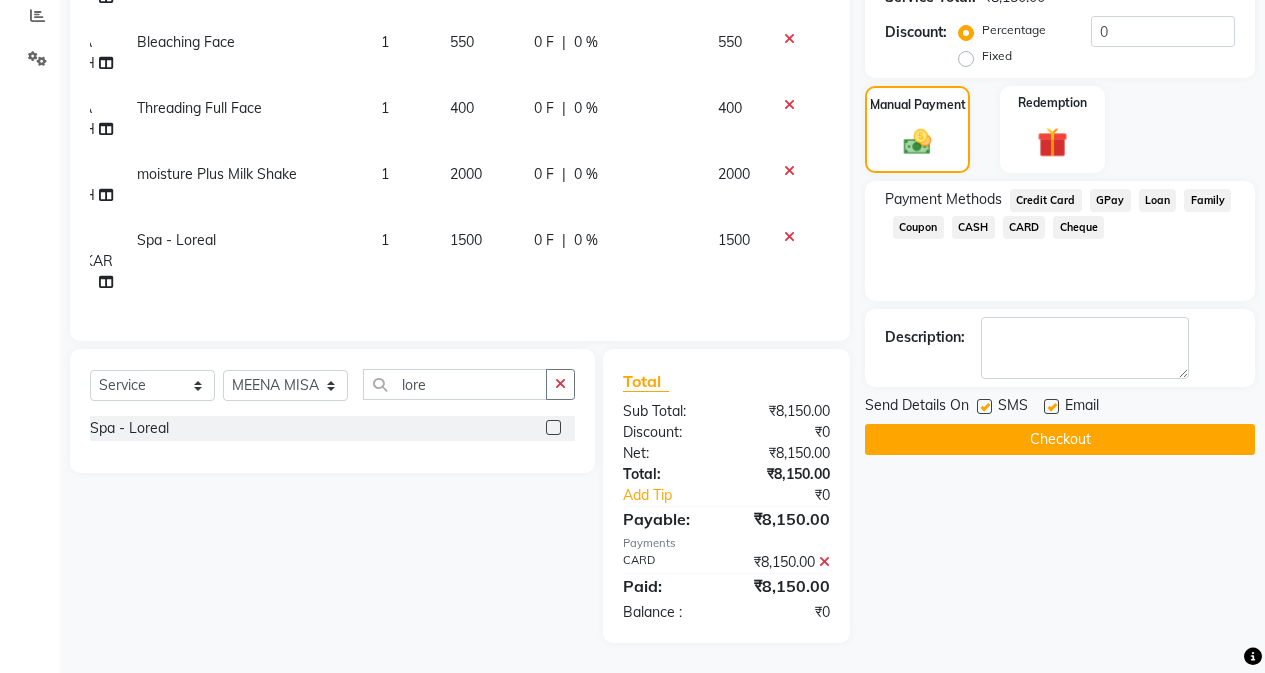 click on "Checkout" 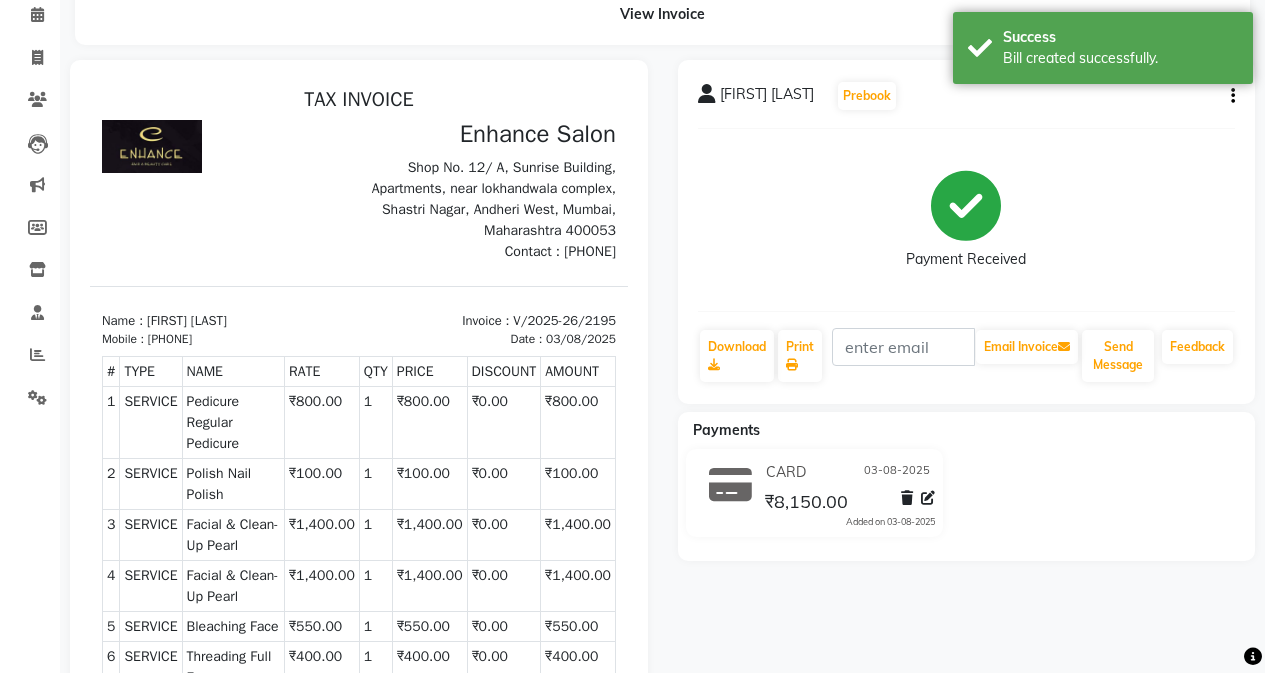 scroll, scrollTop: 100, scrollLeft: 0, axis: vertical 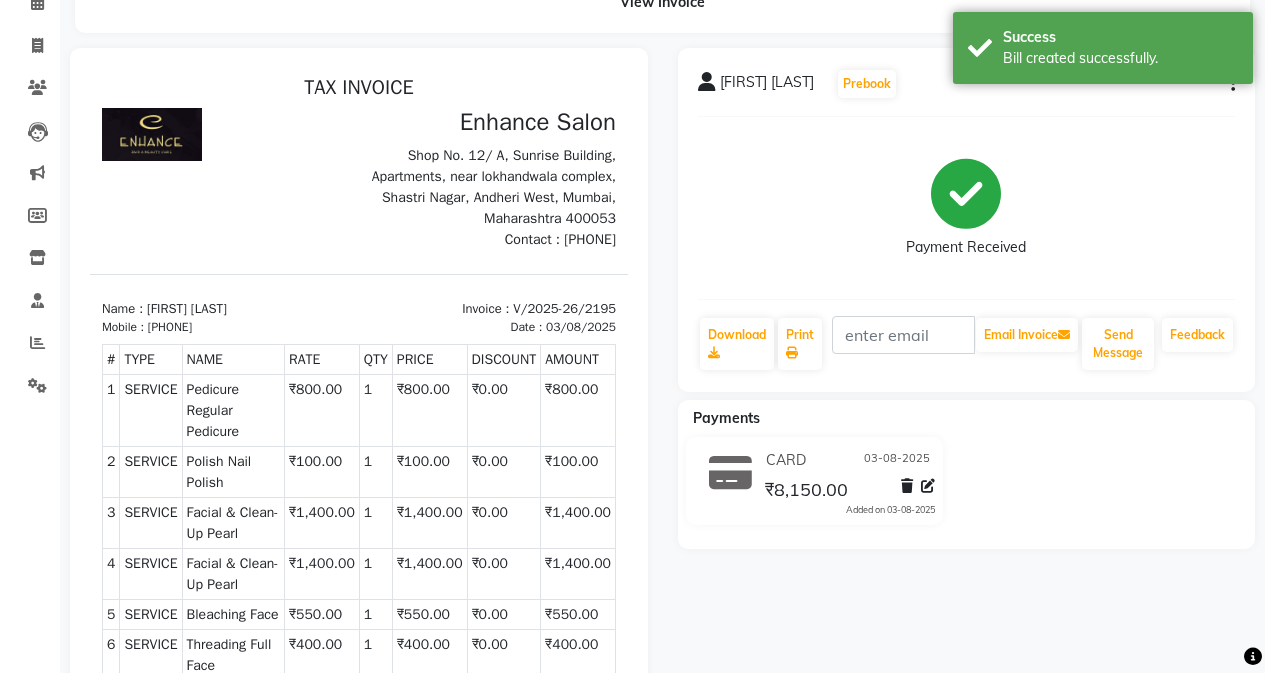 click on "[FIRST] [LAST] Prebook Payment Received Download Print Email Invoice Send Message Feedback Payments CARD 03-08-2025 ₹8,150.00 Added on 03-08-2025" 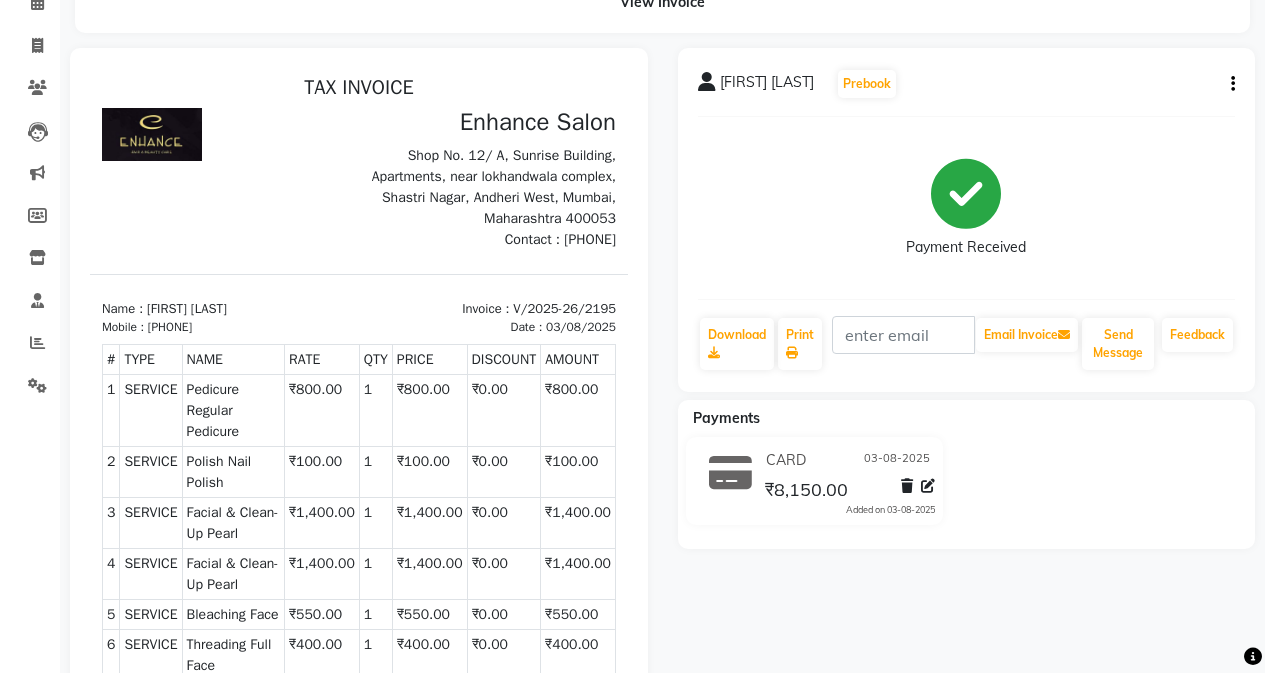 click on "CARD 03-08-2025 ₹8,150.00 Added on 03-08-2025" 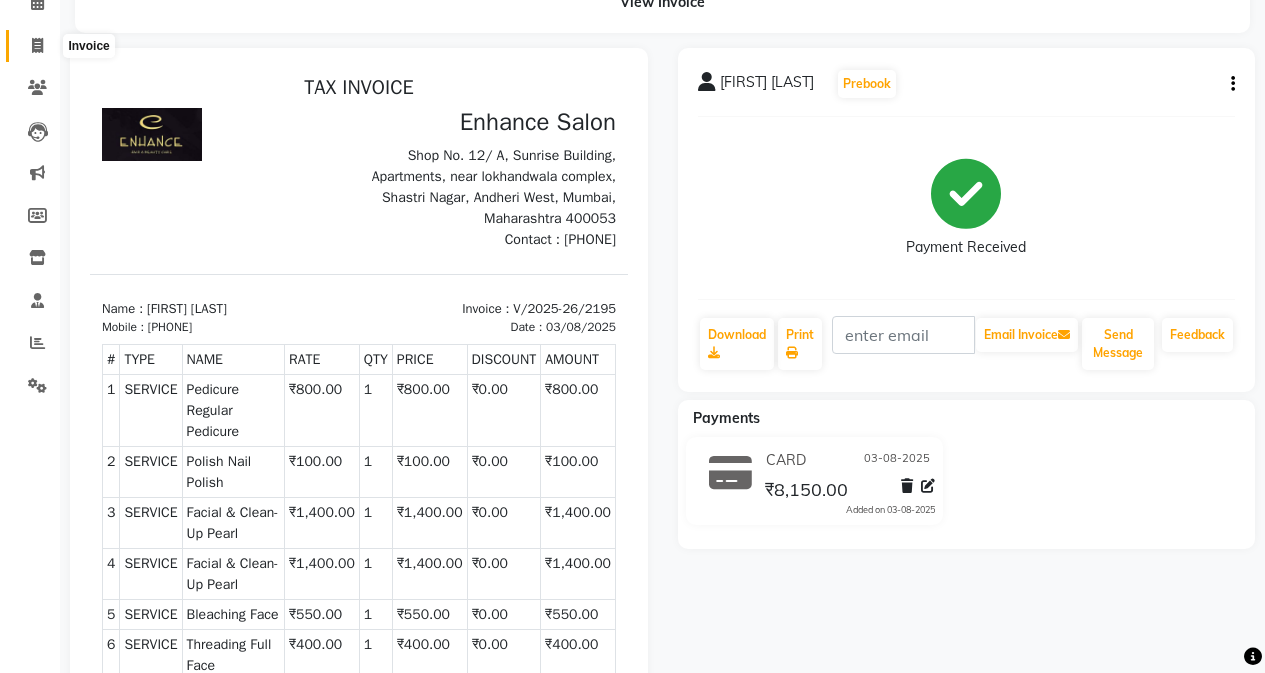click 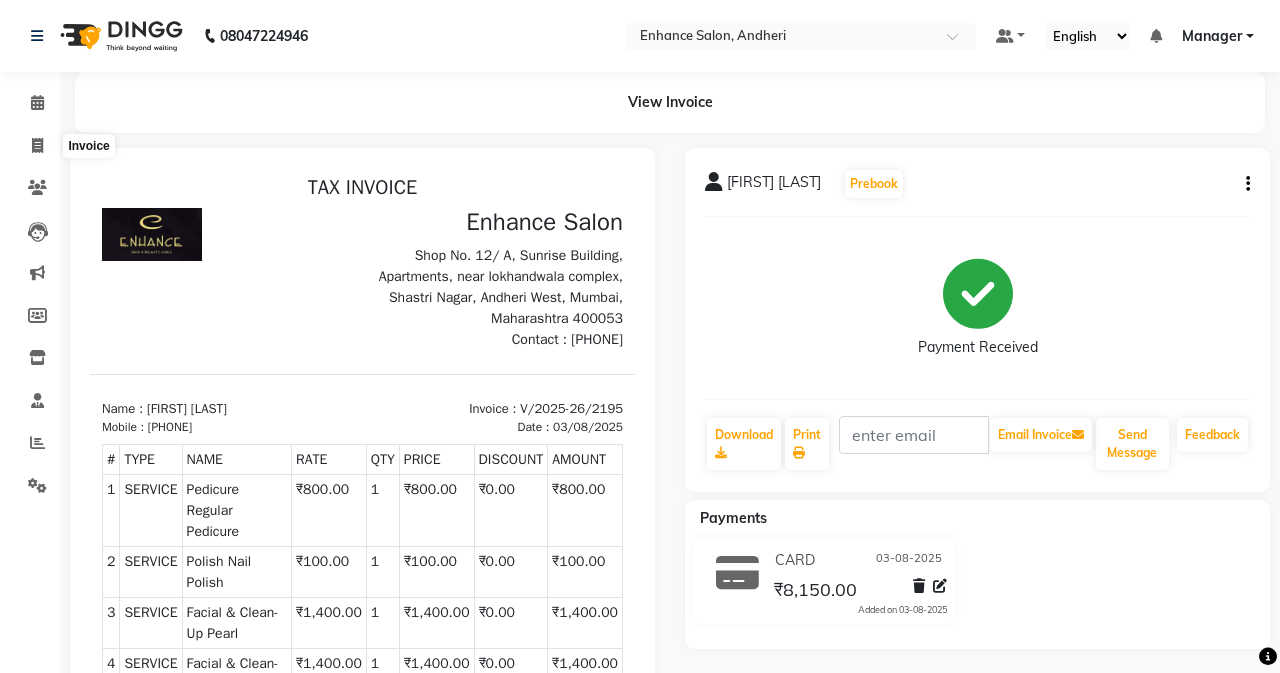 select on "service" 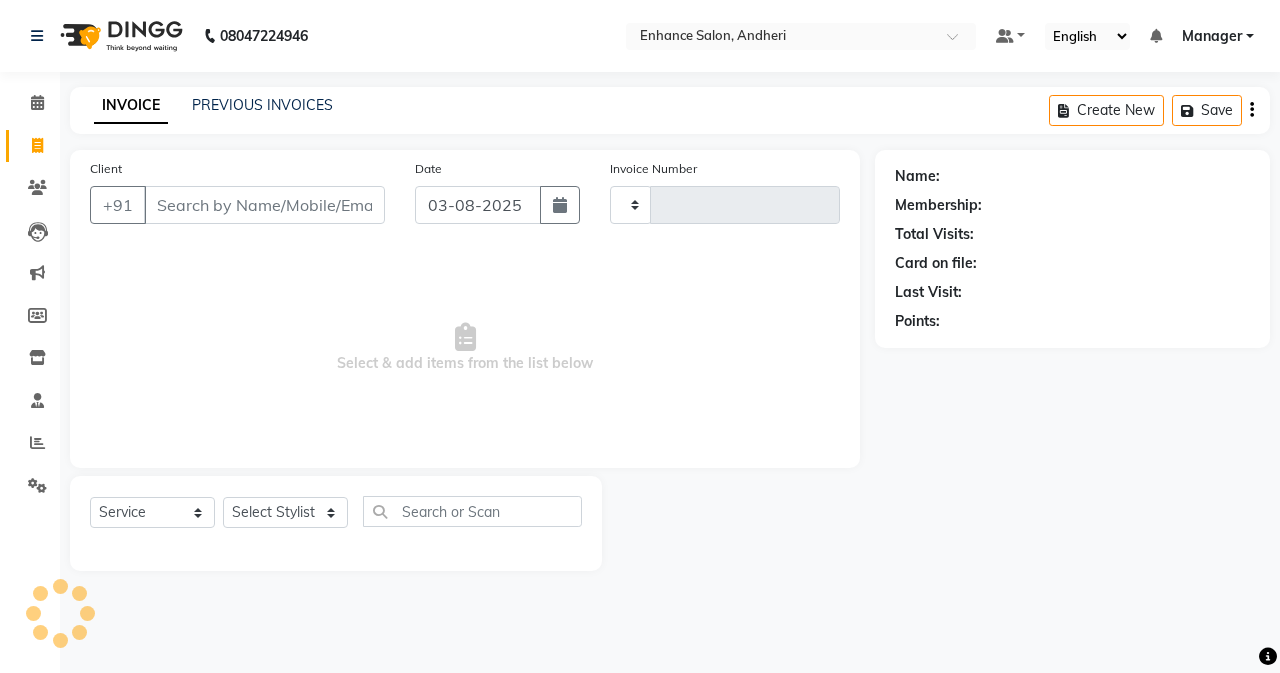 type on "2196" 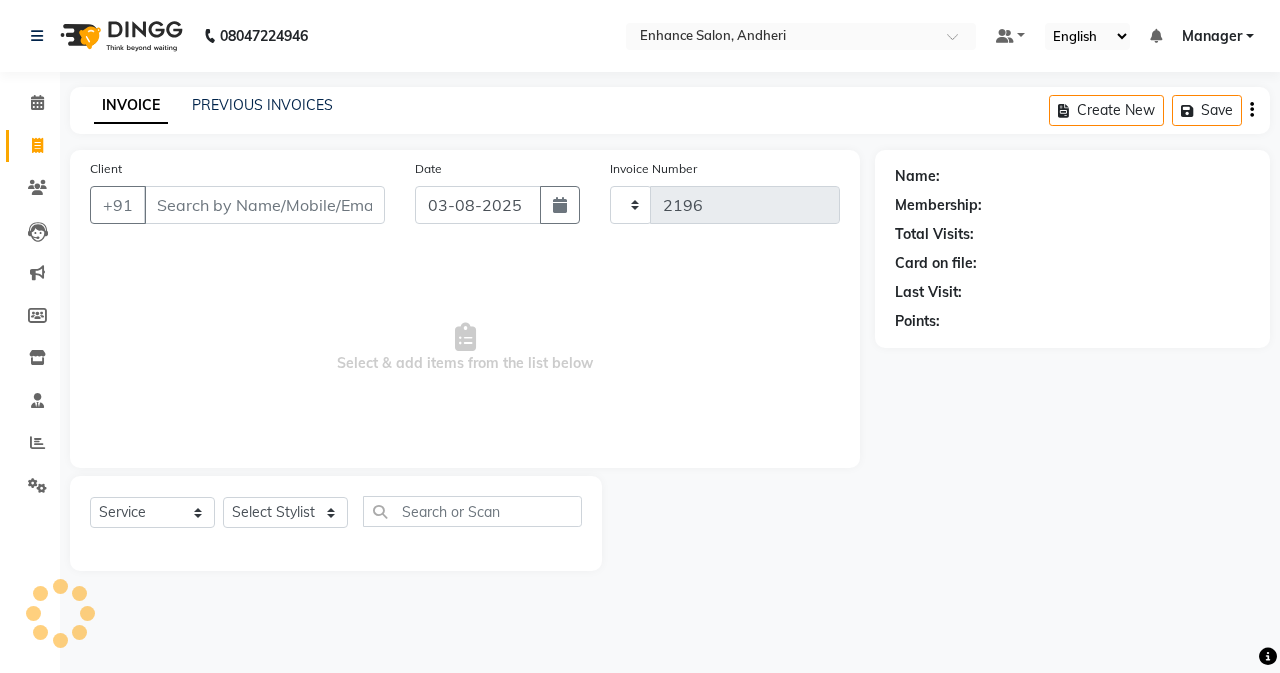 select on "7236" 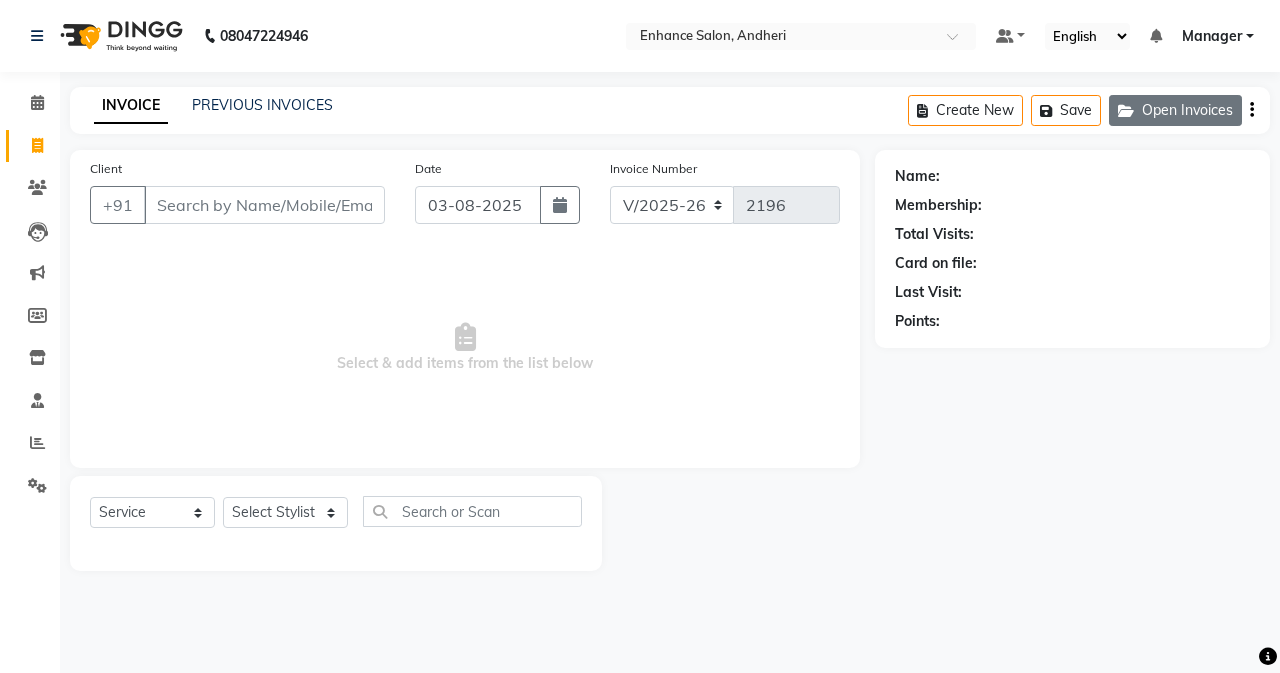 click on "Open Invoices" 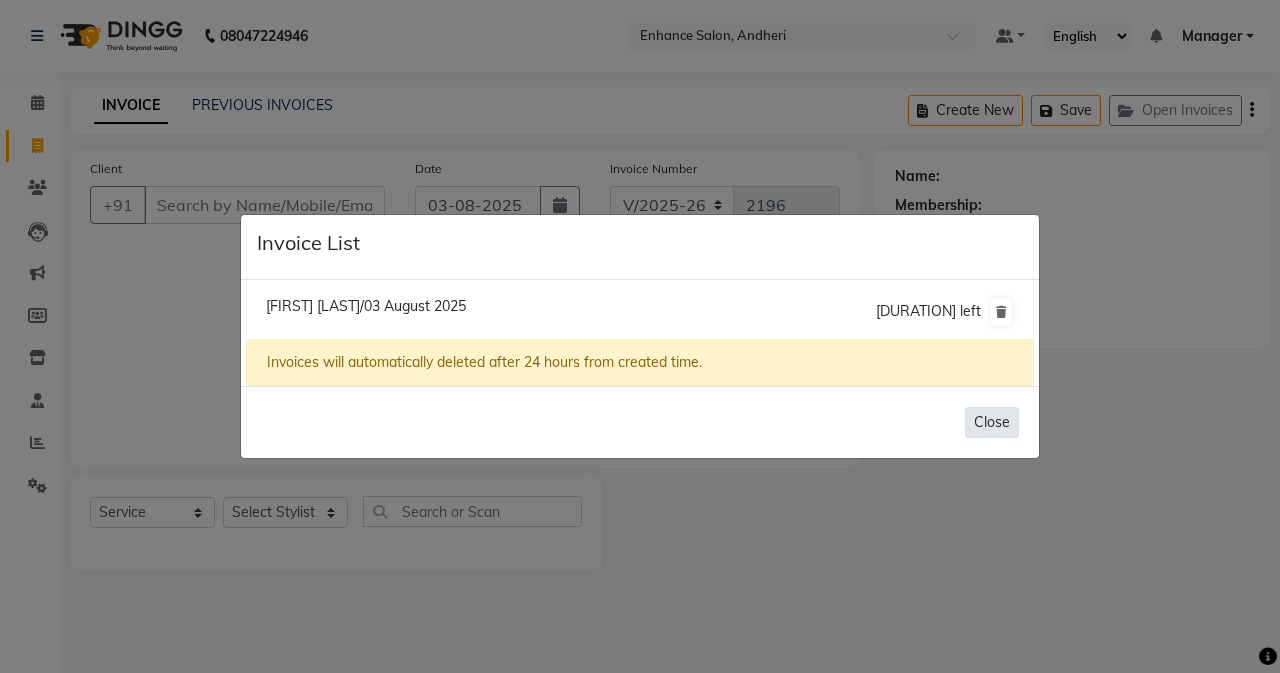 click on "Close" 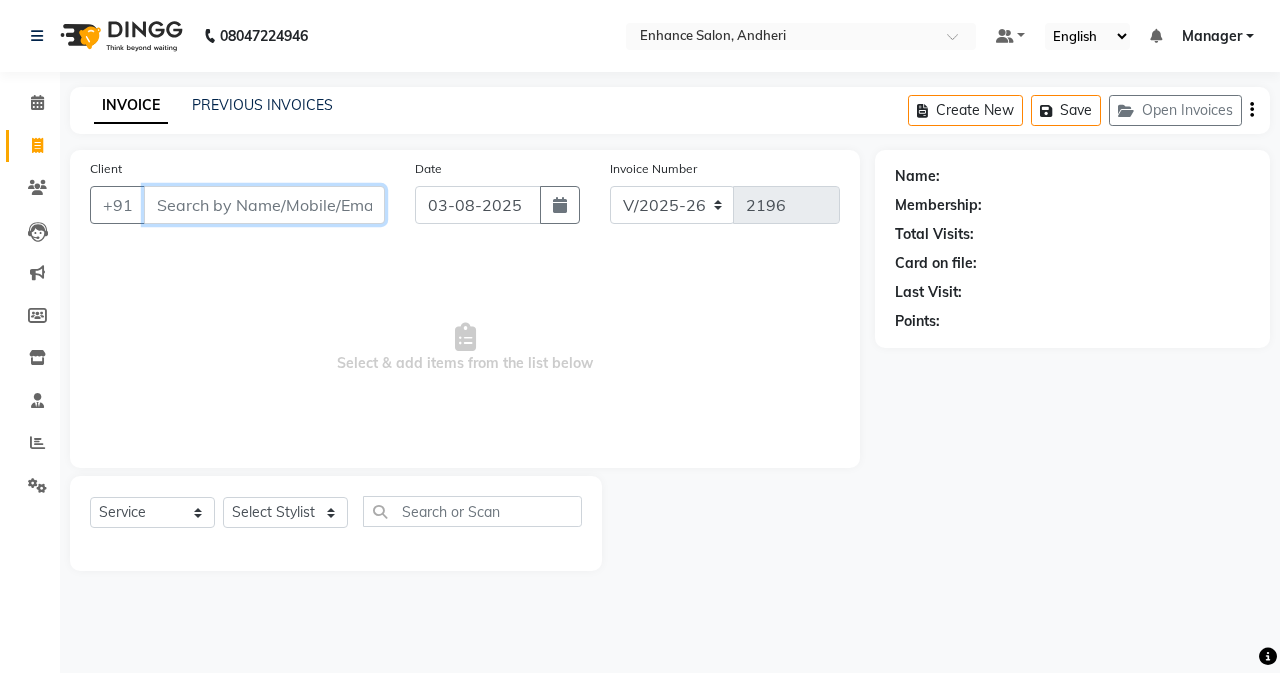 click on "Client" at bounding box center (264, 205) 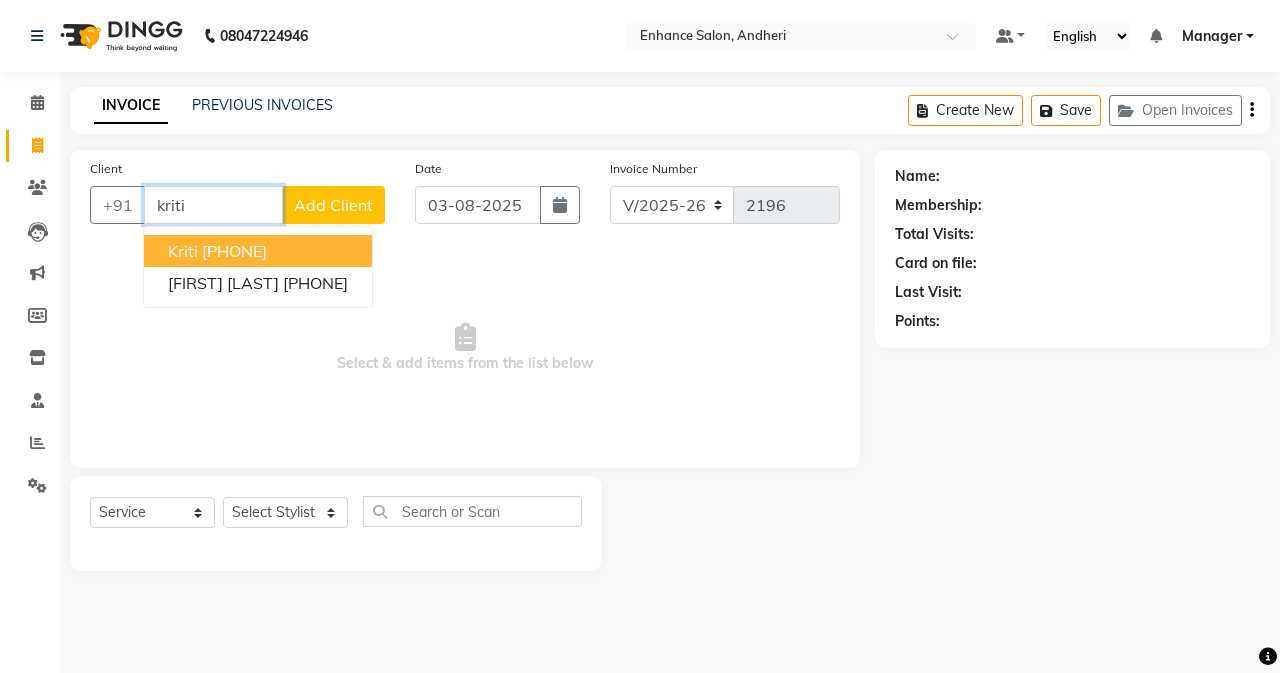 click on "[PHONE]" at bounding box center (234, 251) 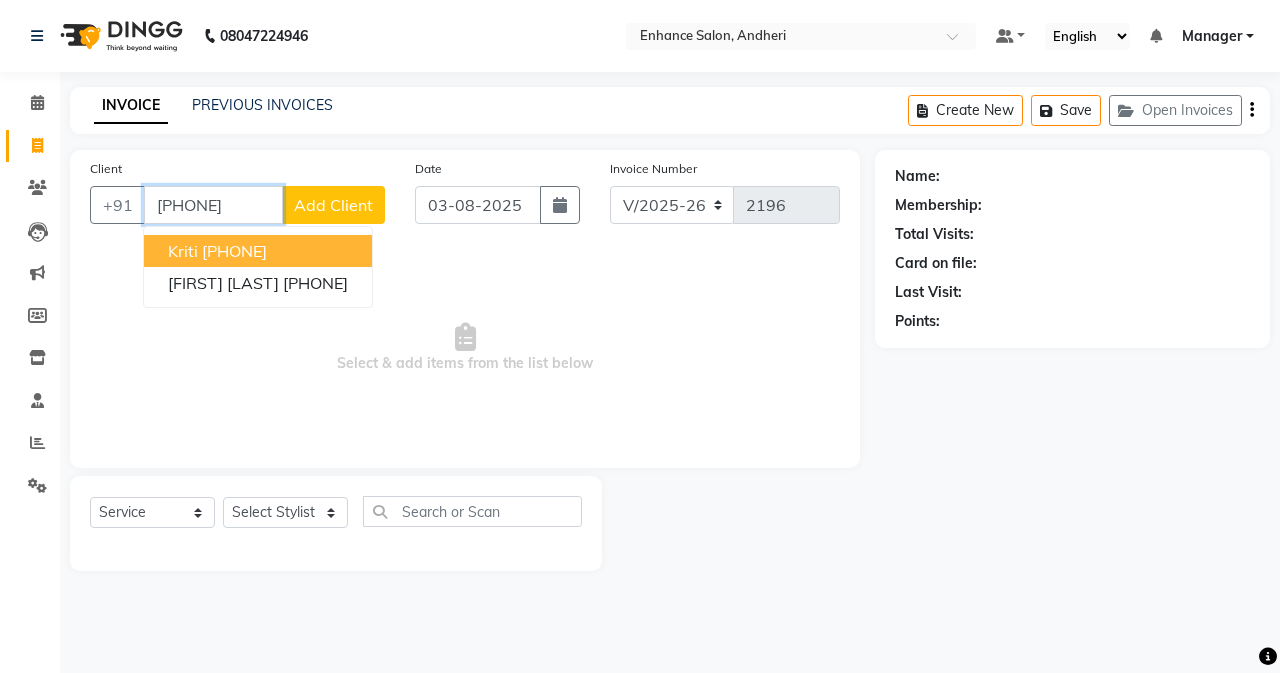 type on "[PHONE]" 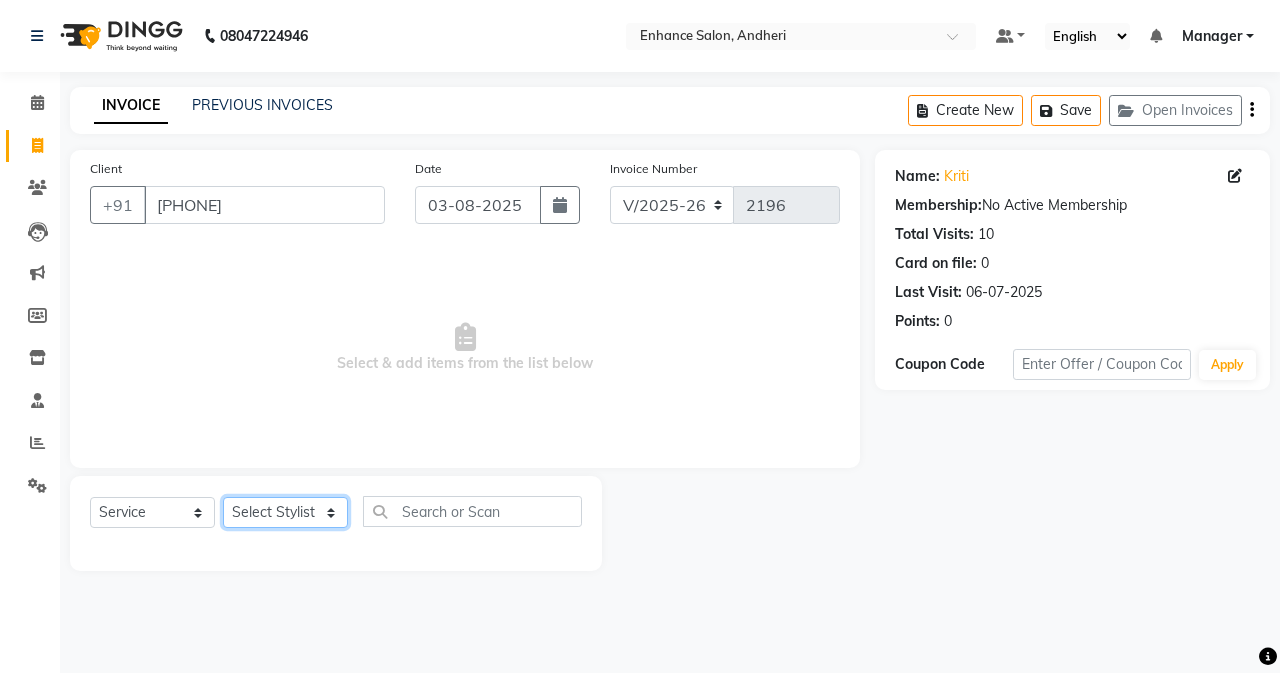 click on "Select Stylist Admin [FIRST]   [FIRST] [LAST]   [FIRST] [LAST]   Manager   [FIRST] [LAST]   [FIRST]   [FIRST] [LAST]   [FIRST] [LAST]   [FIRST] [LAST]   [FIRST] [LAST]   [FIRST] [LAST]   [FIRST] [LAST]   [FIRST] [LAST]" 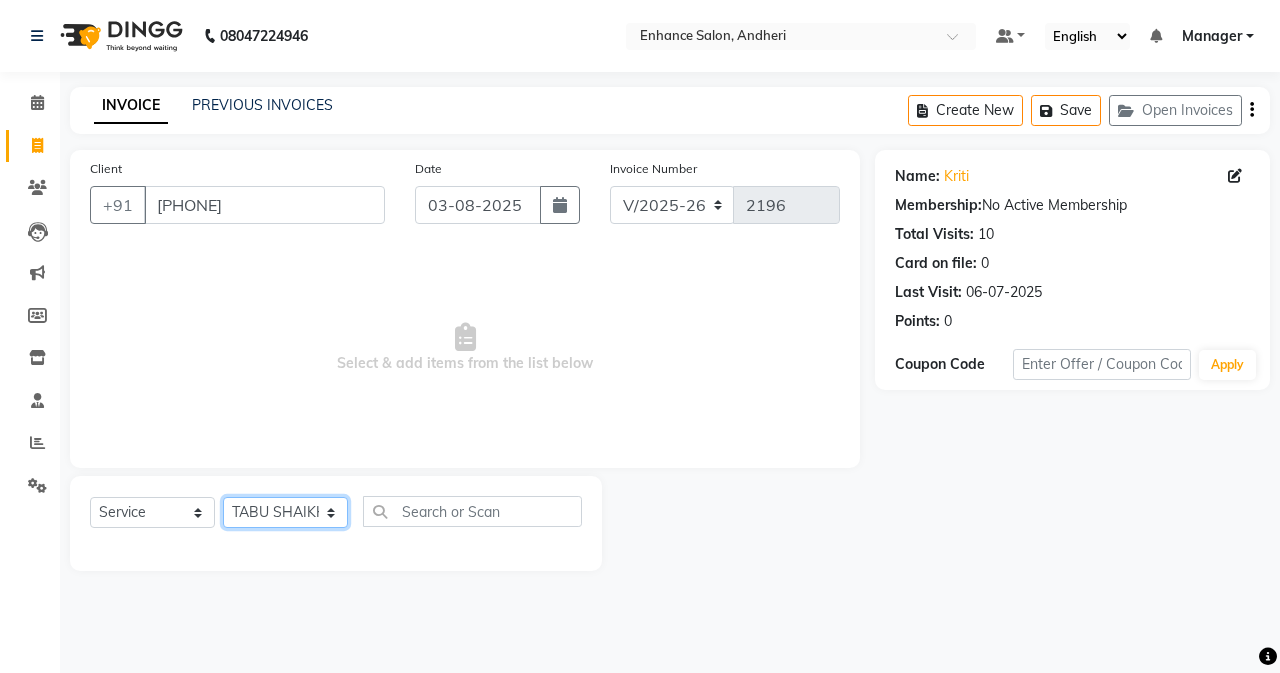 click on "Select Stylist Admin [FIRST]   [FIRST] [LAST]   [FIRST] [LAST]   Manager   [FIRST] [LAST]   [FIRST]   [FIRST] [LAST]   [FIRST] [LAST]   [FIRST] [LAST]   [FIRST] [LAST]   [FIRST] [LAST]   [FIRST] [LAST]   [FIRST] [LAST]" 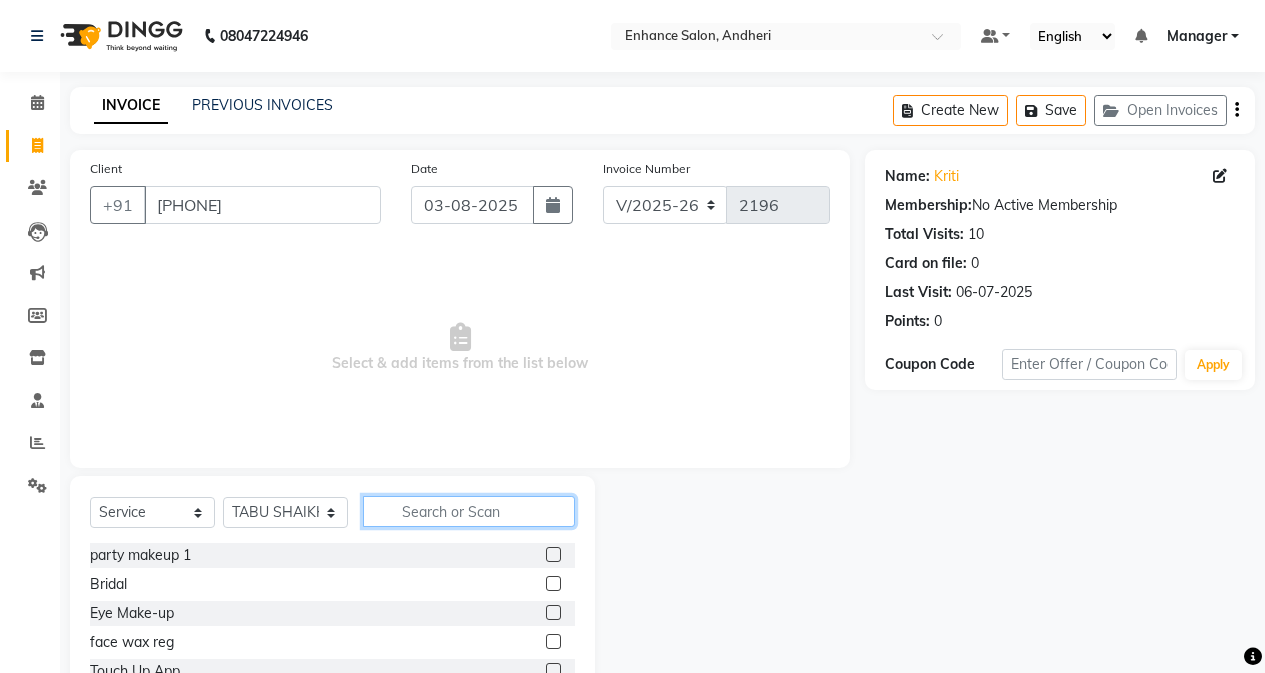 click 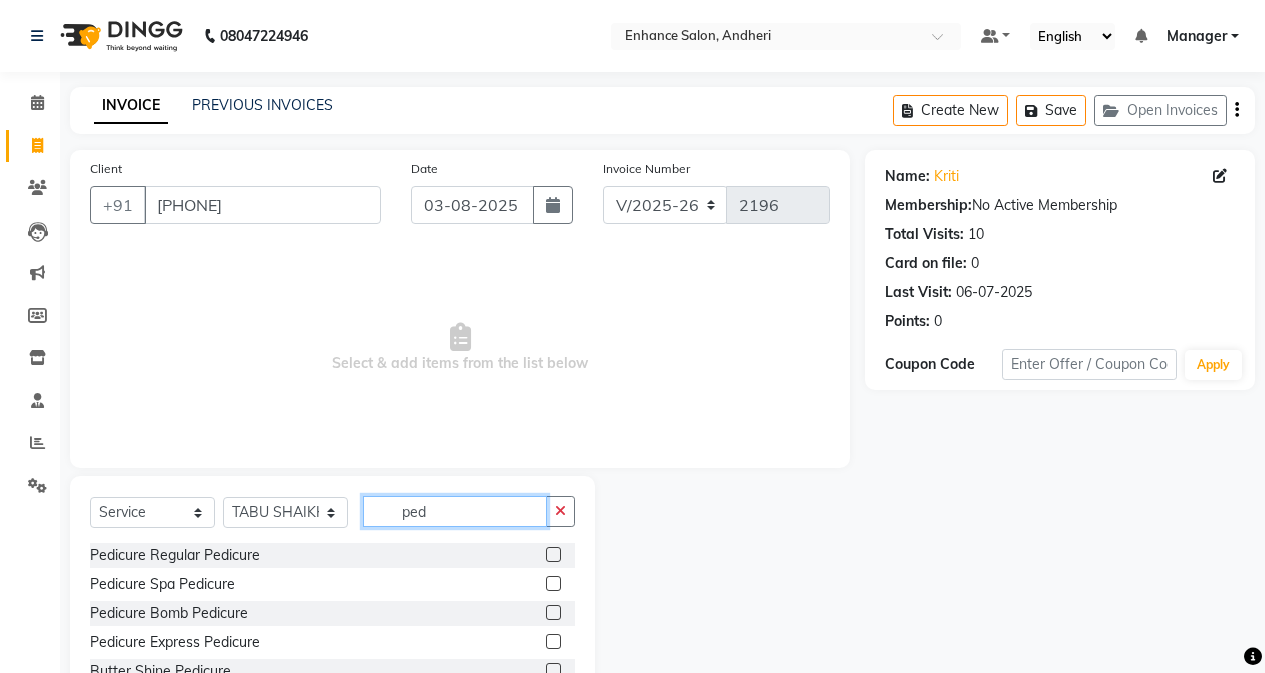 type on "ped" 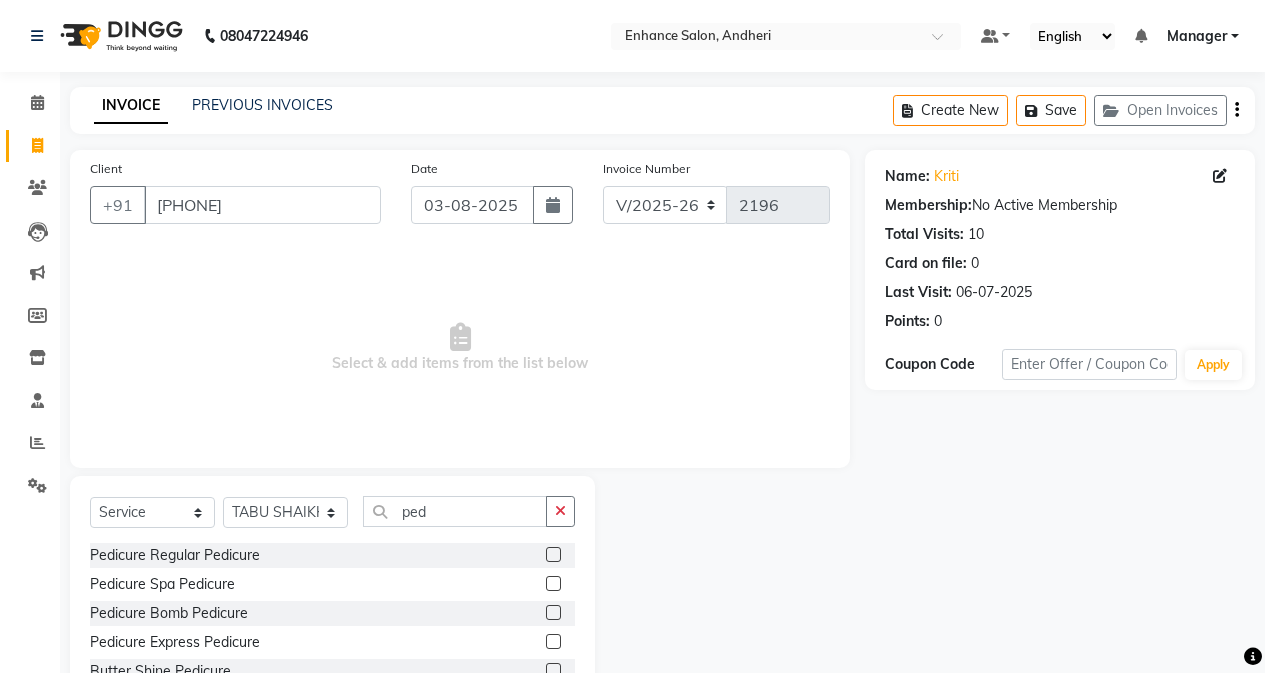 click 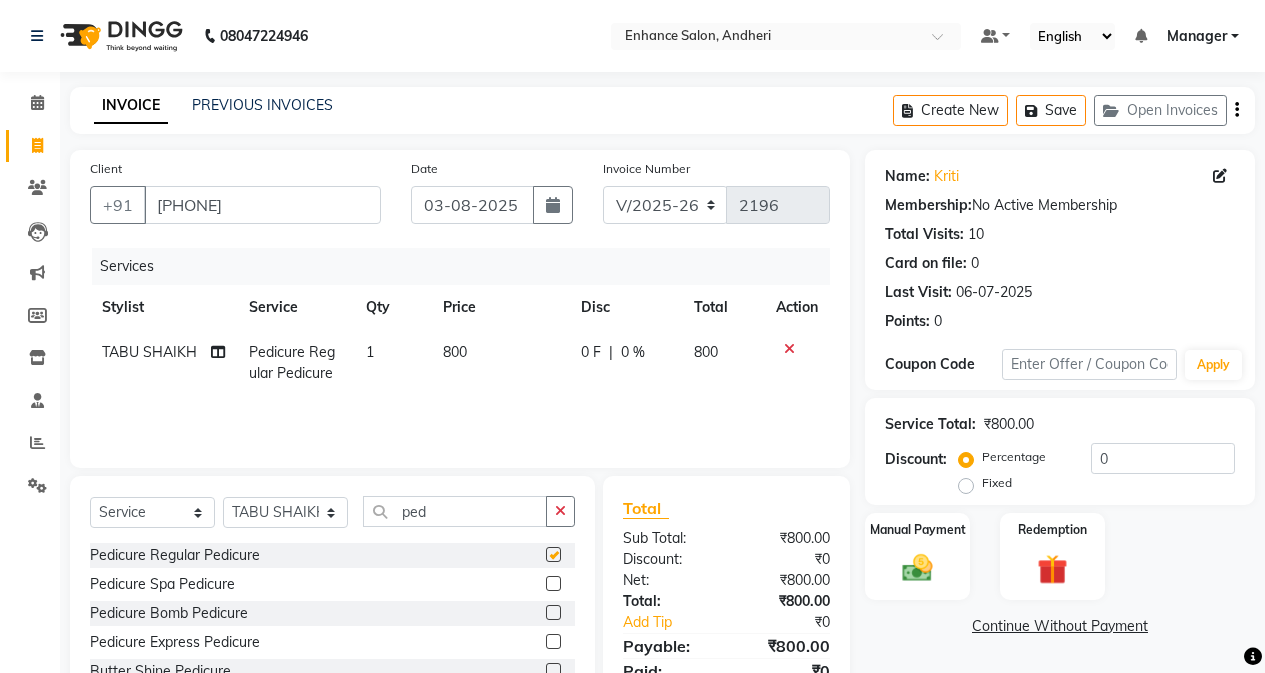 checkbox on "false" 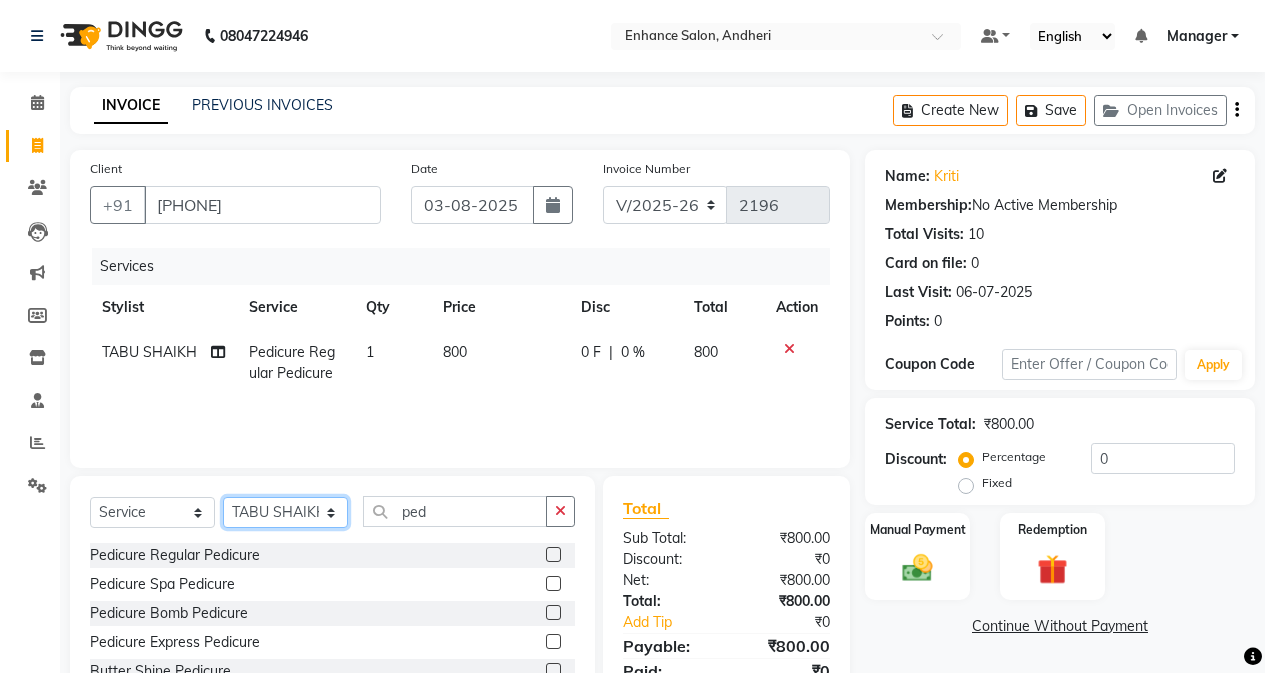 click on "Select Stylist Admin [FIRST]   [FIRST] [LAST]   [FIRST] [LAST]   Manager   [FIRST] [LAST]   [FIRST]   [FIRST] [LAST]   [FIRST] [LAST]   [FIRST] [LAST]   [FIRST] [LAST]   [FIRST] [LAST]   [FIRST] [LAST]   [FIRST] [LAST]" 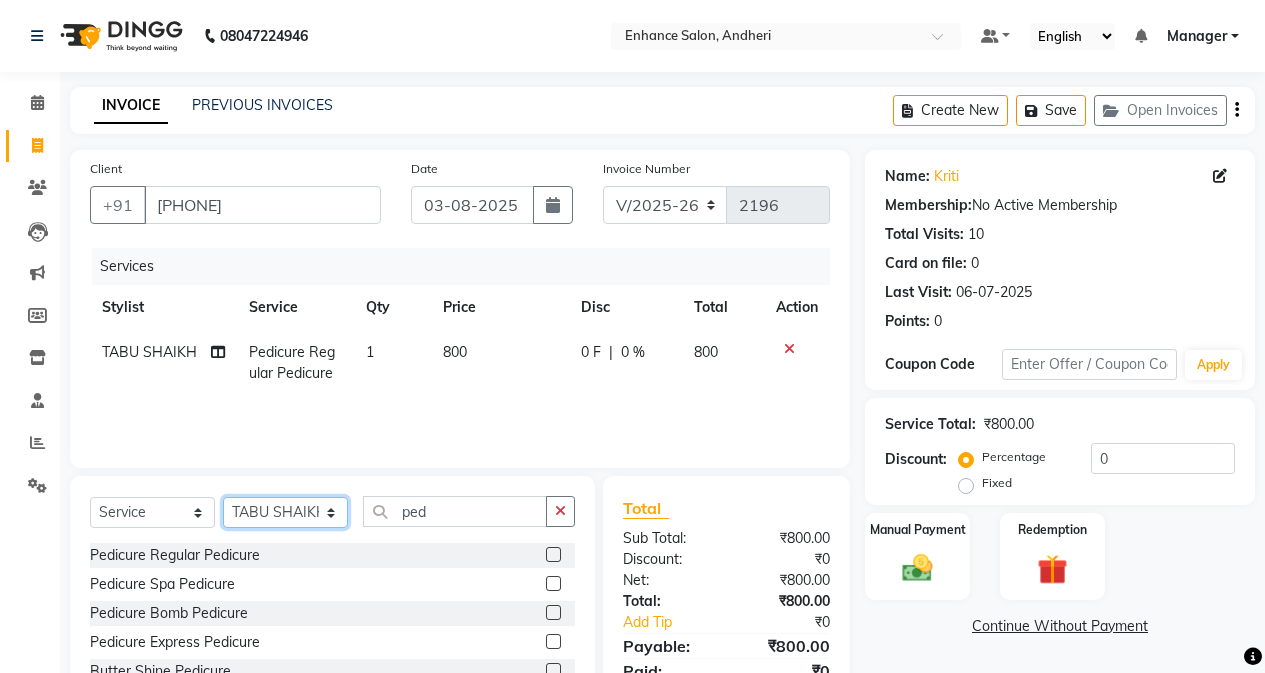 select on "61733" 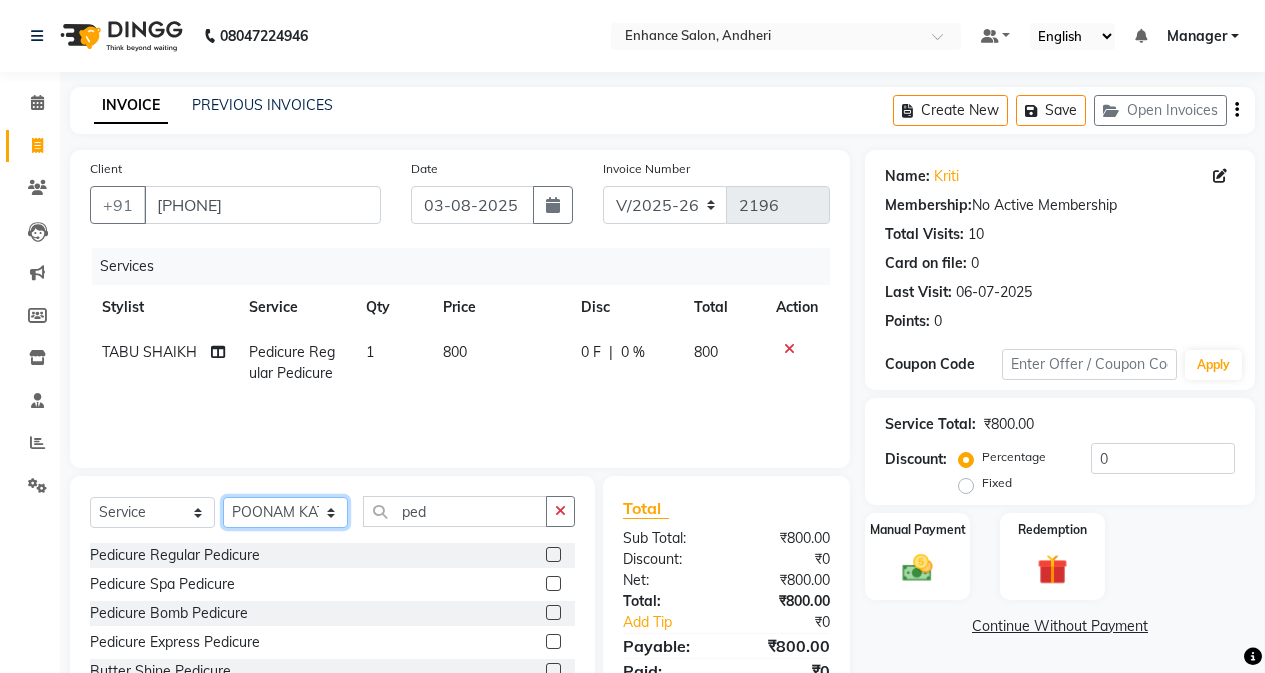 click on "Select Stylist Admin [FIRST]   [FIRST] [LAST]   [FIRST] [LAST]   Manager   [FIRST] [LAST]   [FIRST]   [FIRST] [LAST]   [FIRST] [LAST]   [FIRST] [LAST]   [FIRST] [LAST]   [FIRST] [LAST]   [FIRST] [LAST]   [FIRST] [LAST]" 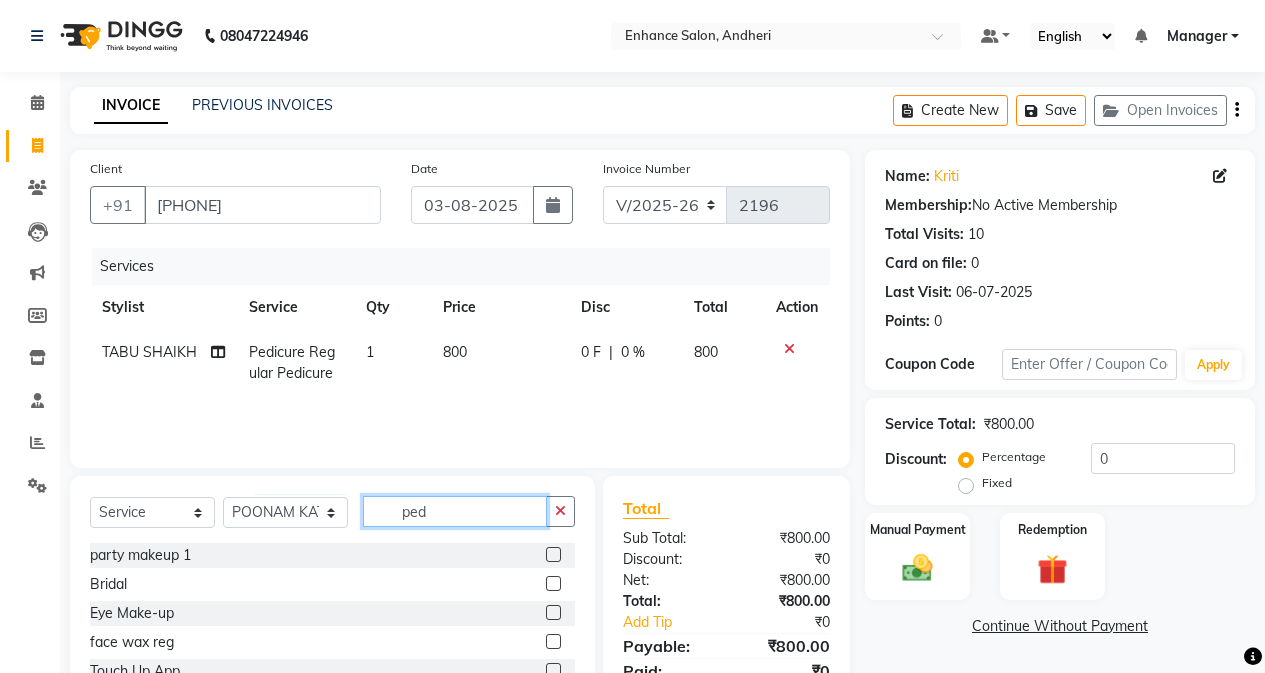 click on "ped" 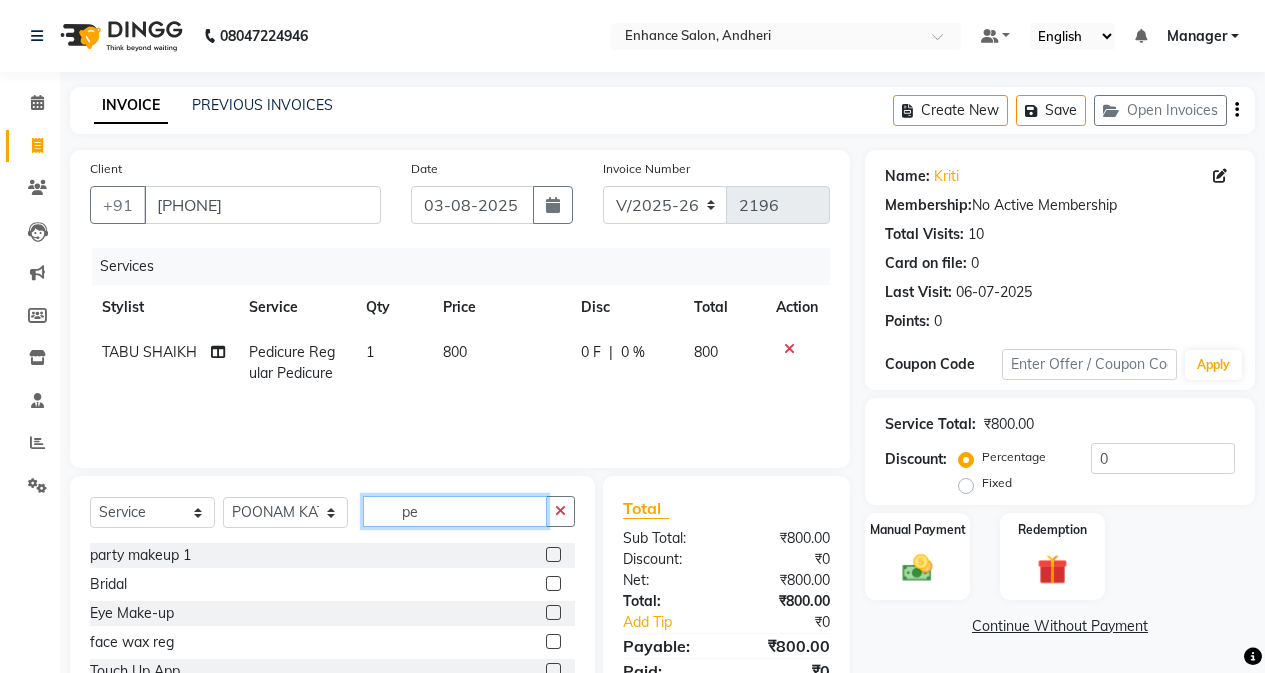 type on "p" 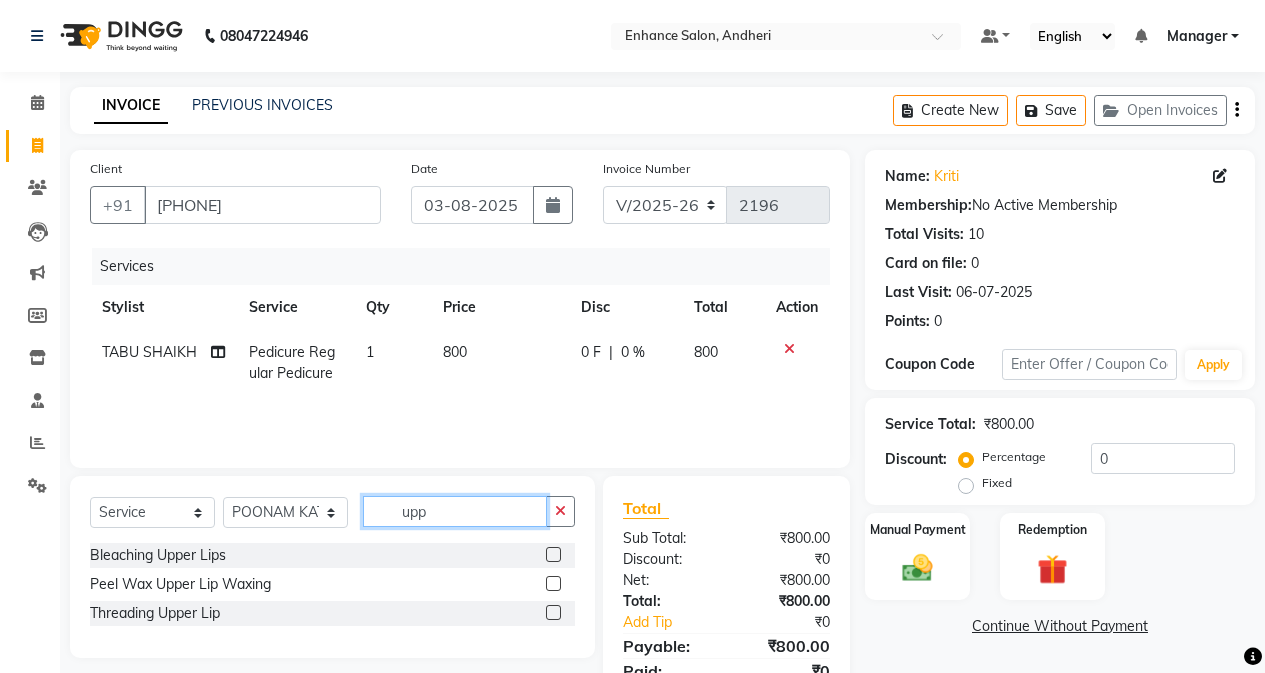 type on "upp" 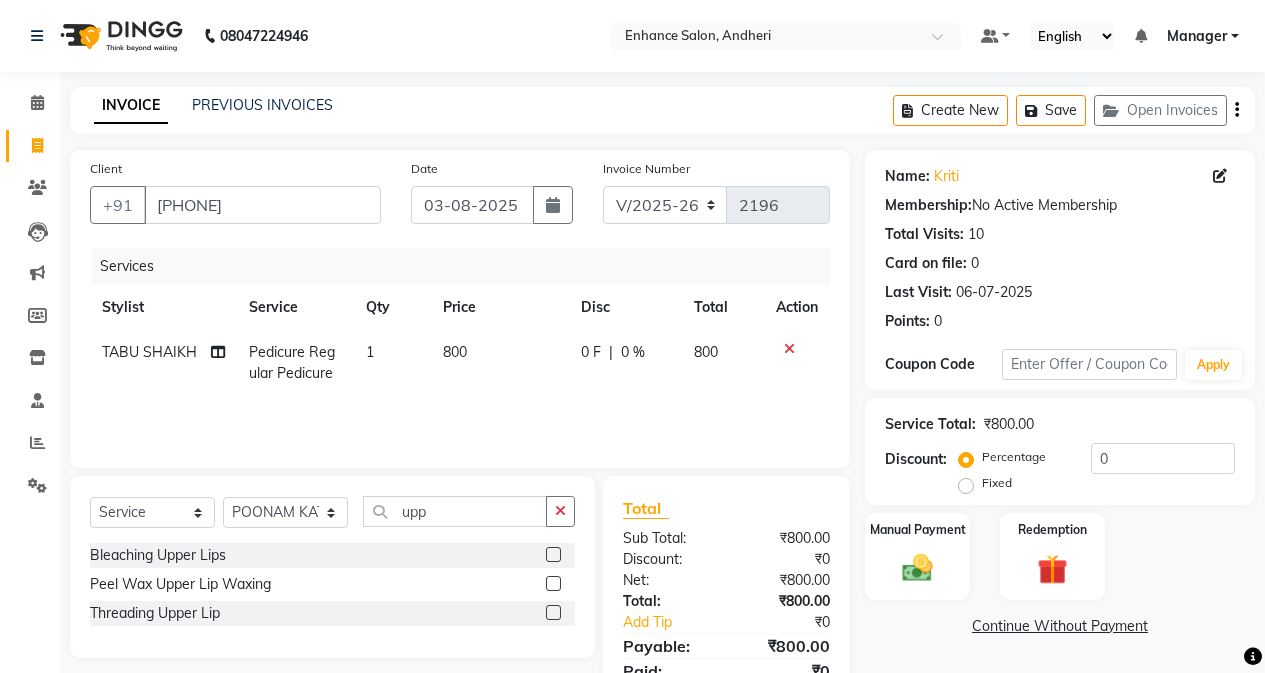 click 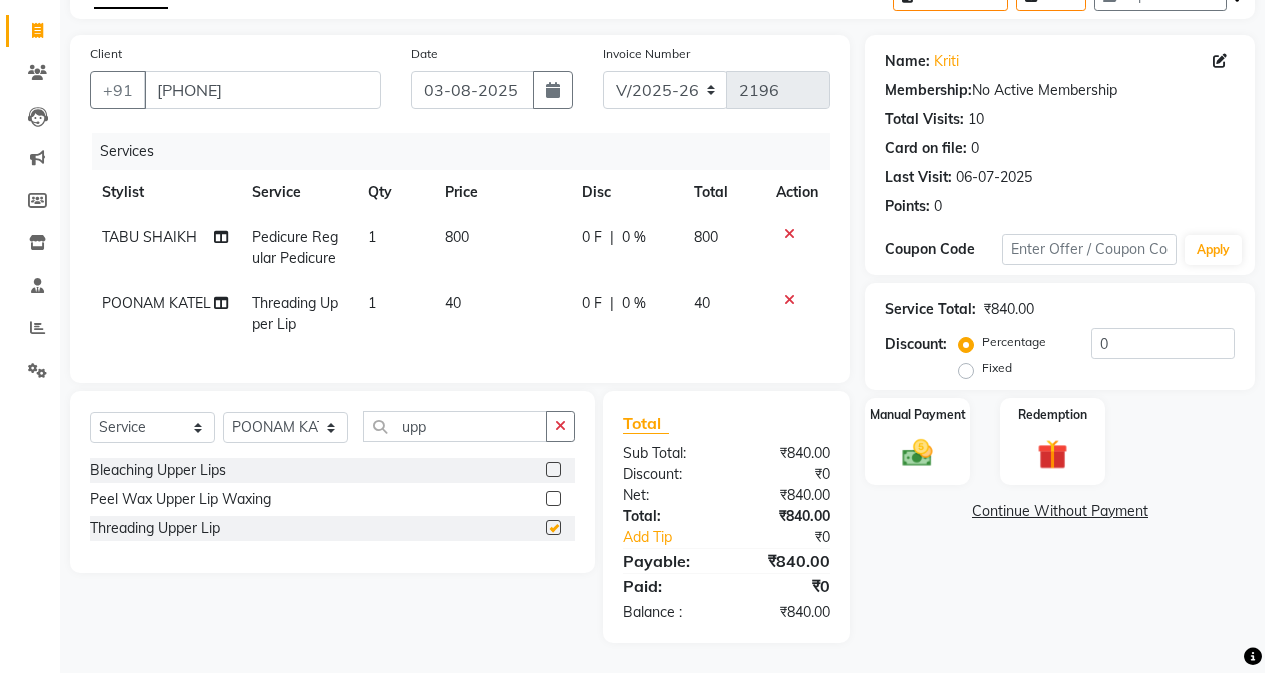 scroll, scrollTop: 130, scrollLeft: 0, axis: vertical 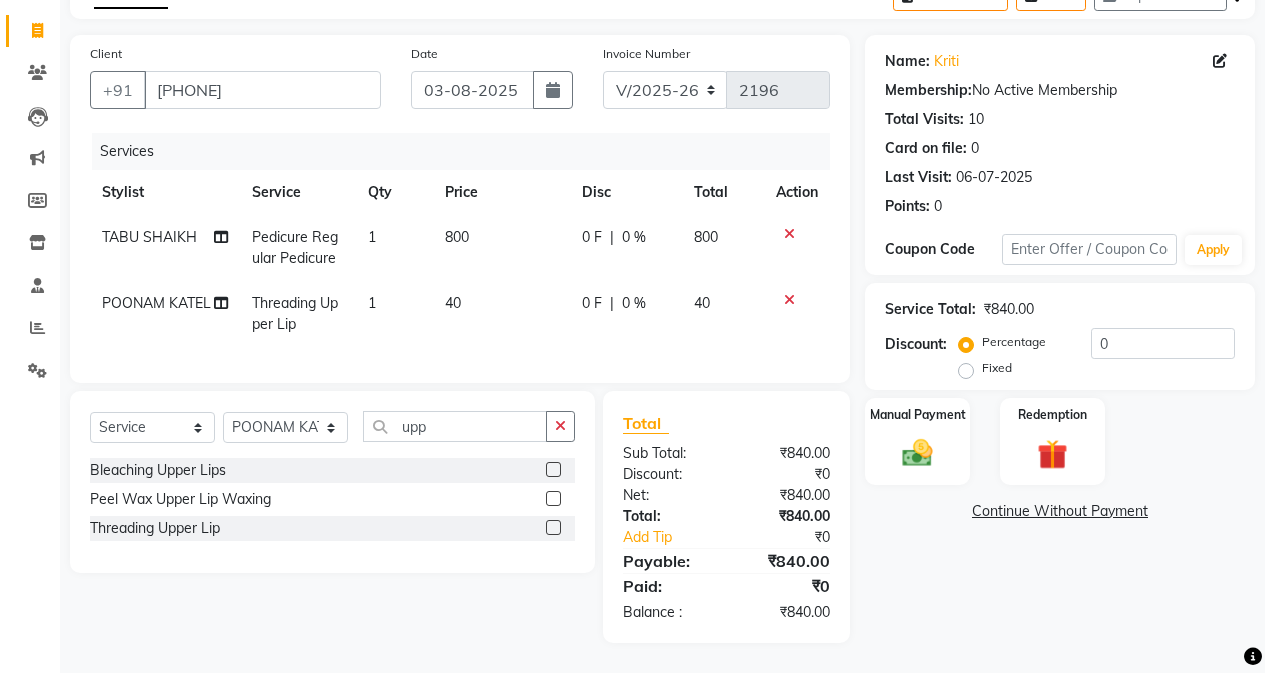 checkbox on "false" 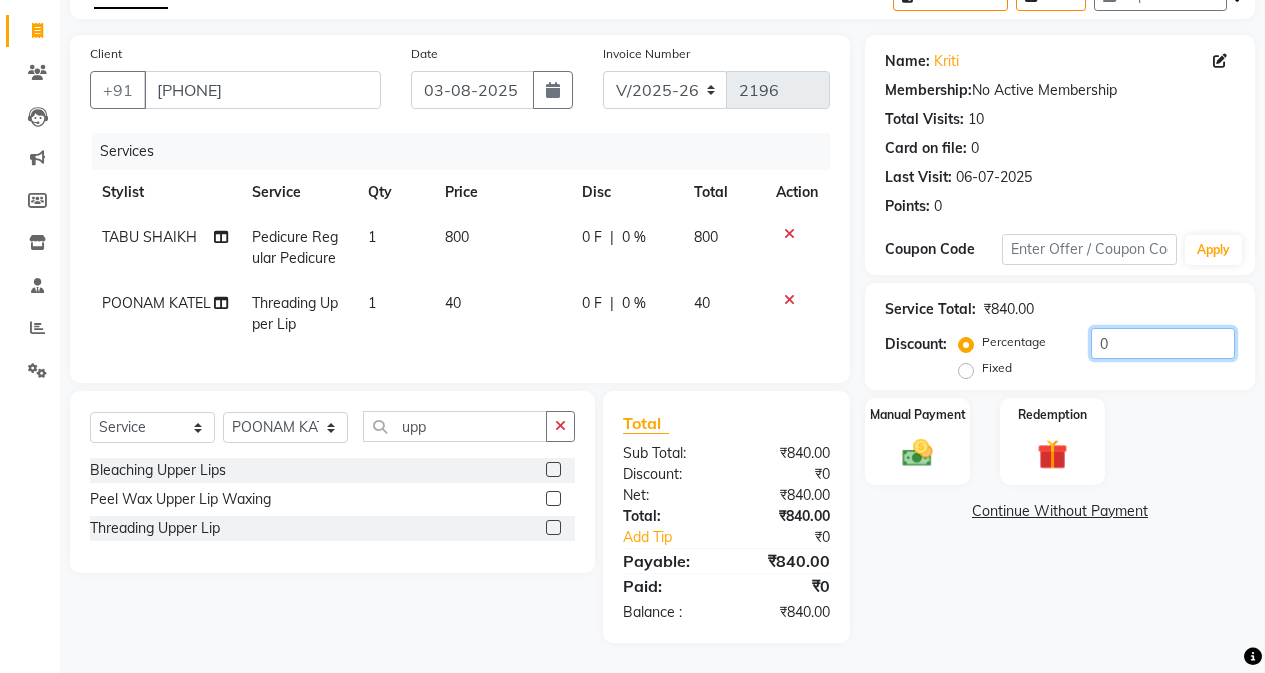 click on "0" 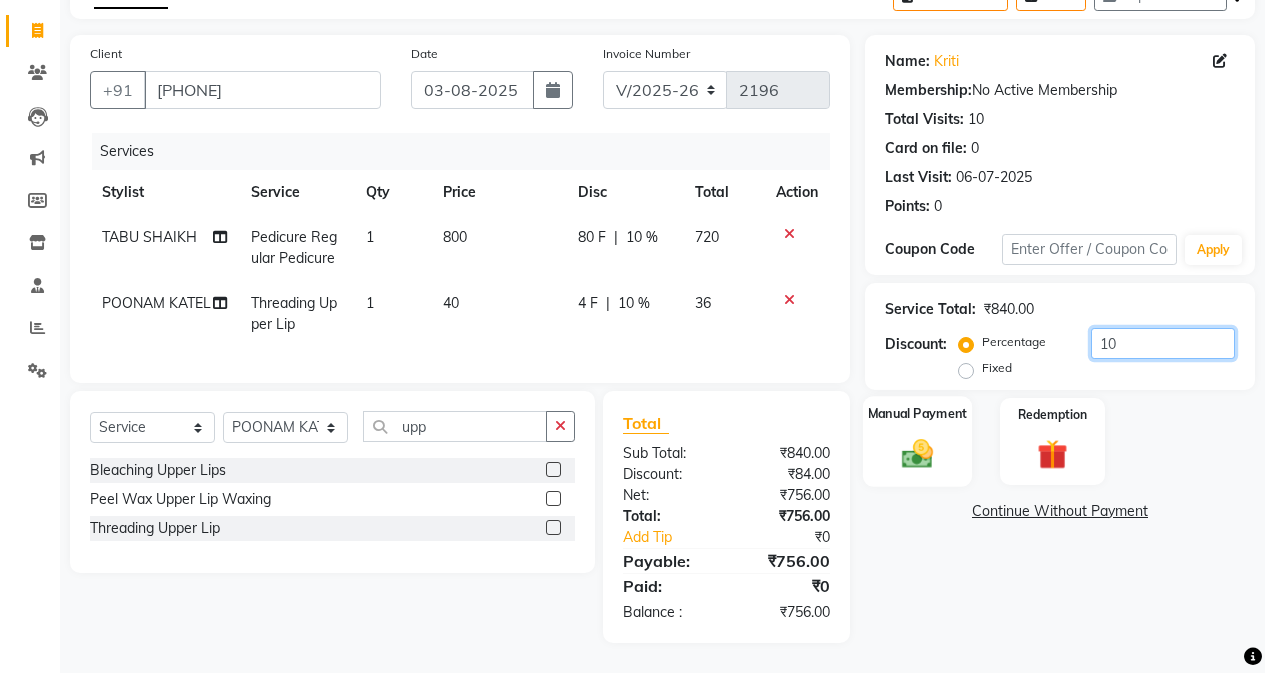 type on "10" 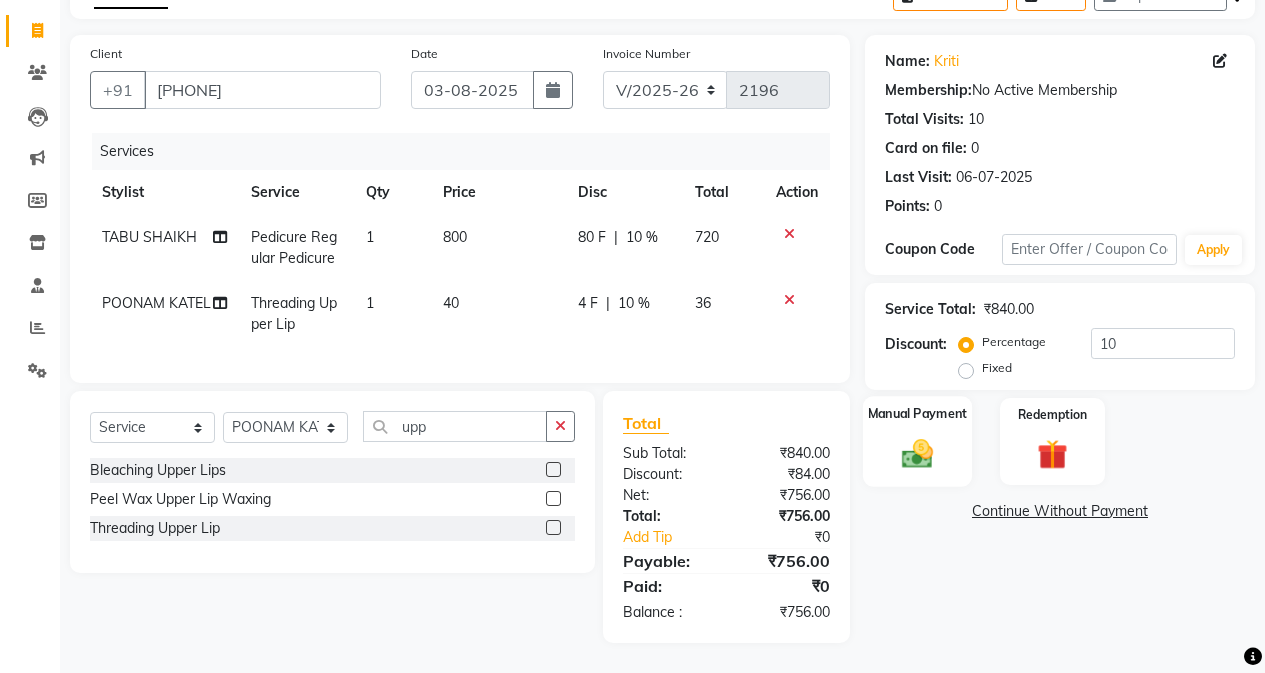 click 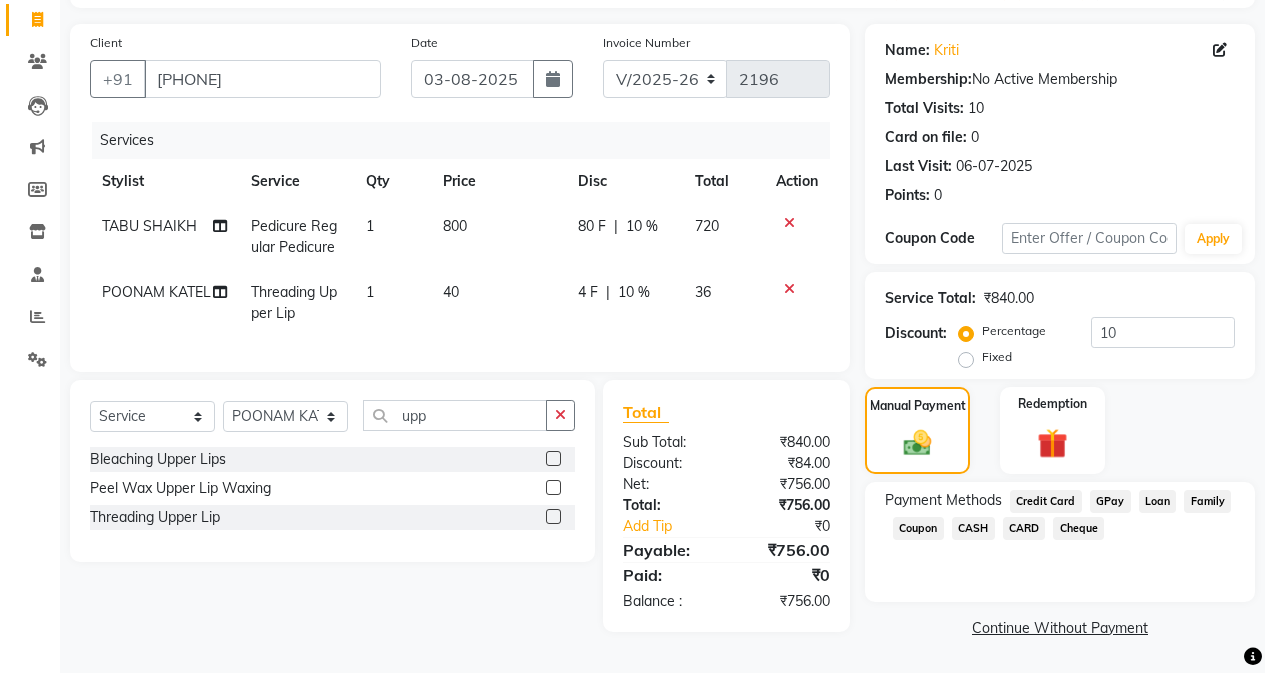 click on "GPay" 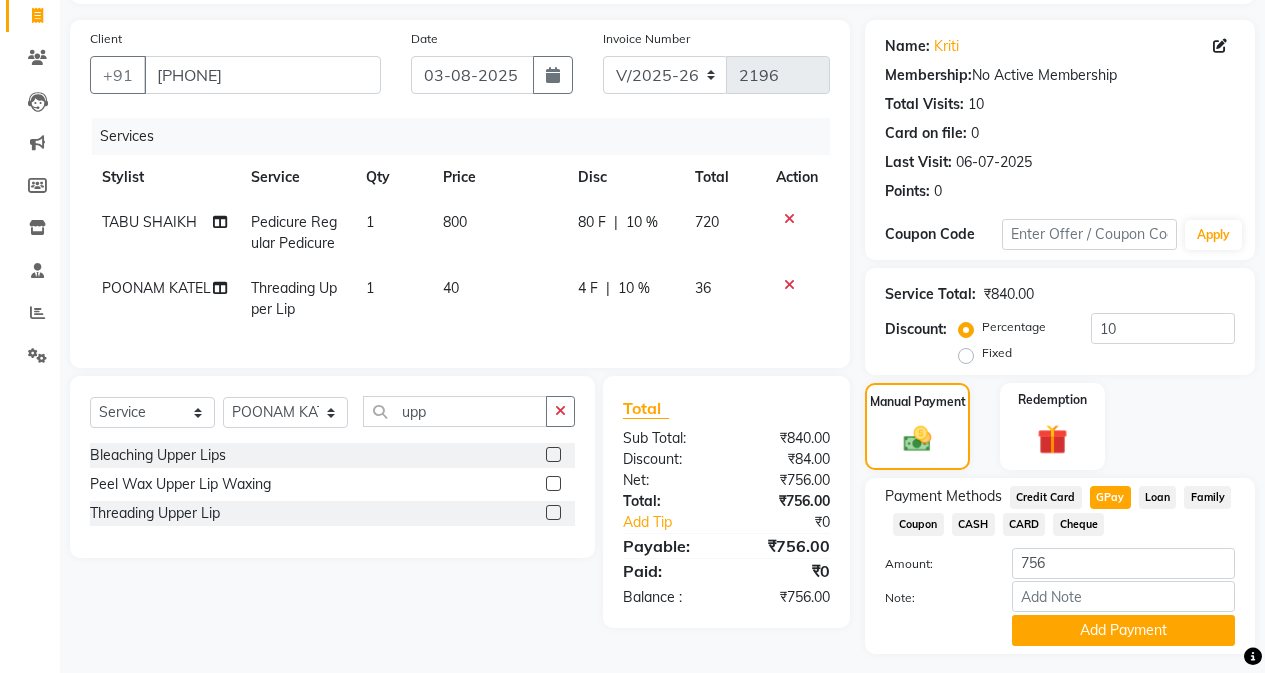 scroll, scrollTop: 182, scrollLeft: 0, axis: vertical 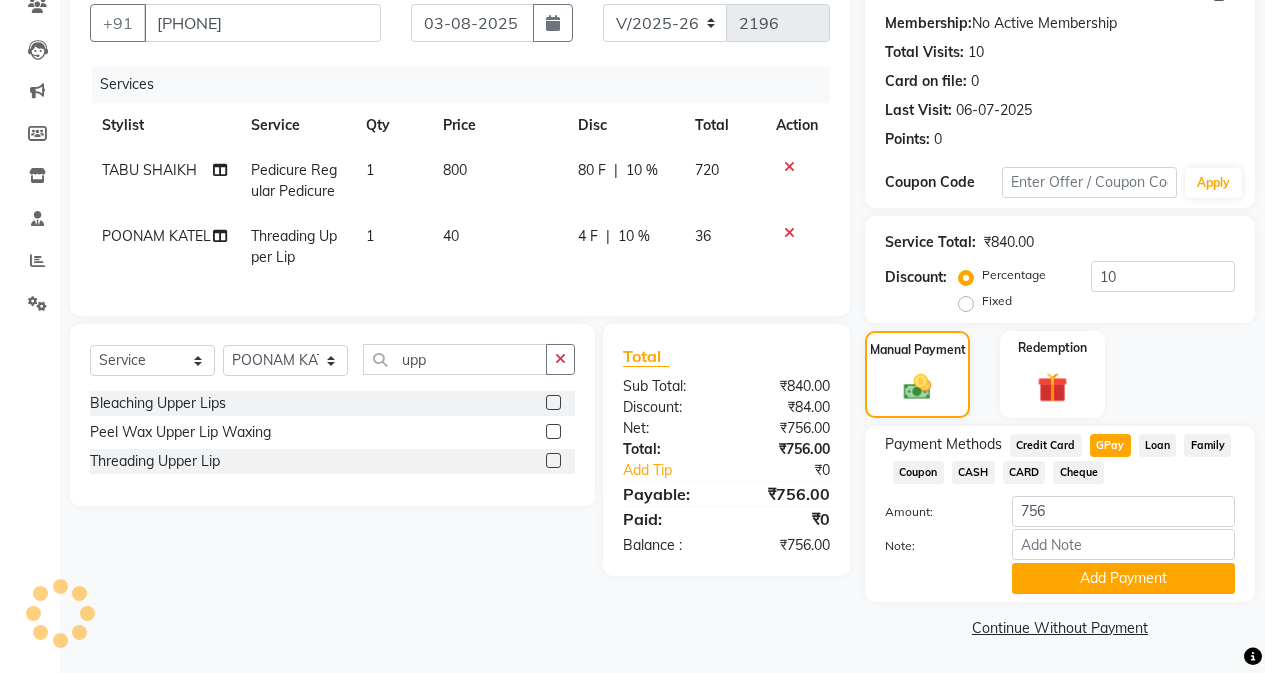 click on "Payment Methods Credit Card GPay Loan Family Coupon CASH CARD Cheque Amount: 756 Note: Add Payment" 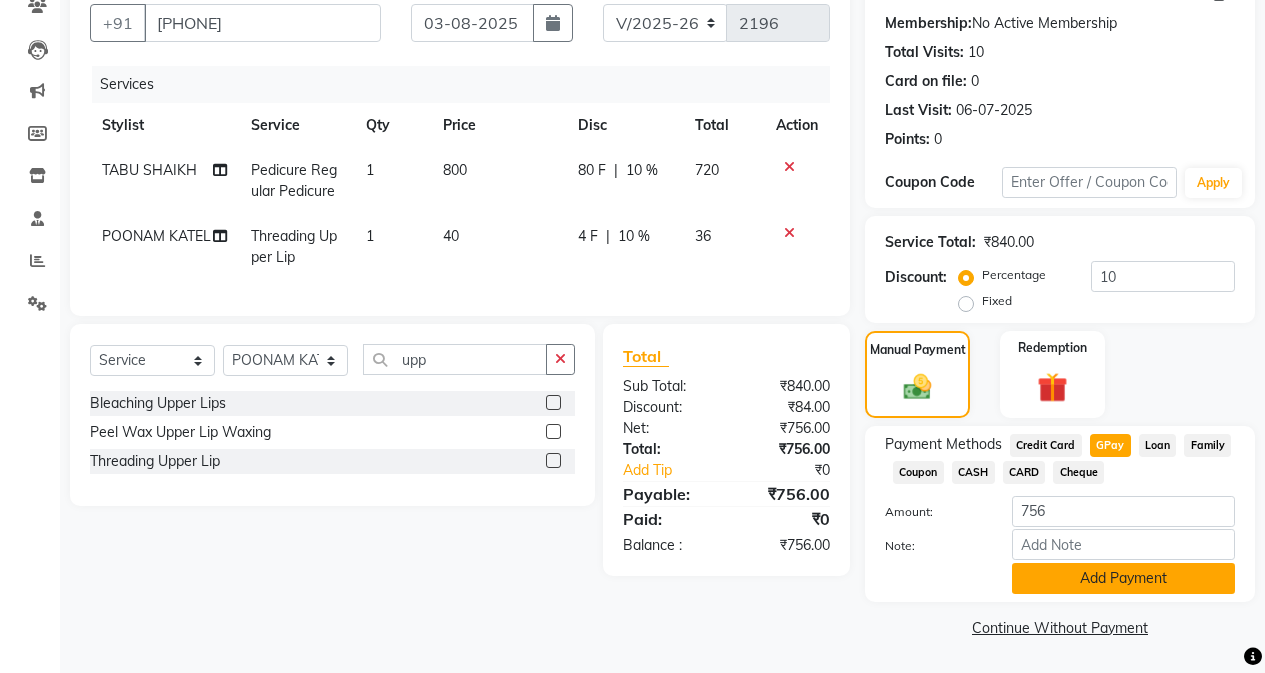 click on "Add Payment" 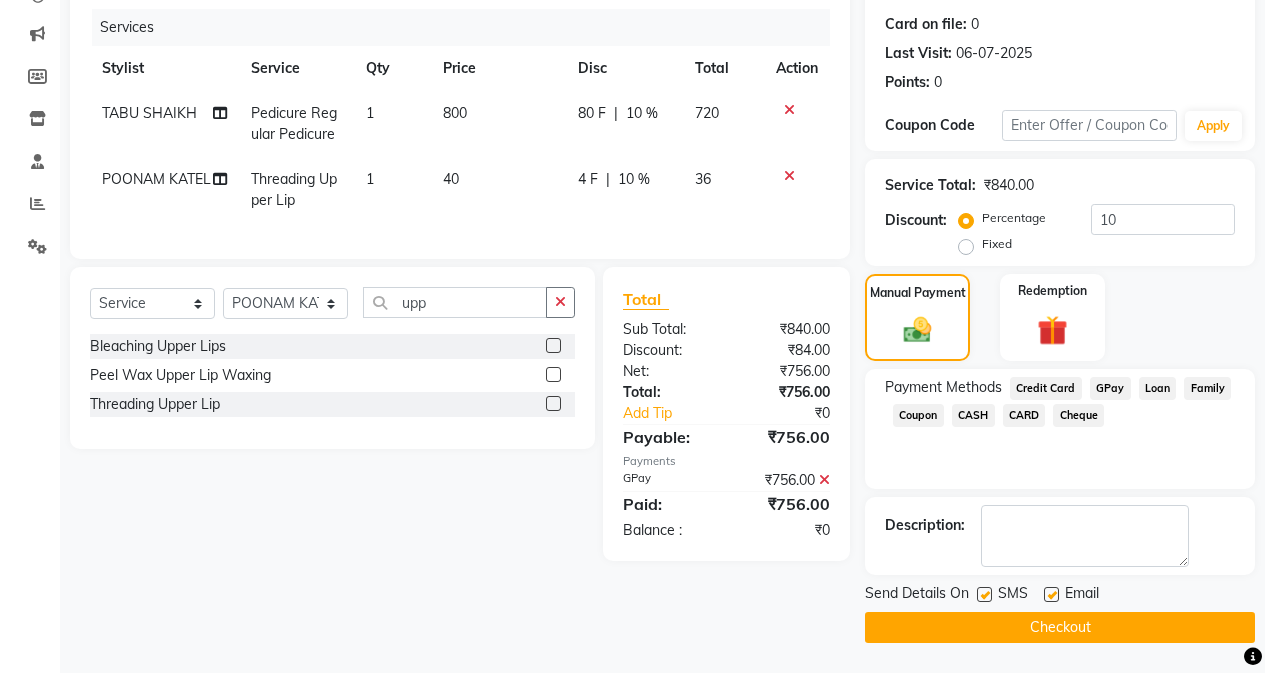click on "Checkout" 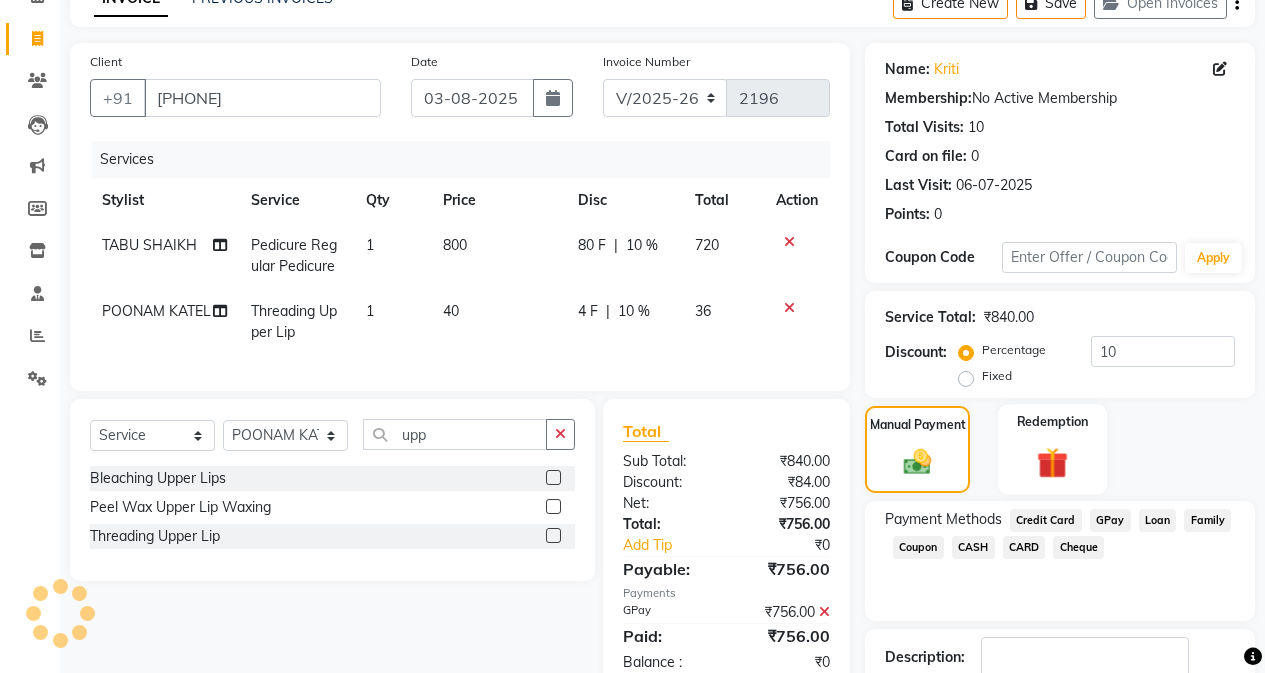 scroll, scrollTop: 0, scrollLeft: 0, axis: both 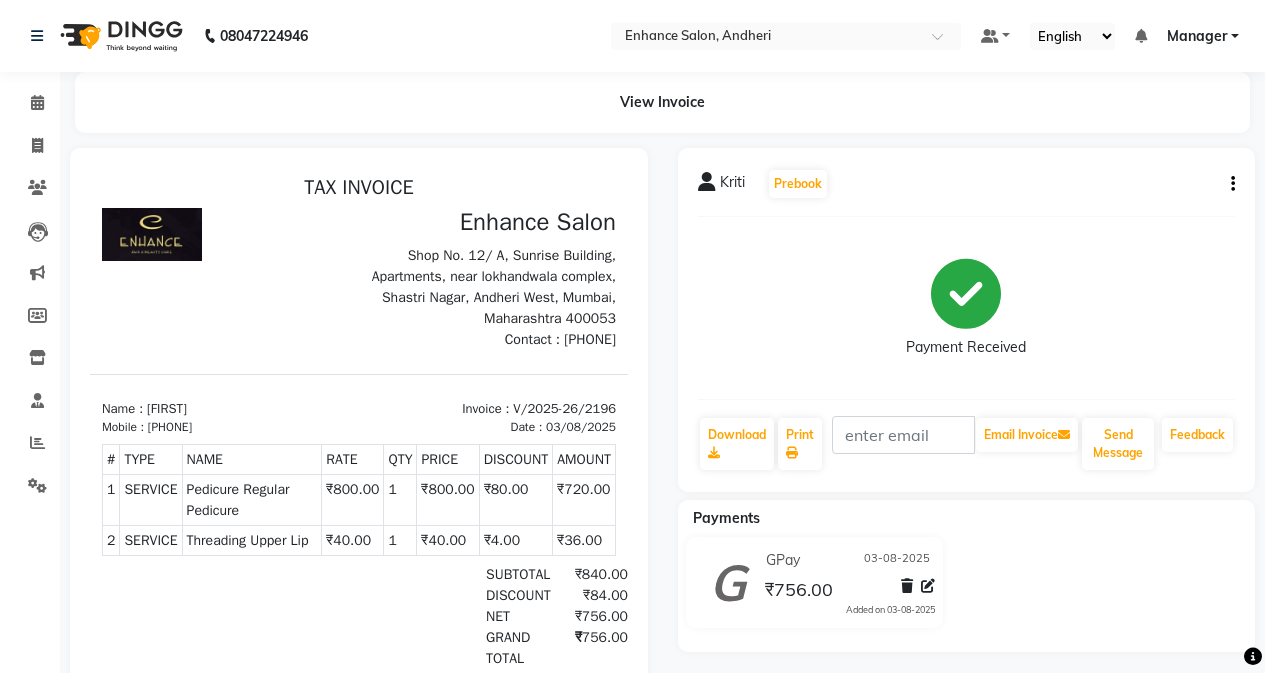 click on "Prebook Payment Received Download Print Email Invoice Send Message Feedback Payments GPay 03-08-2025 ₹756.00 Added on 03-08-2025" 